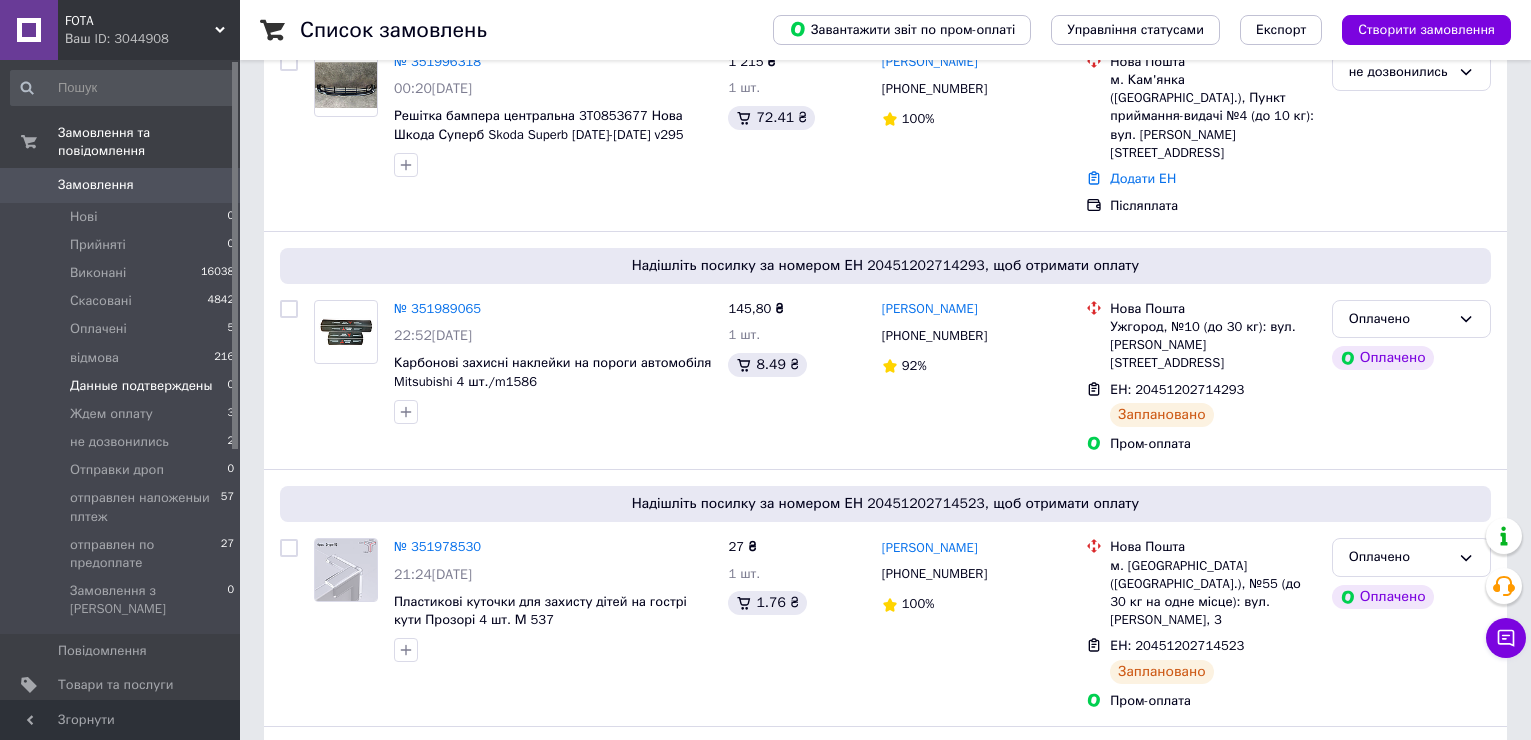 scroll, scrollTop: 400, scrollLeft: 0, axis: vertical 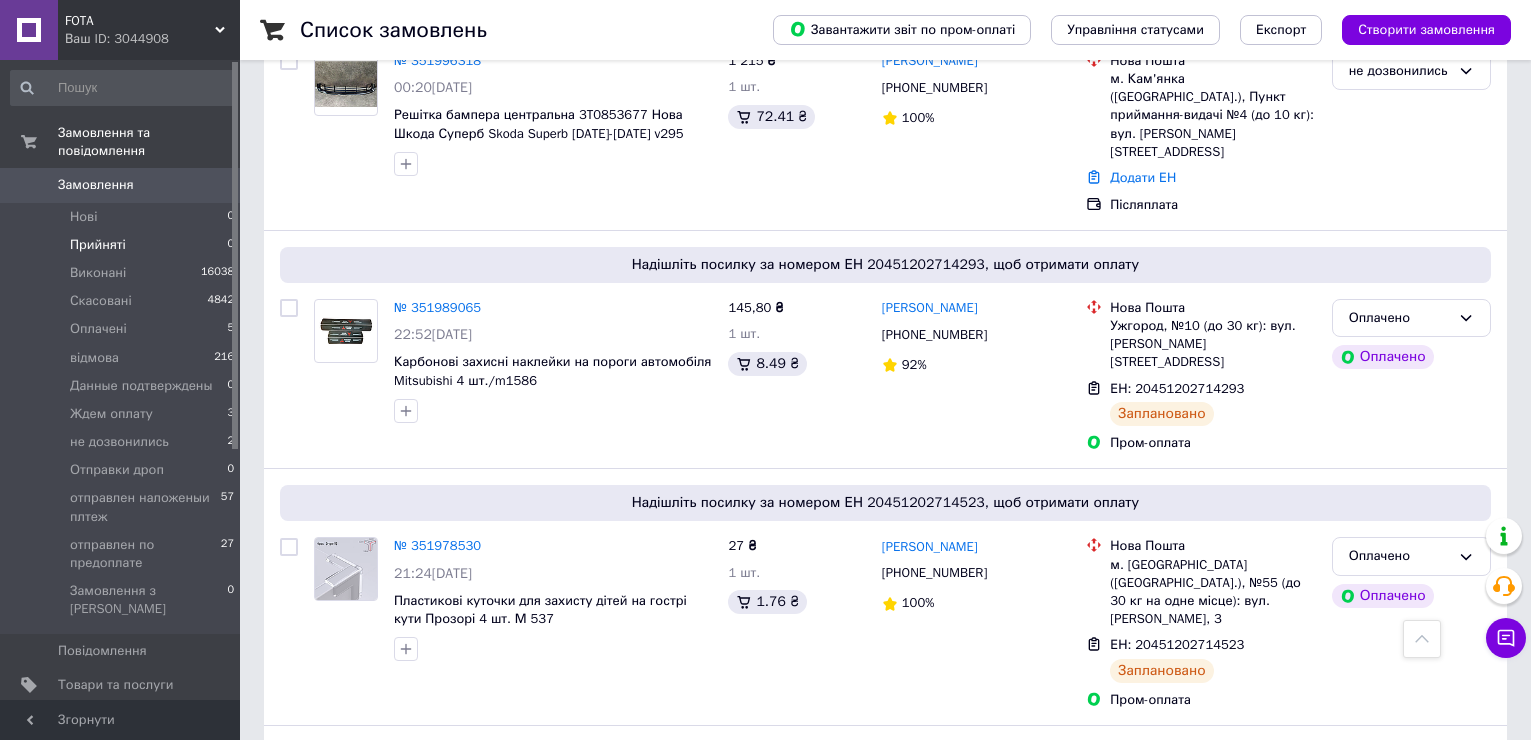 click on "Прийняті" at bounding box center (98, 245) 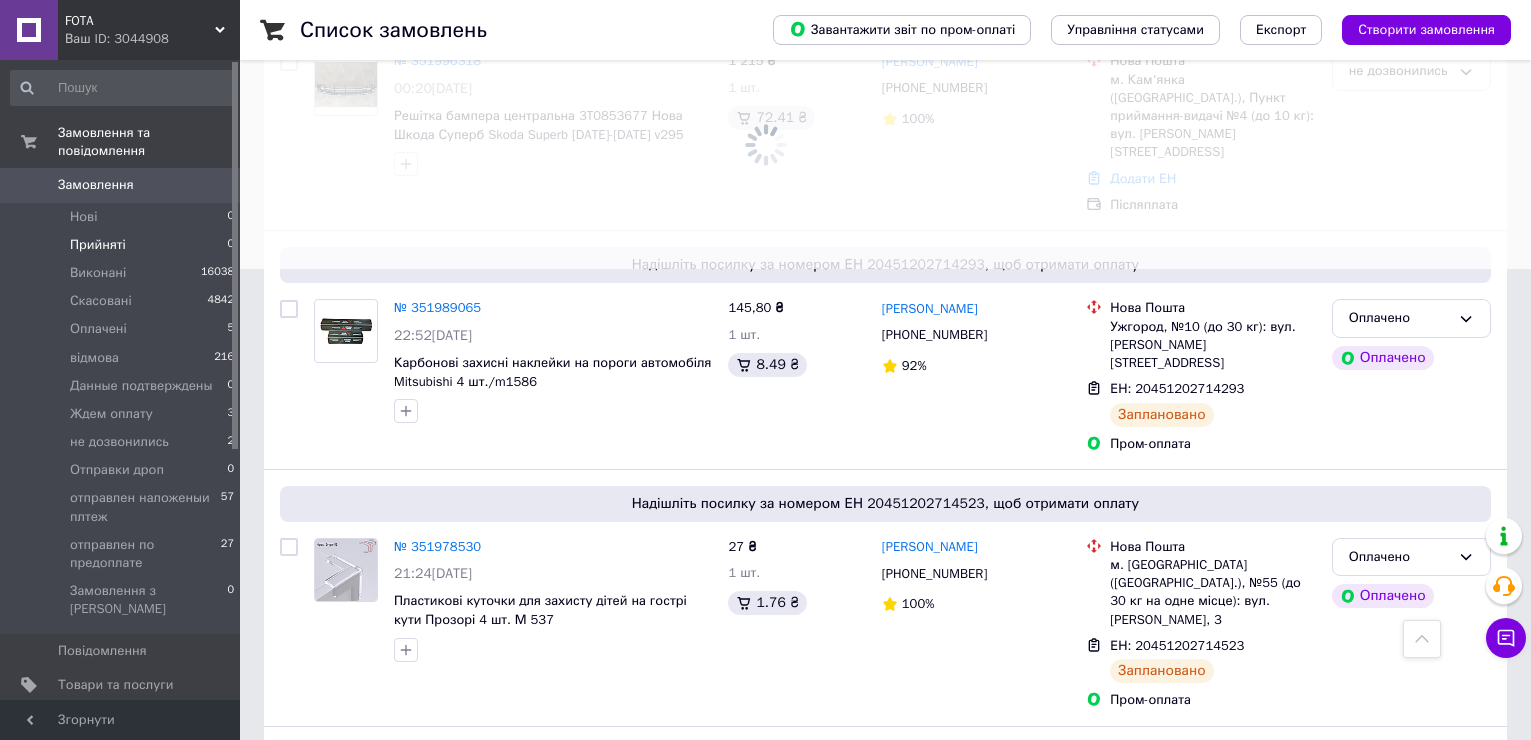 scroll, scrollTop: 0, scrollLeft: 0, axis: both 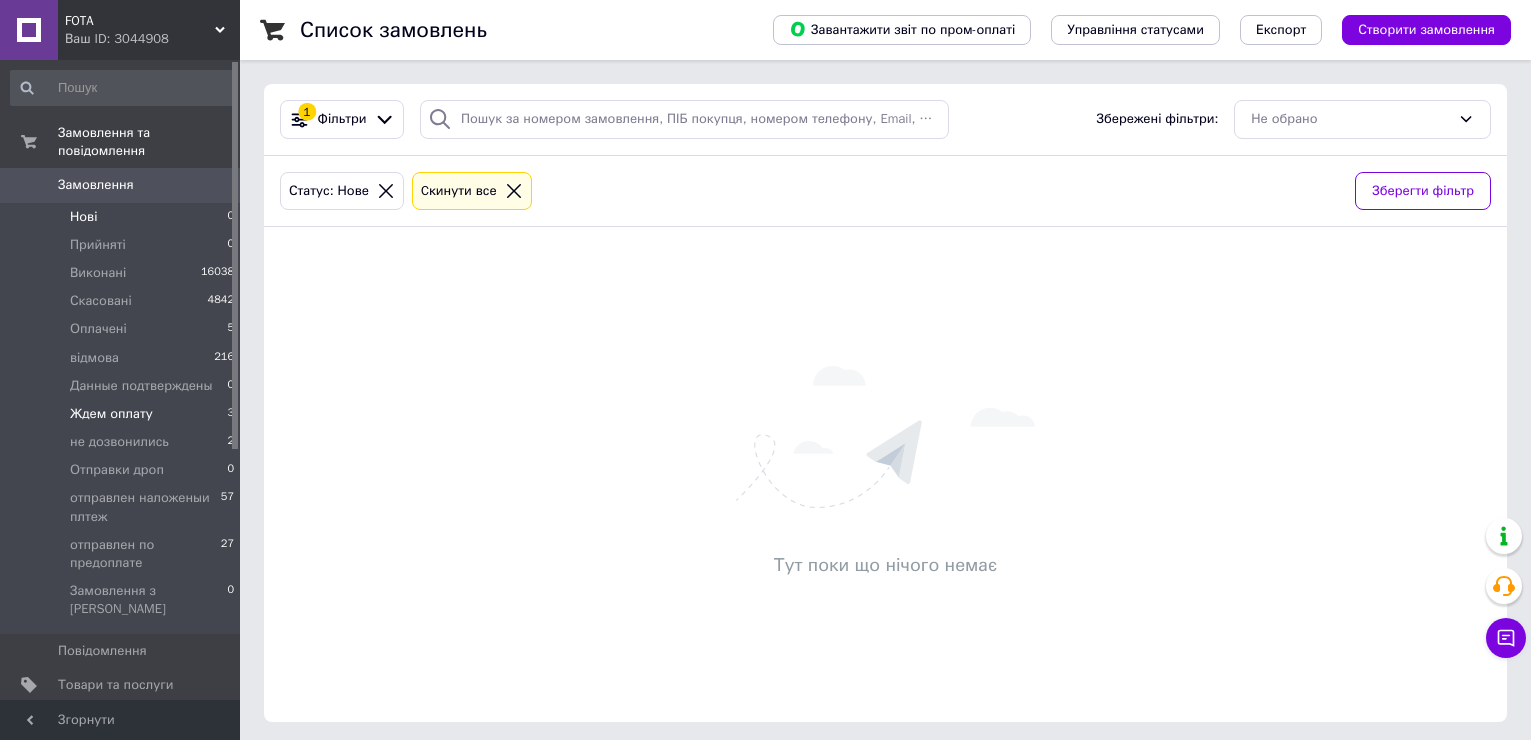 click on "Ждем оплату" at bounding box center (111, 414) 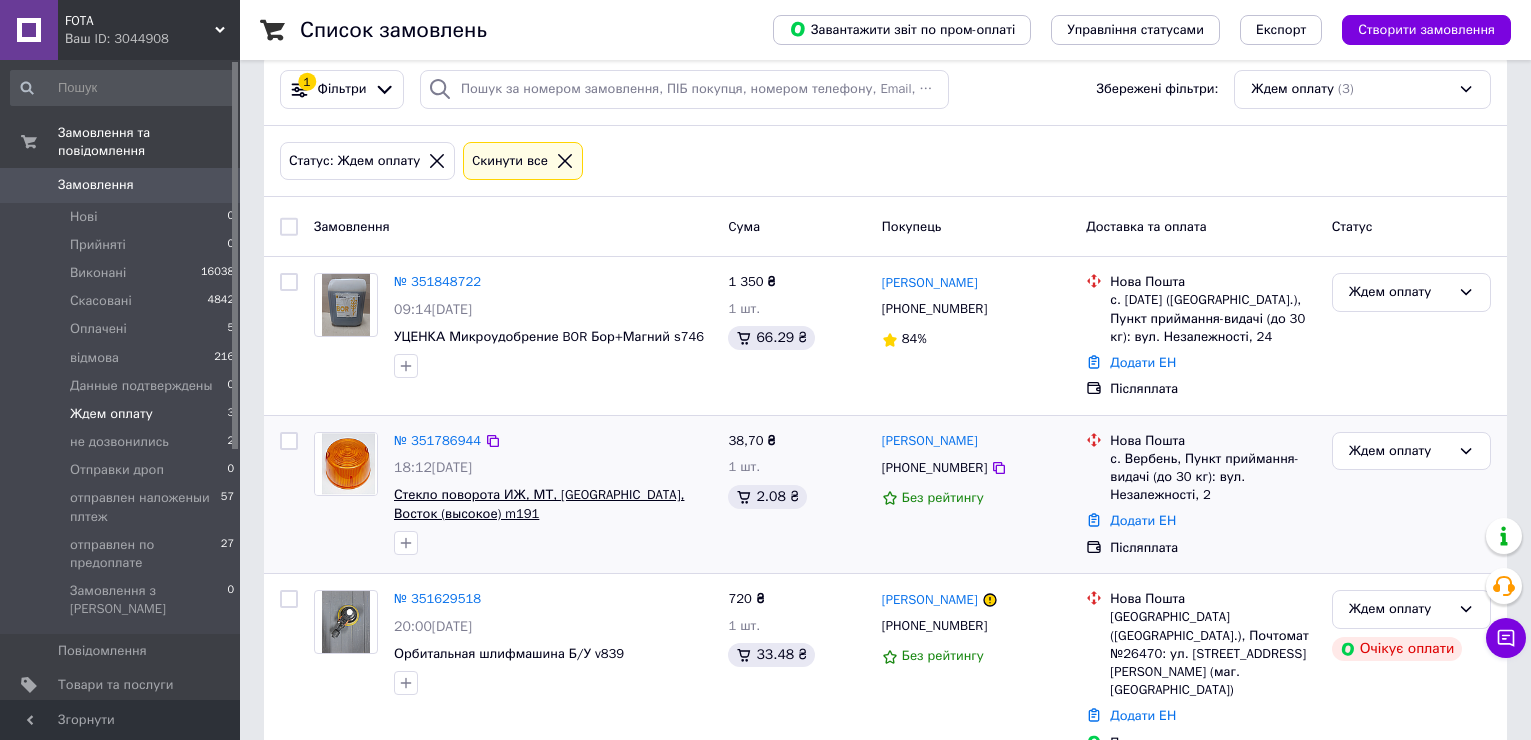 scroll, scrollTop: 46, scrollLeft: 0, axis: vertical 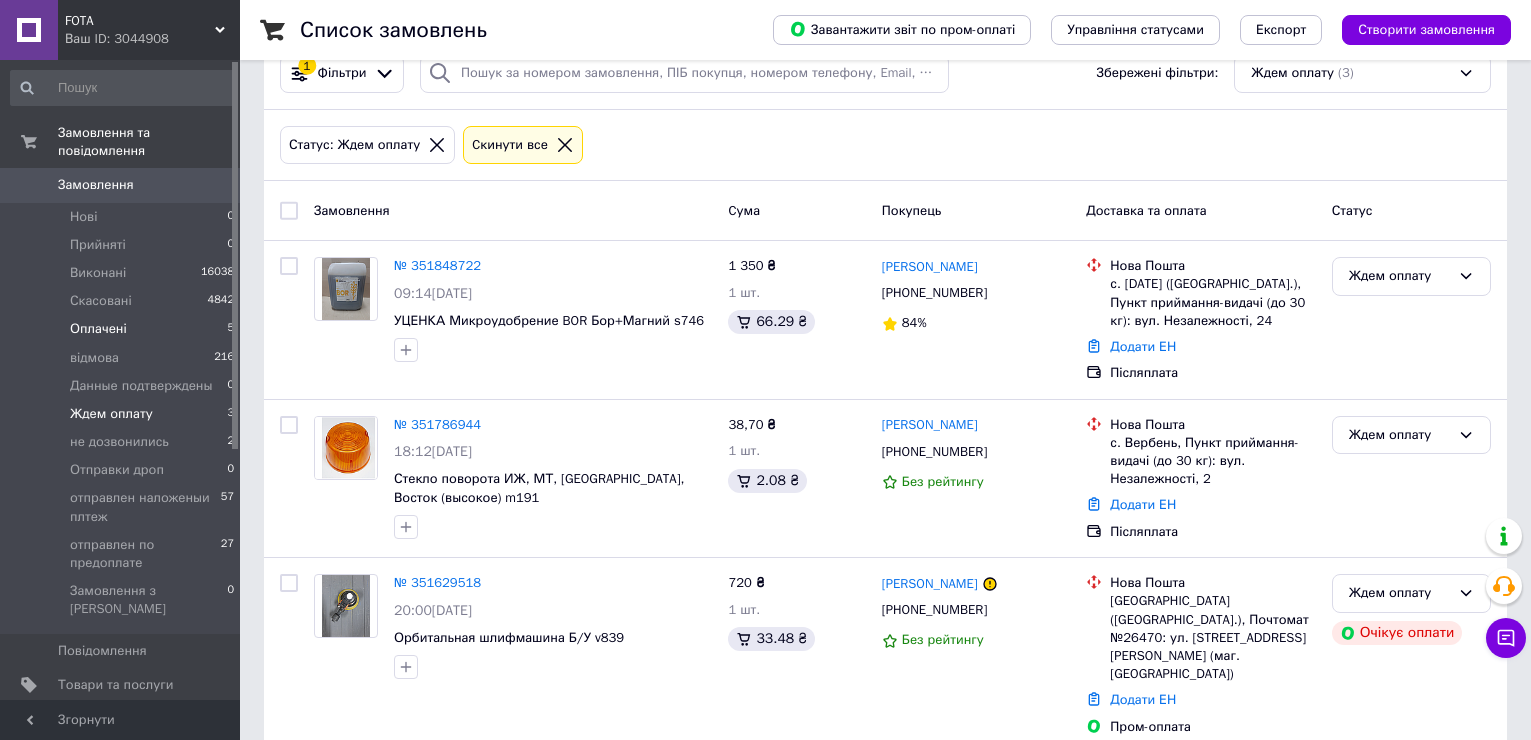 click on "Оплачені" at bounding box center (98, 329) 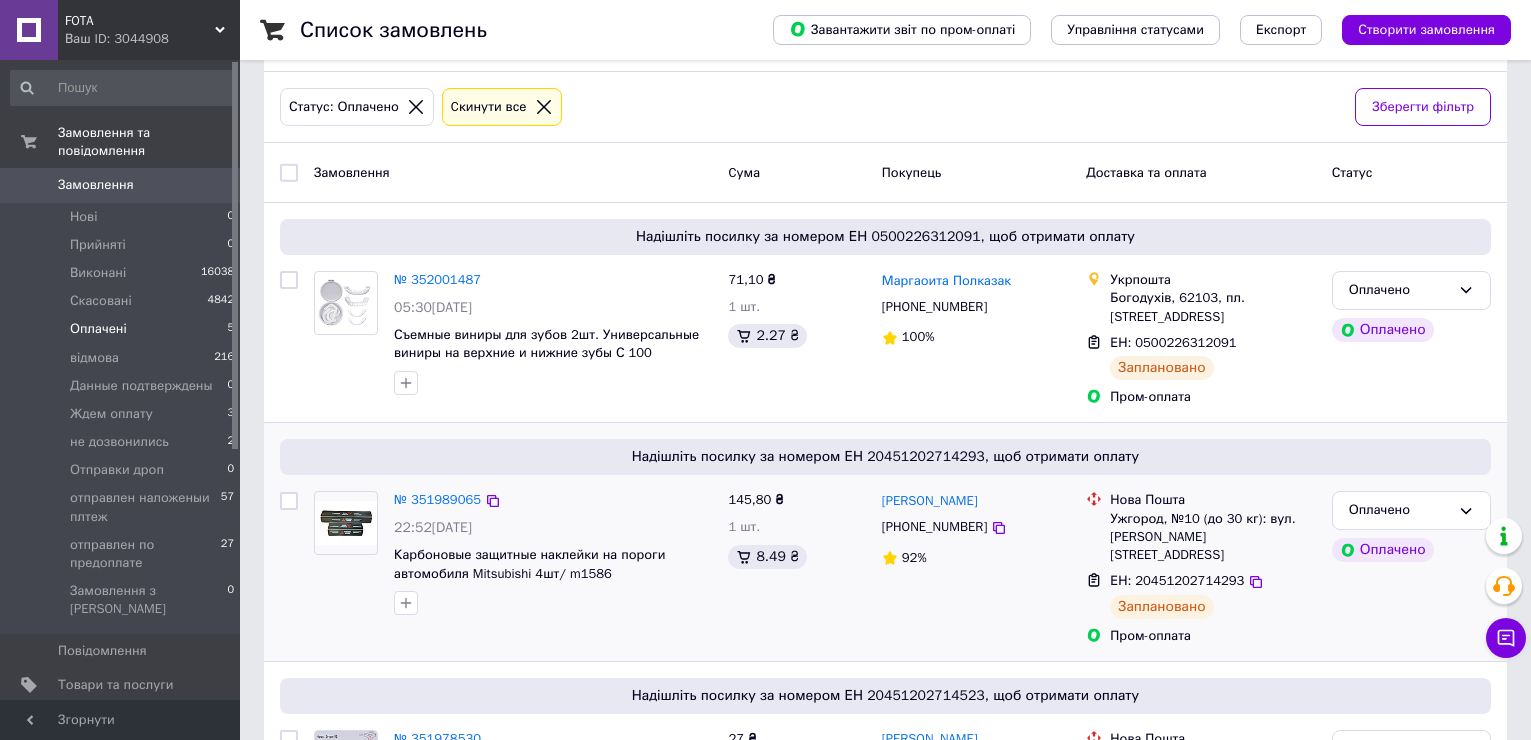 scroll, scrollTop: 200, scrollLeft: 0, axis: vertical 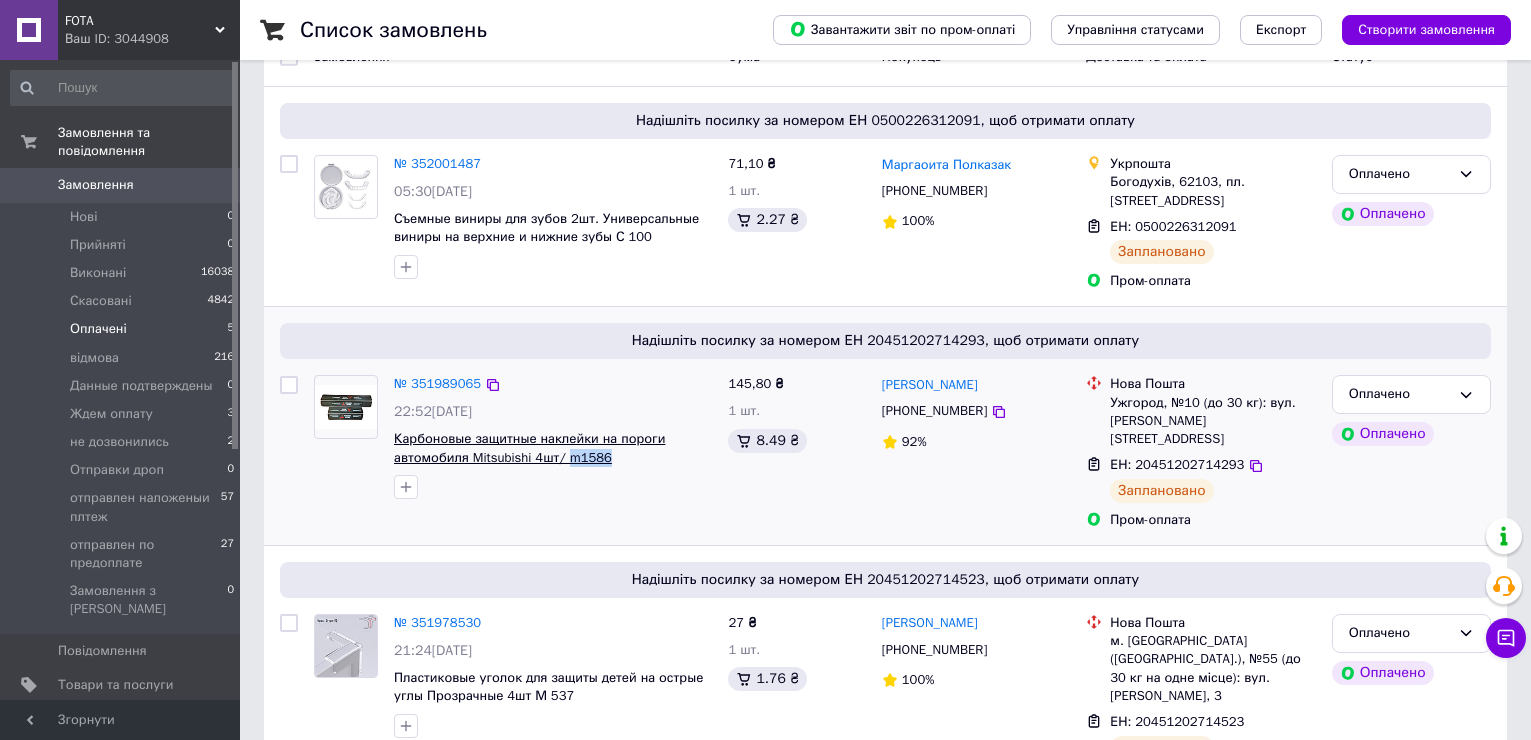 drag, startPoint x: 618, startPoint y: 454, endPoint x: 562, endPoint y: 454, distance: 56 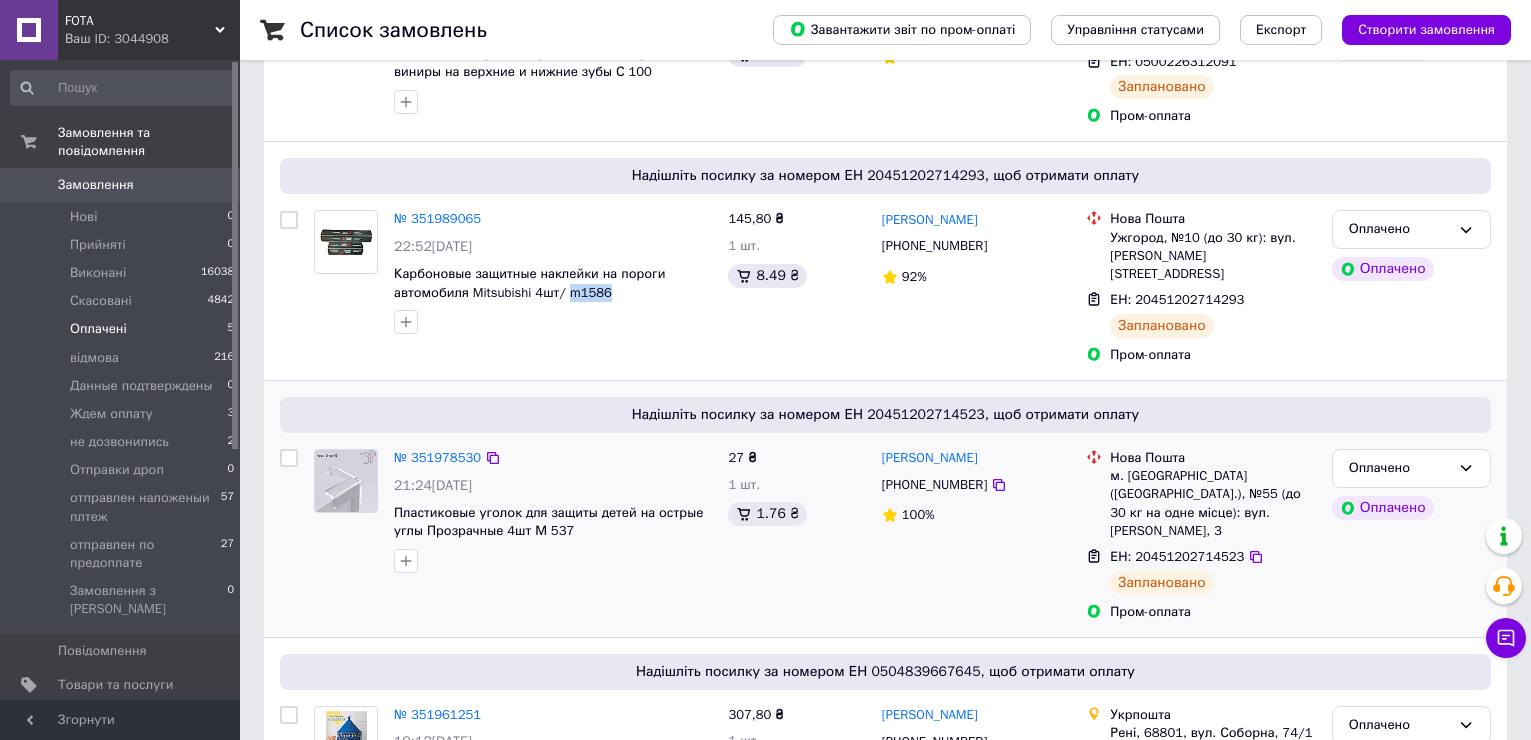 scroll, scrollTop: 400, scrollLeft: 0, axis: vertical 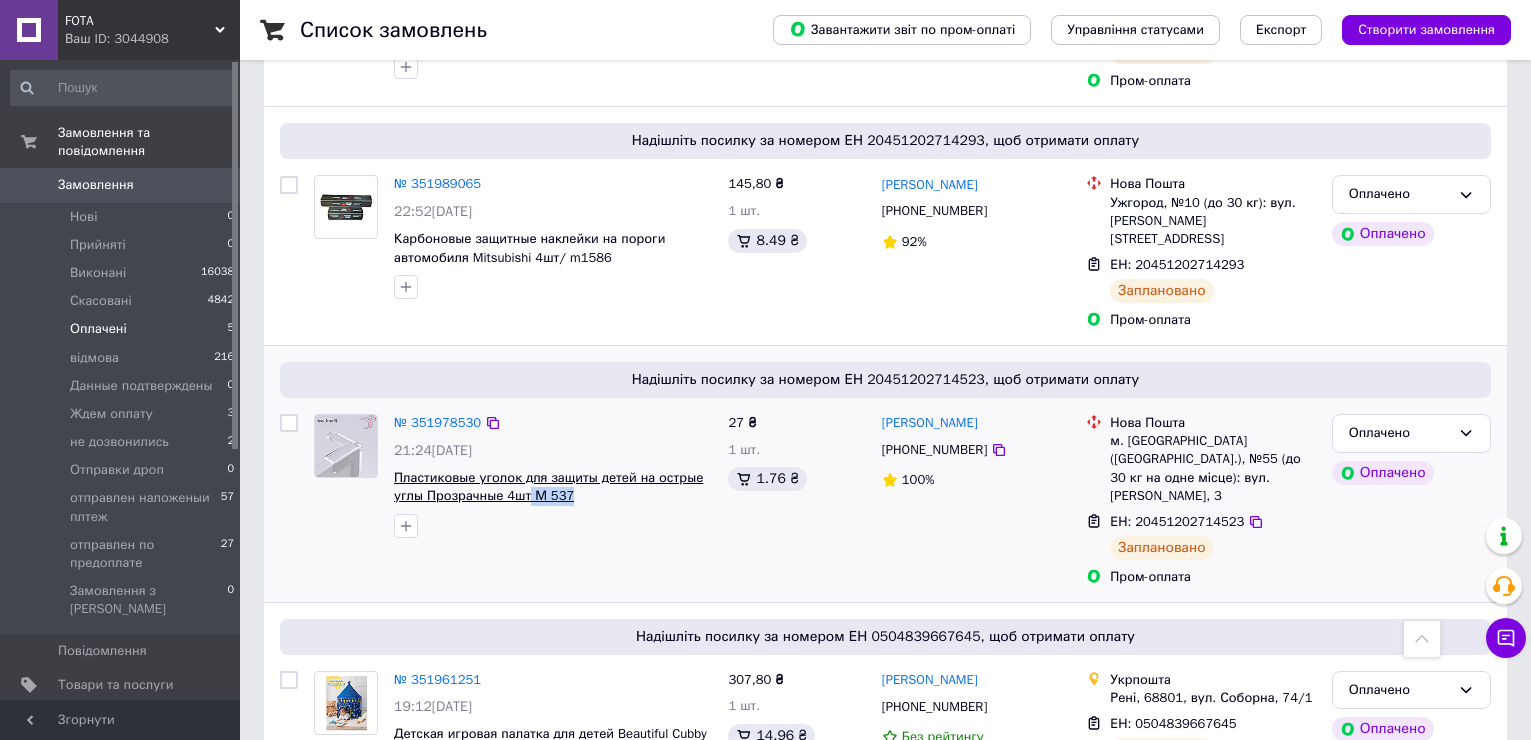 drag, startPoint x: 566, startPoint y: 473, endPoint x: 528, endPoint y: 474, distance: 38.013157 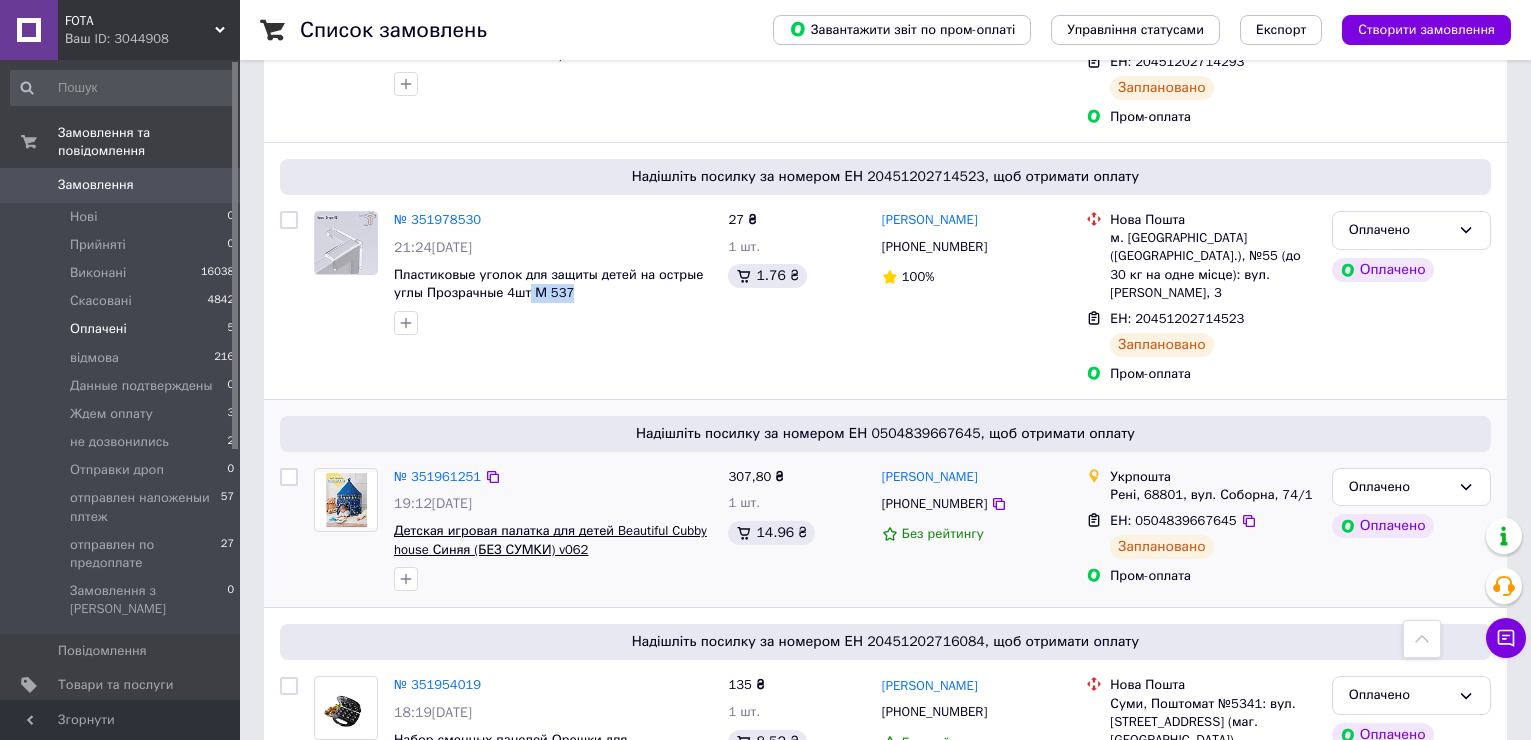 scroll, scrollTop: 567, scrollLeft: 0, axis: vertical 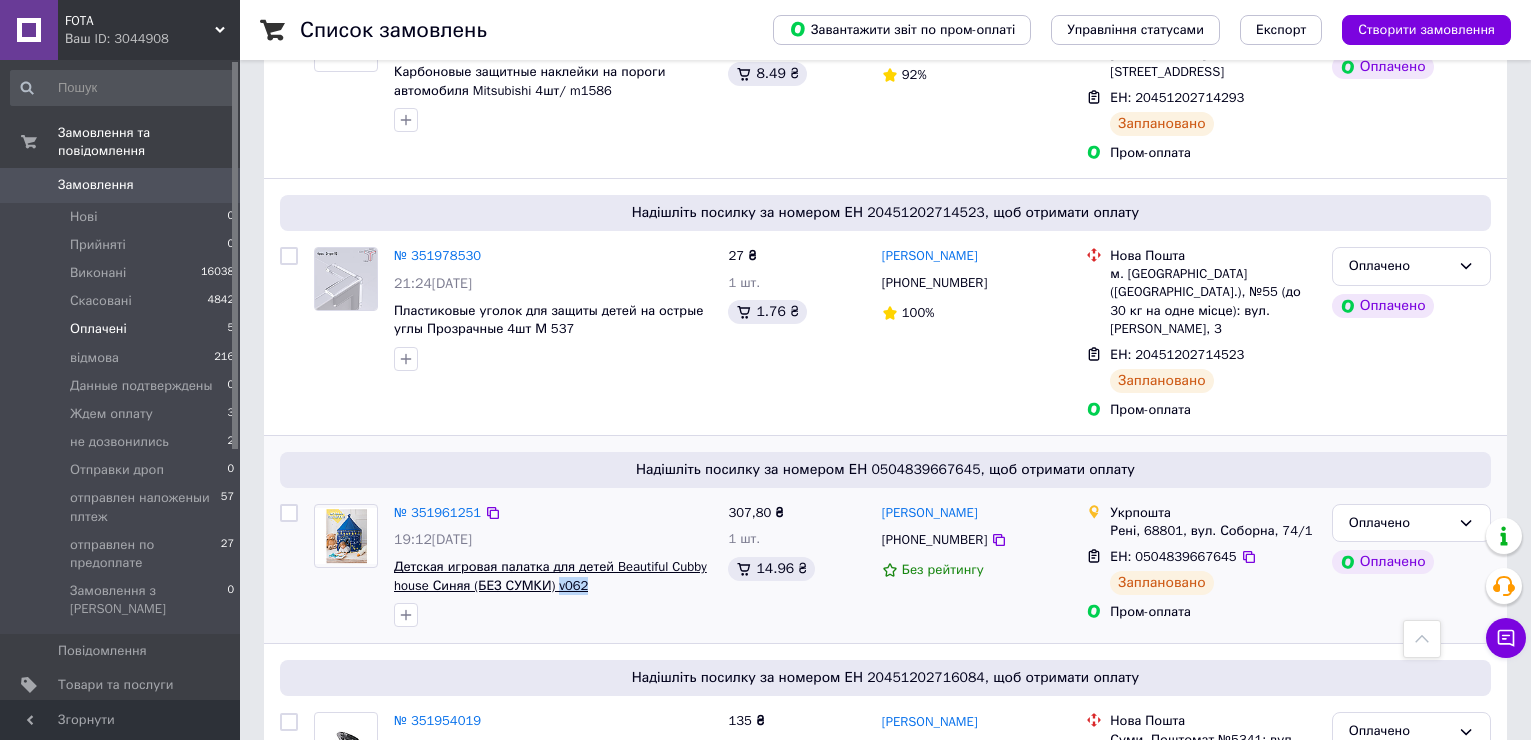 drag, startPoint x: 587, startPoint y: 542, endPoint x: 554, endPoint y: 540, distance: 33.06055 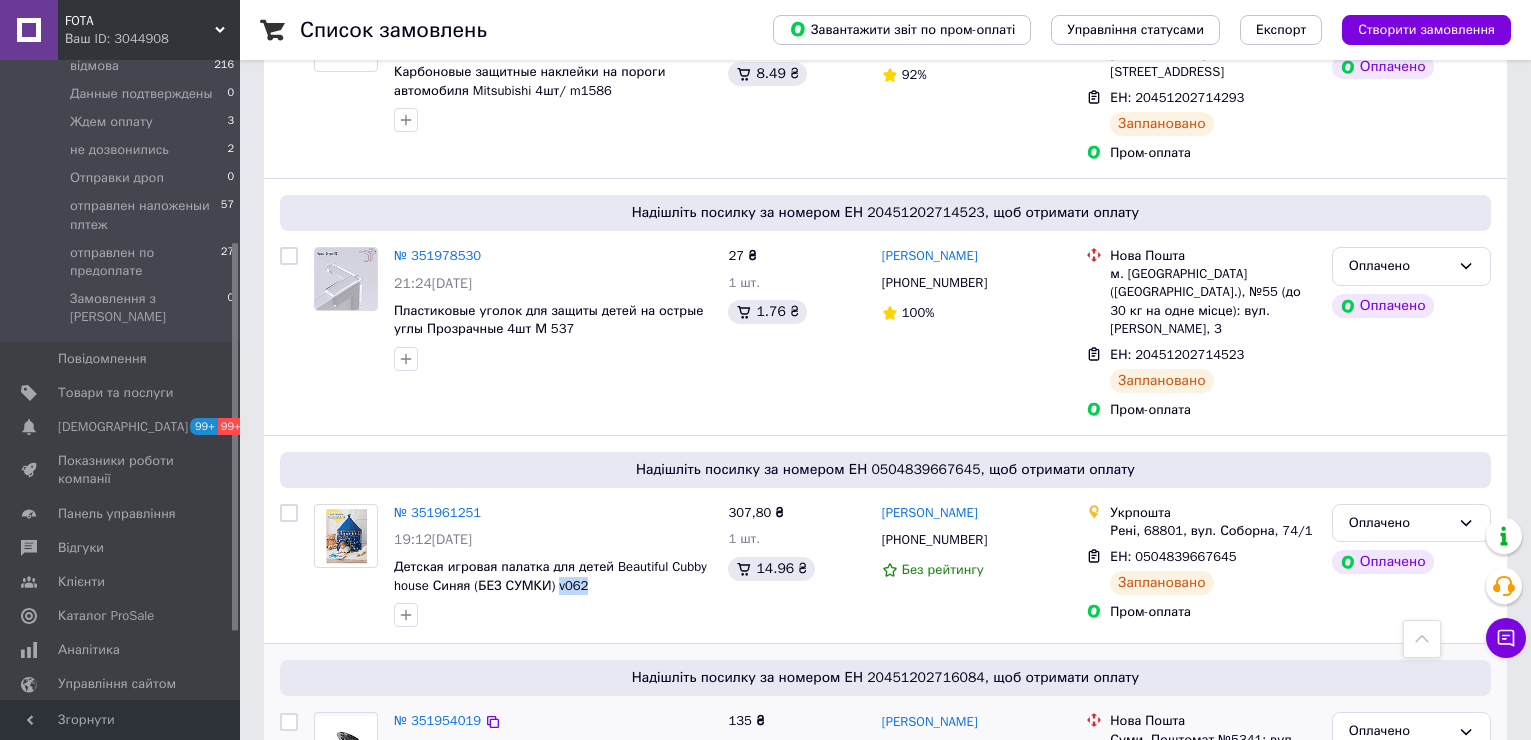 scroll, scrollTop: 300, scrollLeft: 0, axis: vertical 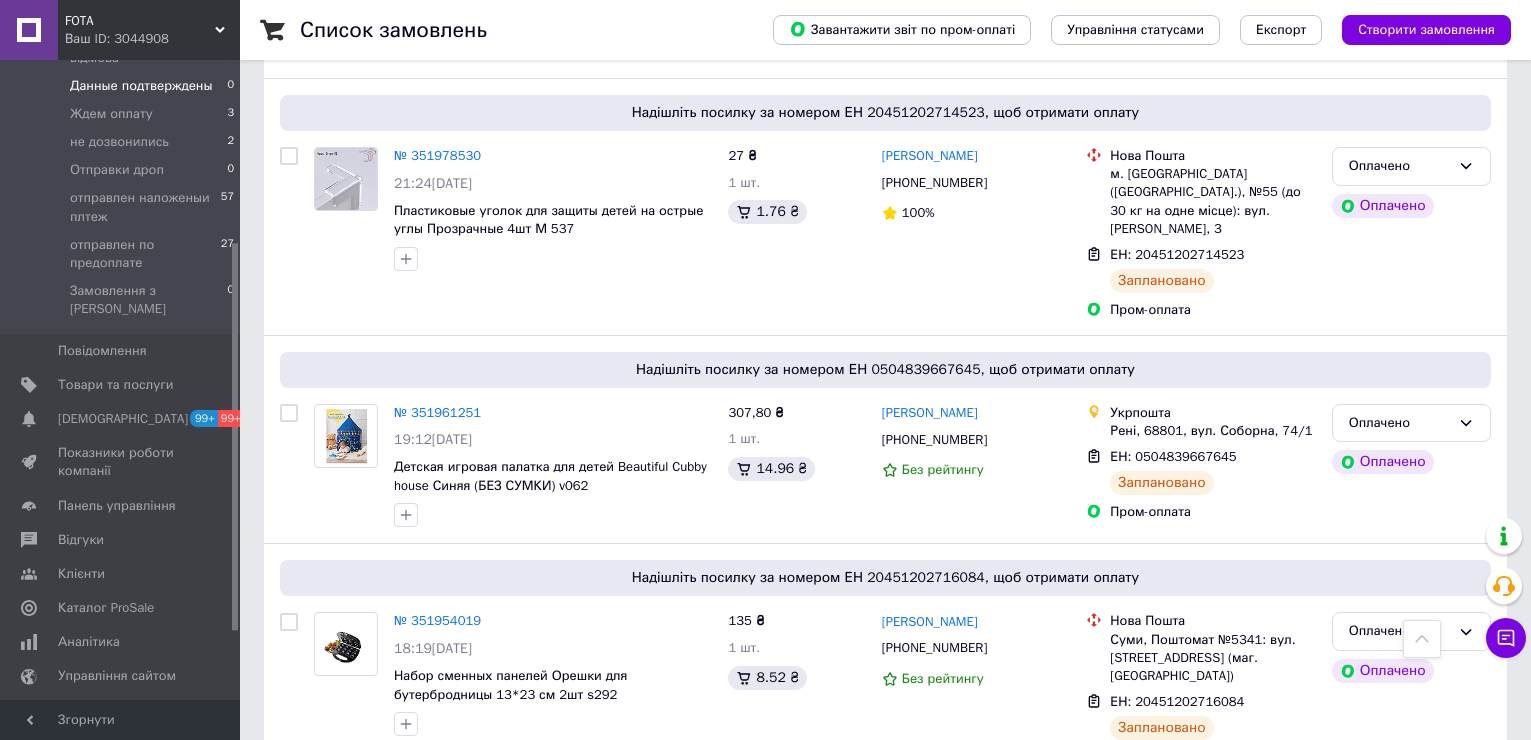 click on "Данные подтверждены" at bounding box center (141, 86) 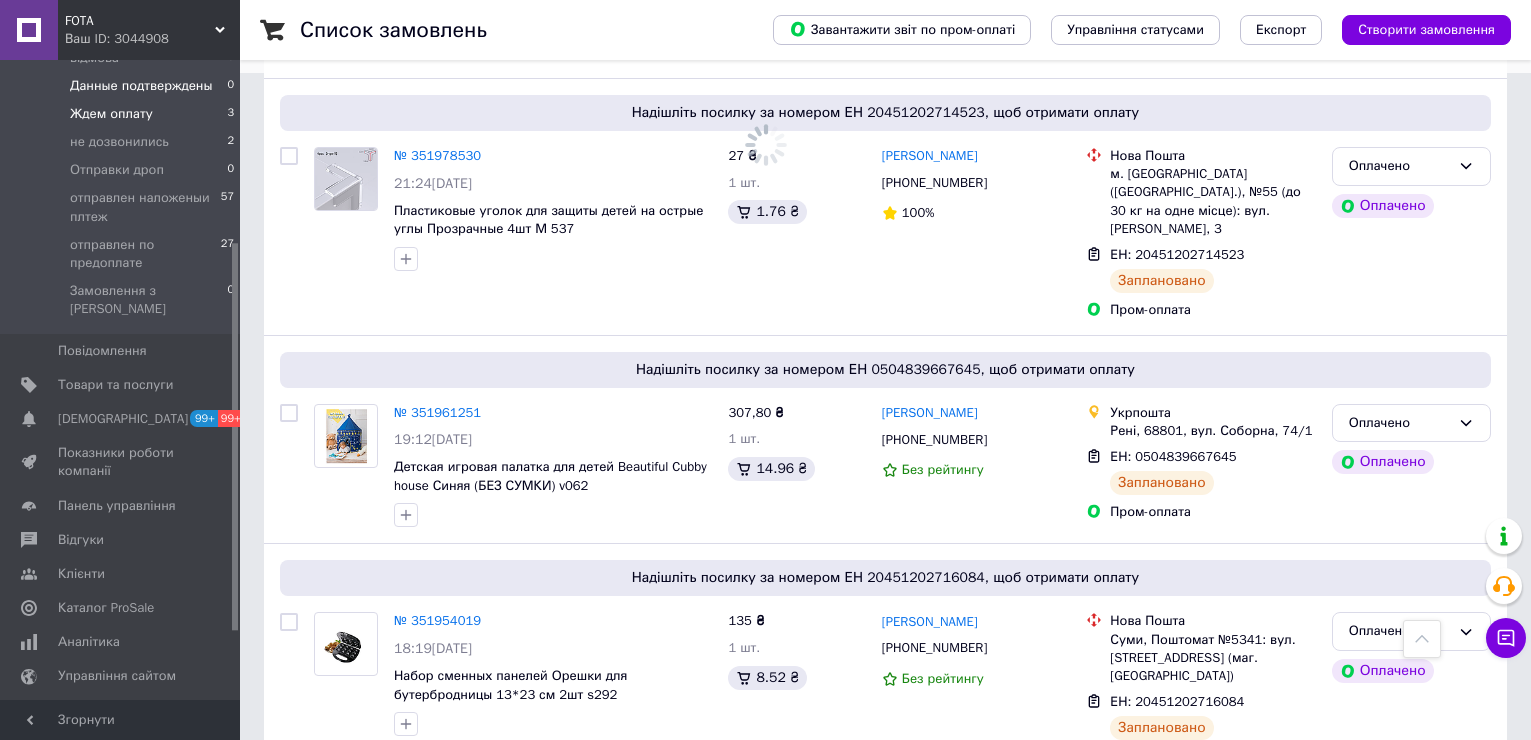scroll, scrollTop: 0, scrollLeft: 0, axis: both 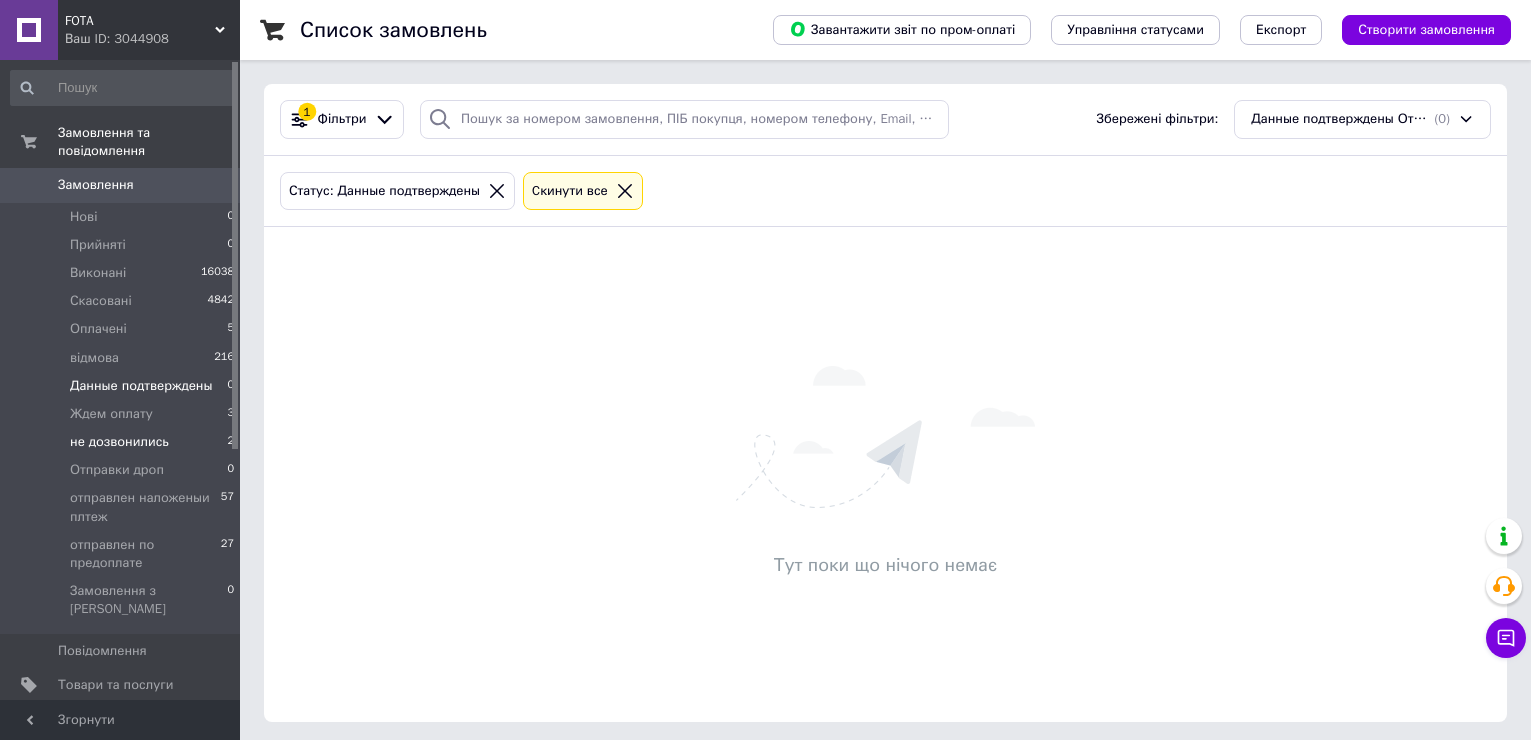 click on "не дозвонились" at bounding box center [119, 442] 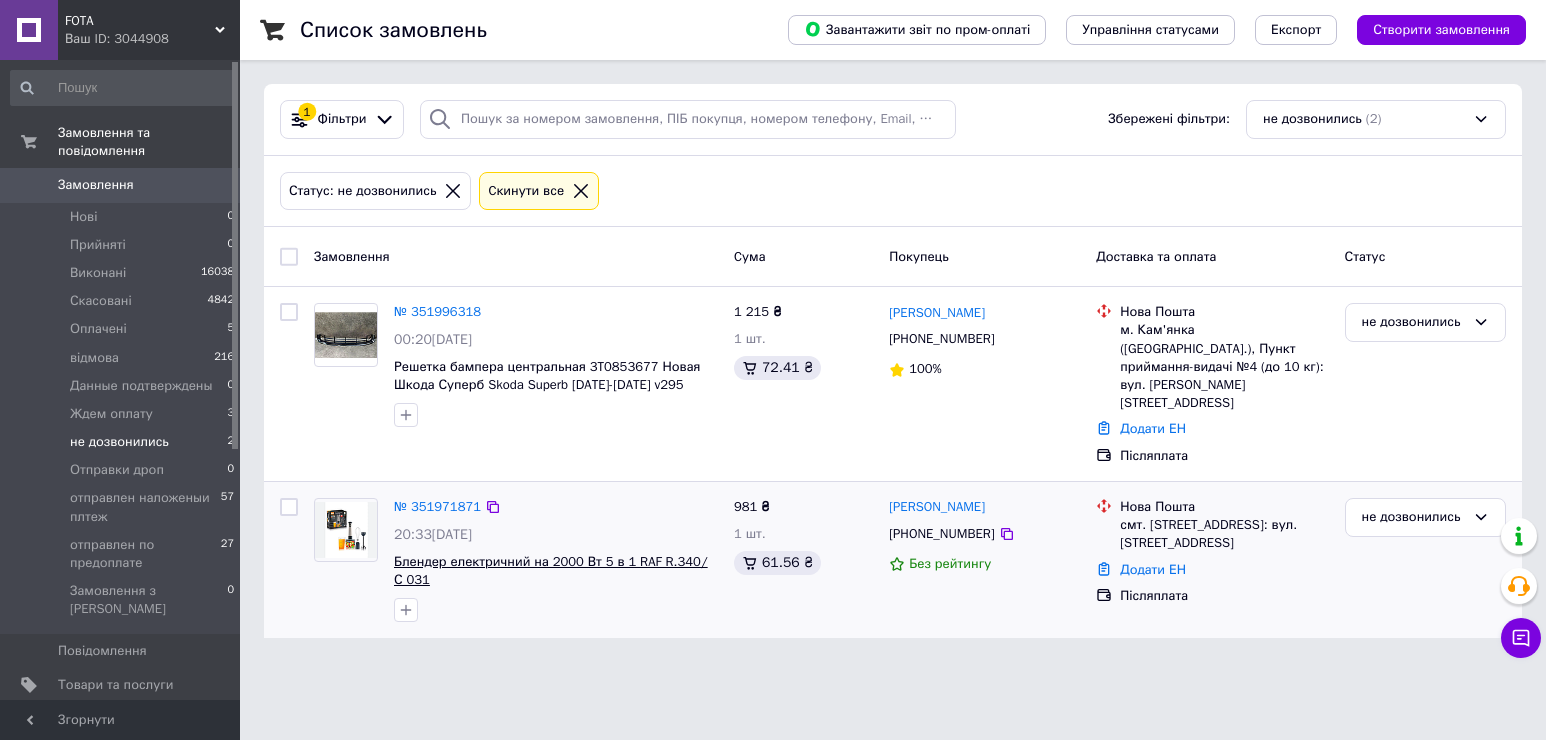 click on "Блендер електричний на 2000 Вт 5 в 1 RAF R.340/ С 031" at bounding box center (551, 571) 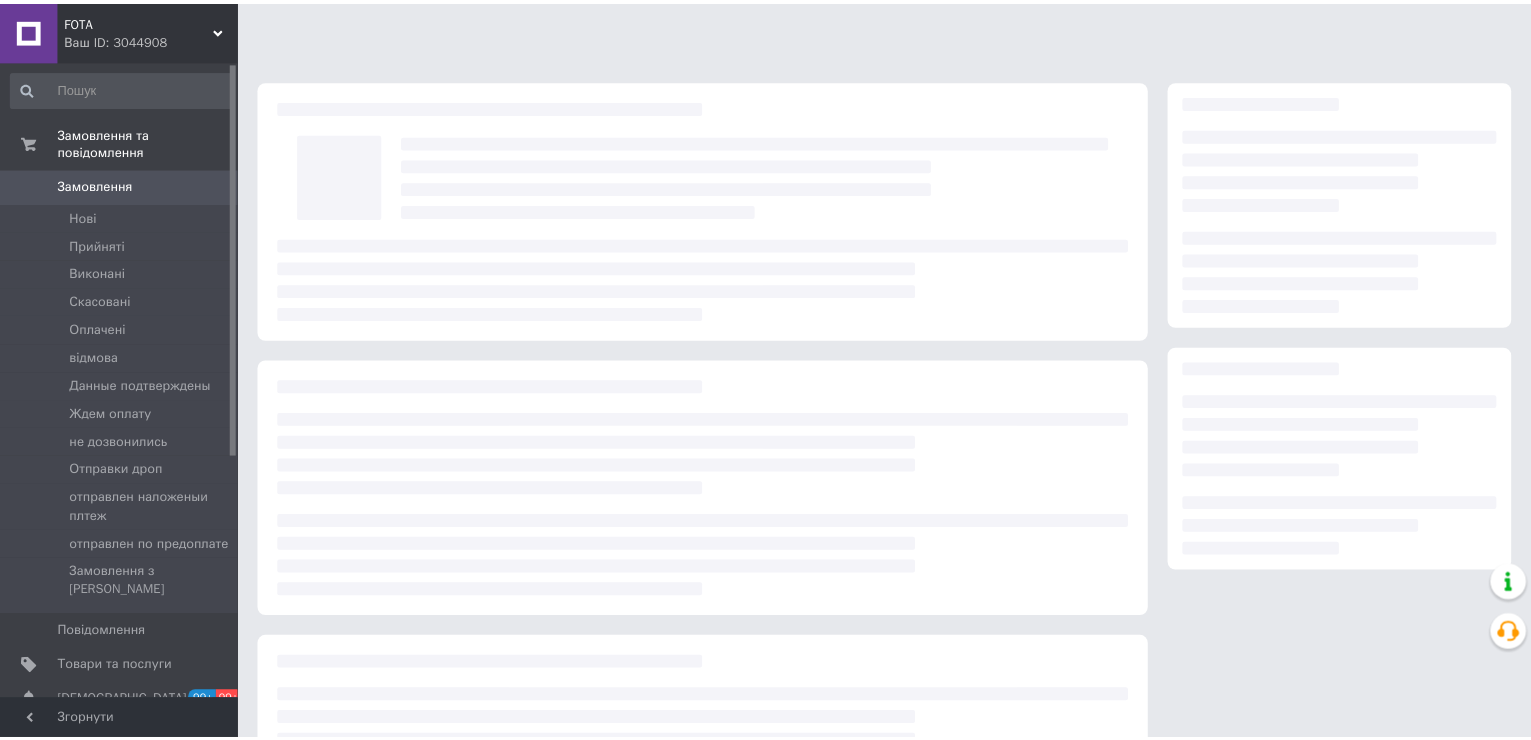 scroll, scrollTop: 0, scrollLeft: 0, axis: both 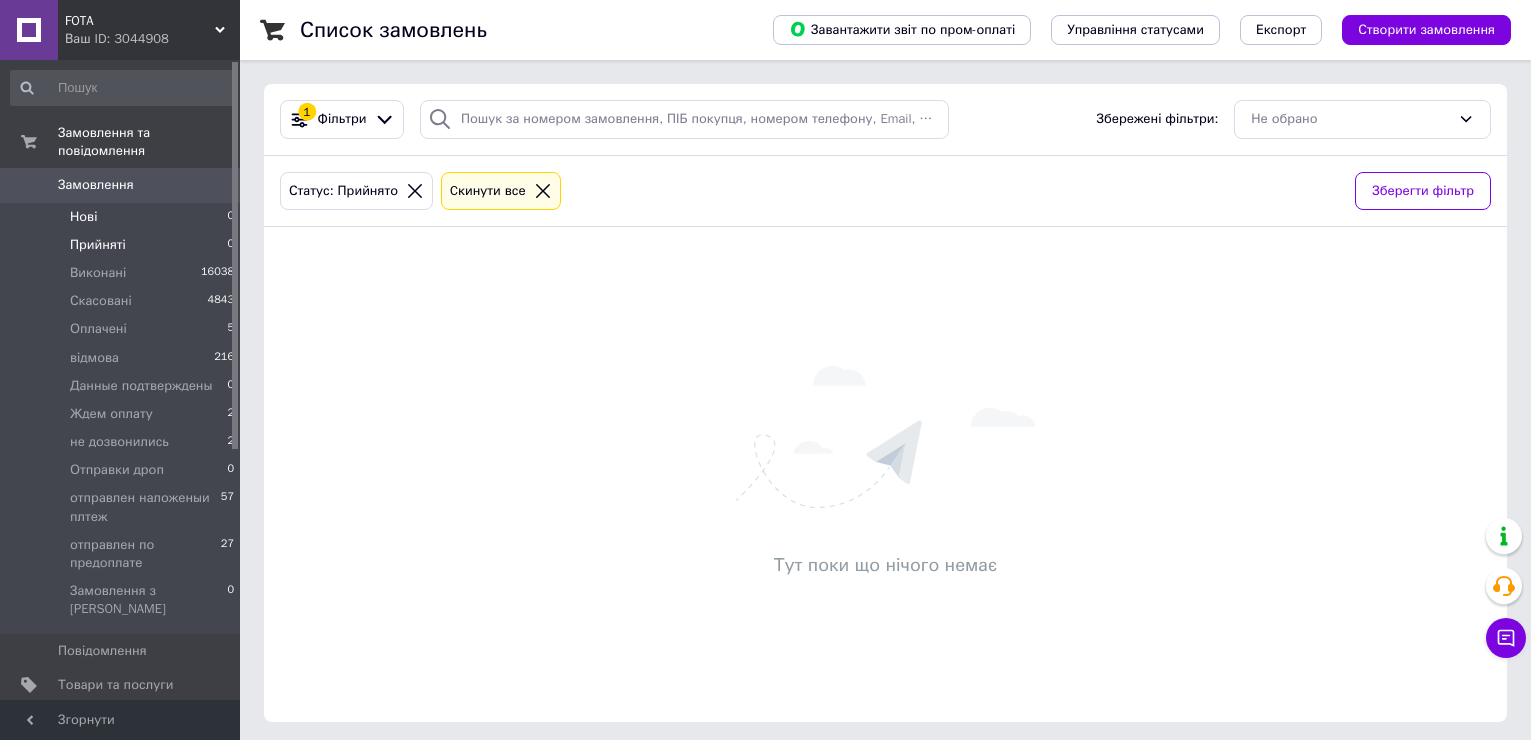 click on "Нові 0" at bounding box center [123, 217] 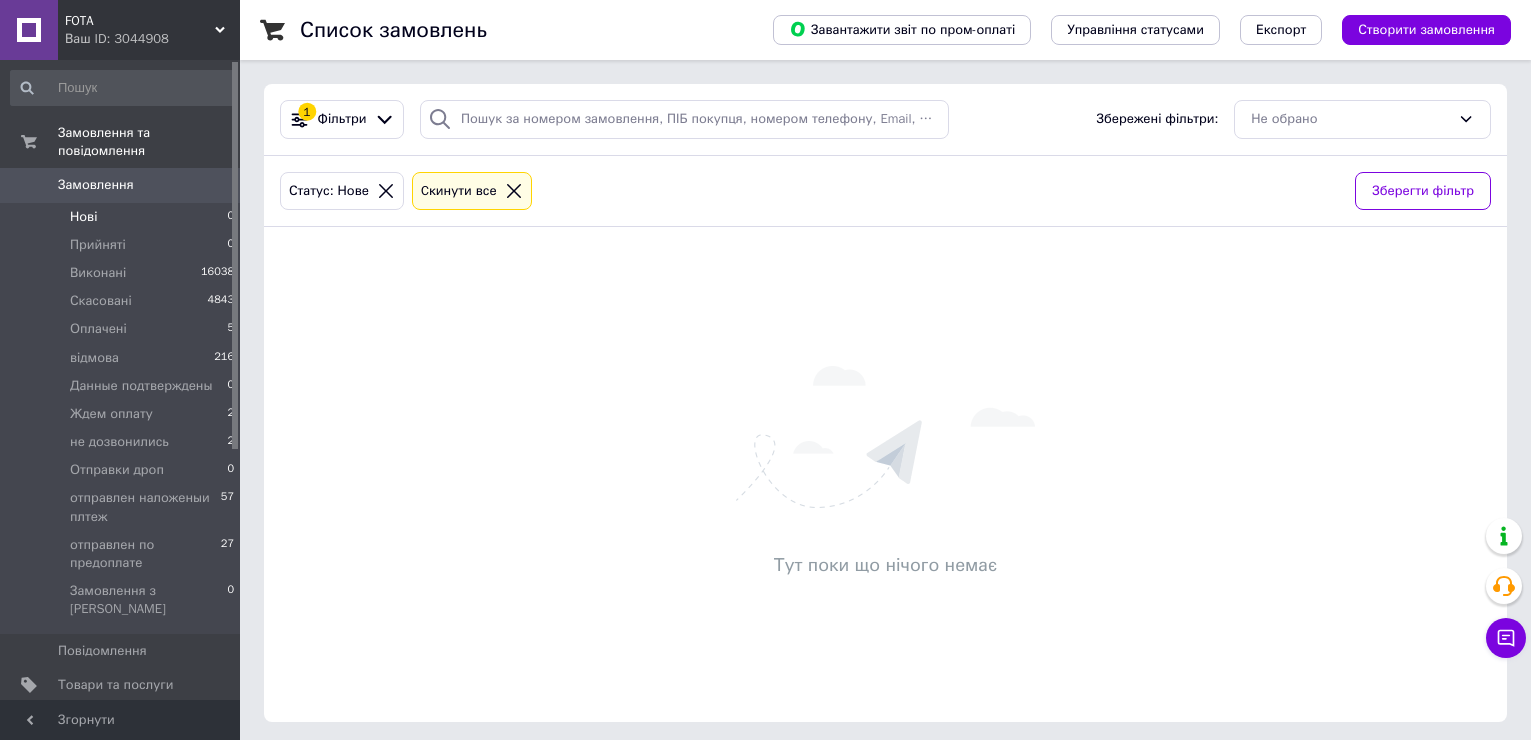 click on "Нові 0" at bounding box center [123, 217] 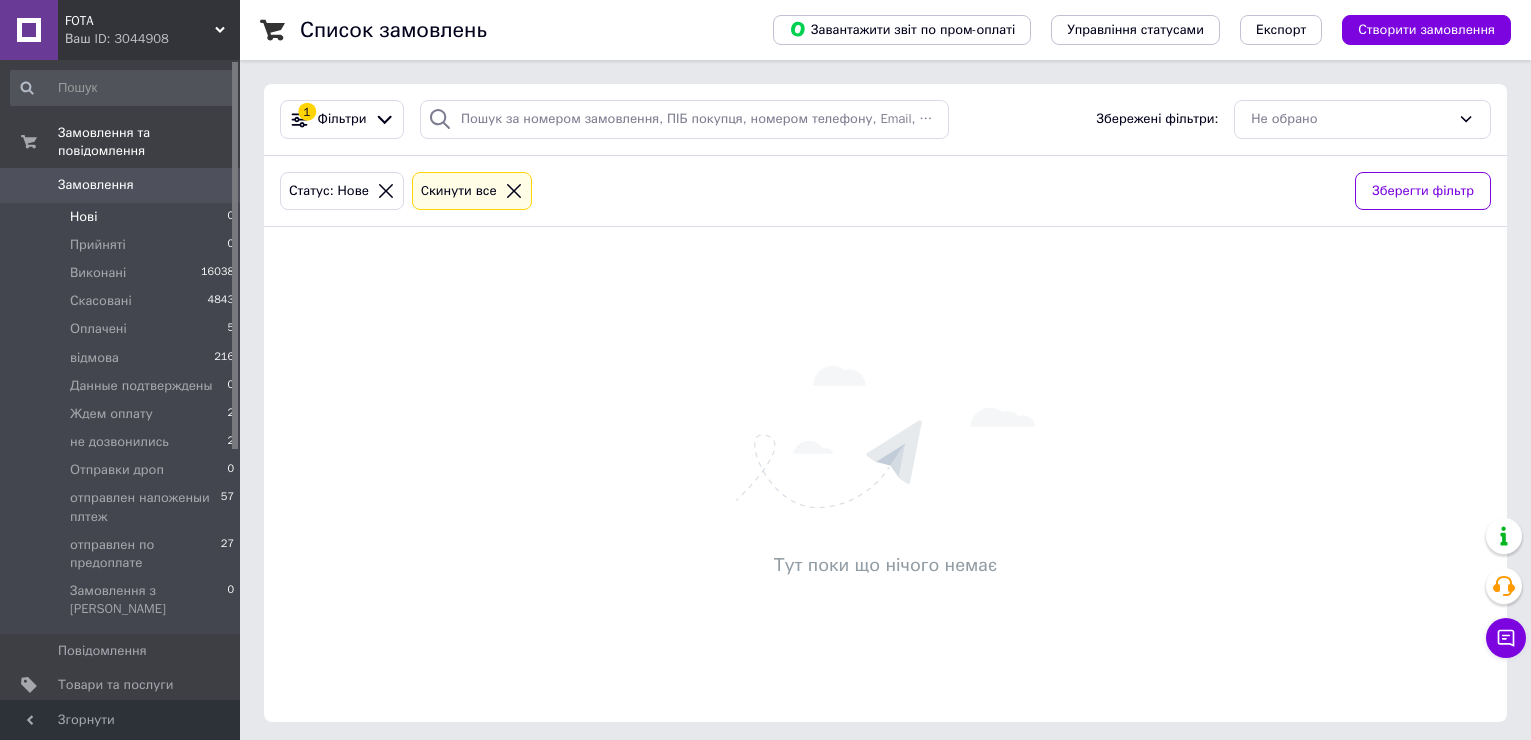 click on "Нові 0" at bounding box center [123, 217] 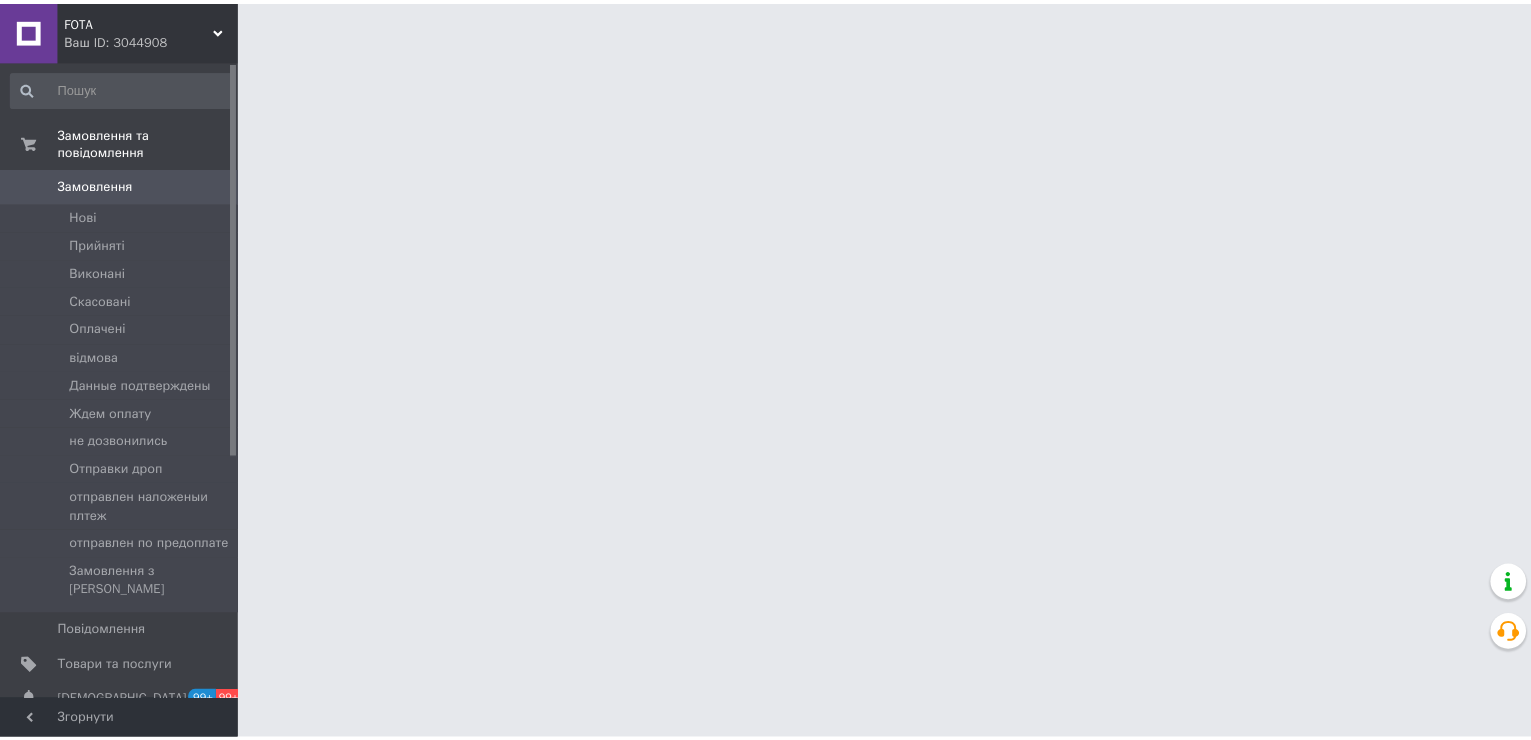 scroll, scrollTop: 0, scrollLeft: 0, axis: both 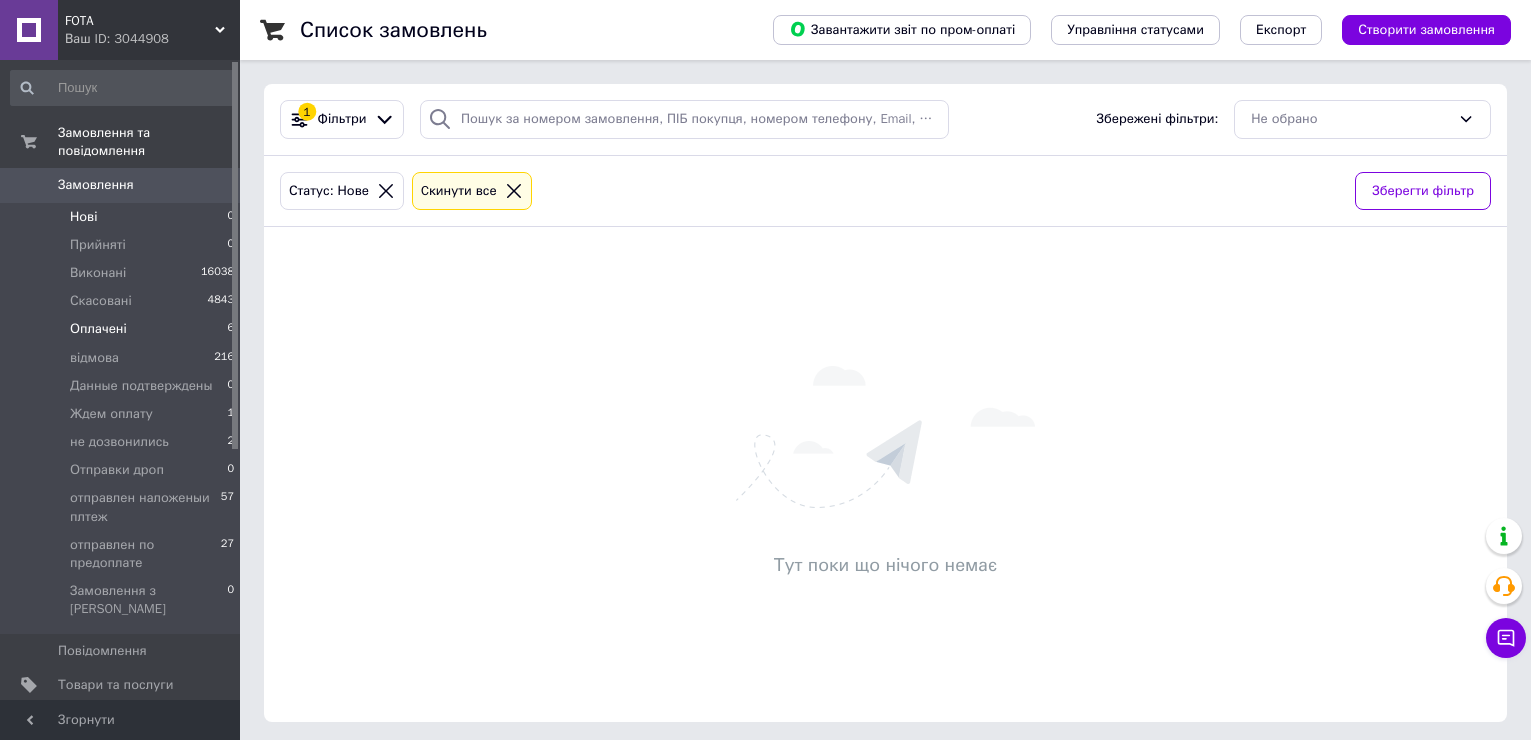 click on "Оплачені" at bounding box center (98, 329) 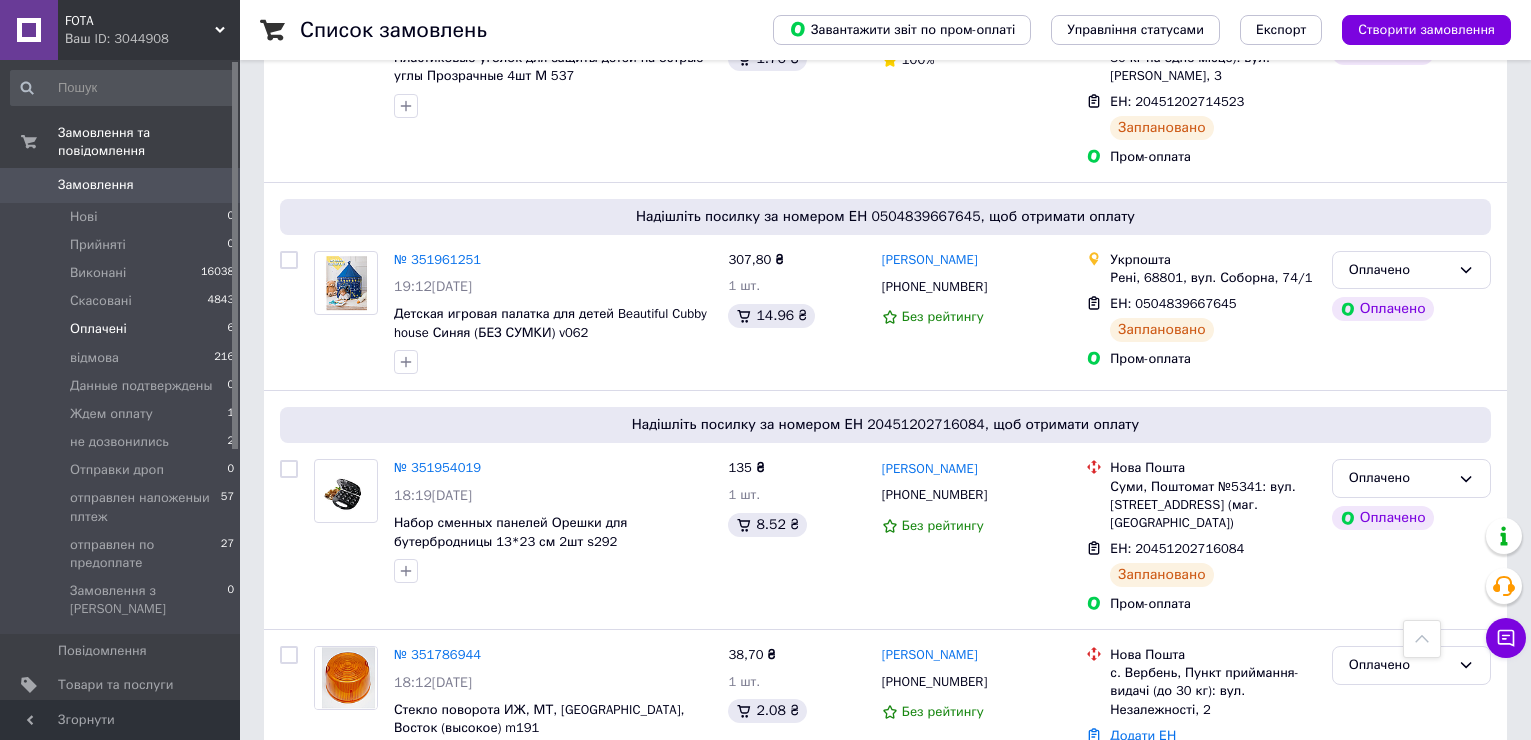 scroll, scrollTop: 825, scrollLeft: 0, axis: vertical 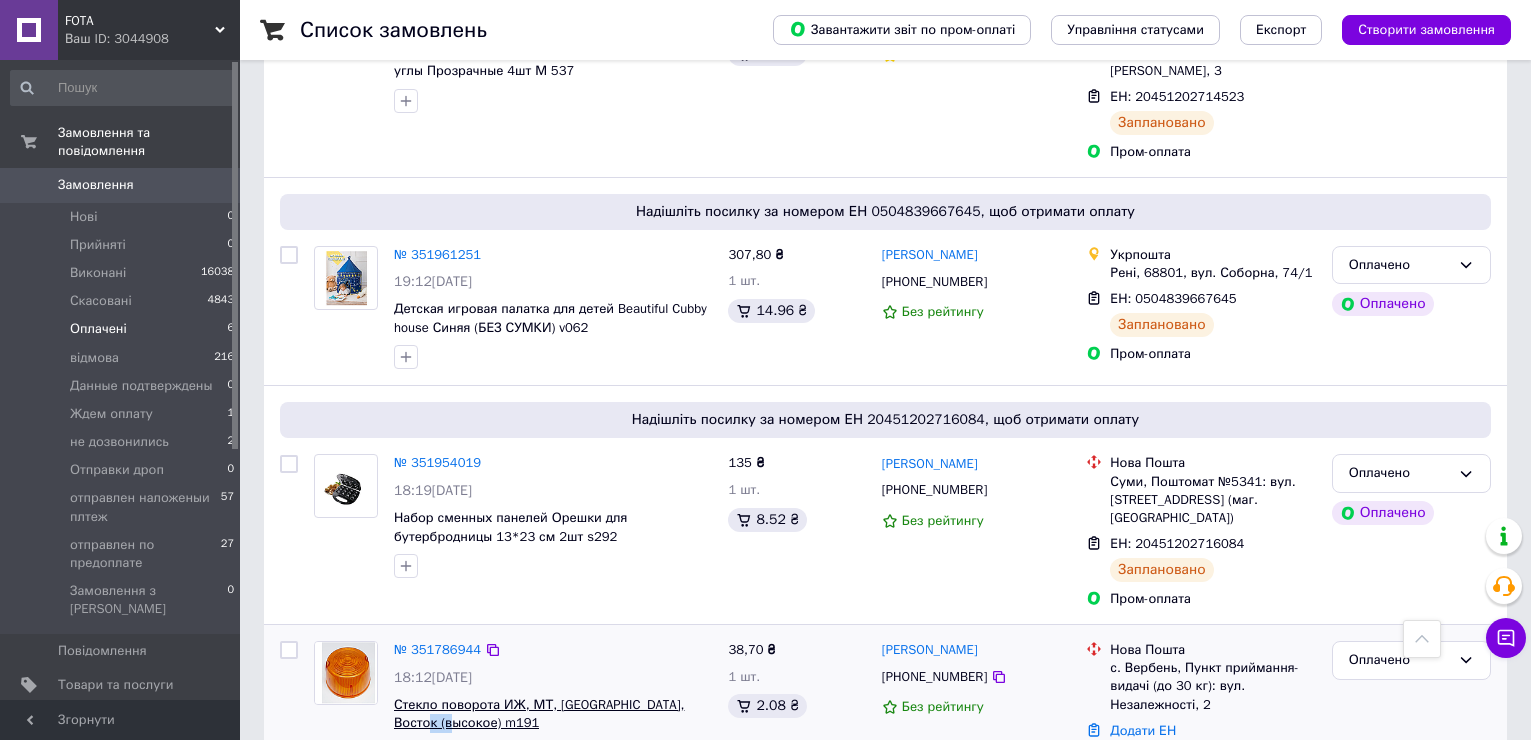 drag, startPoint x: 444, startPoint y: 658, endPoint x: 394, endPoint y: 660, distance: 50.039986 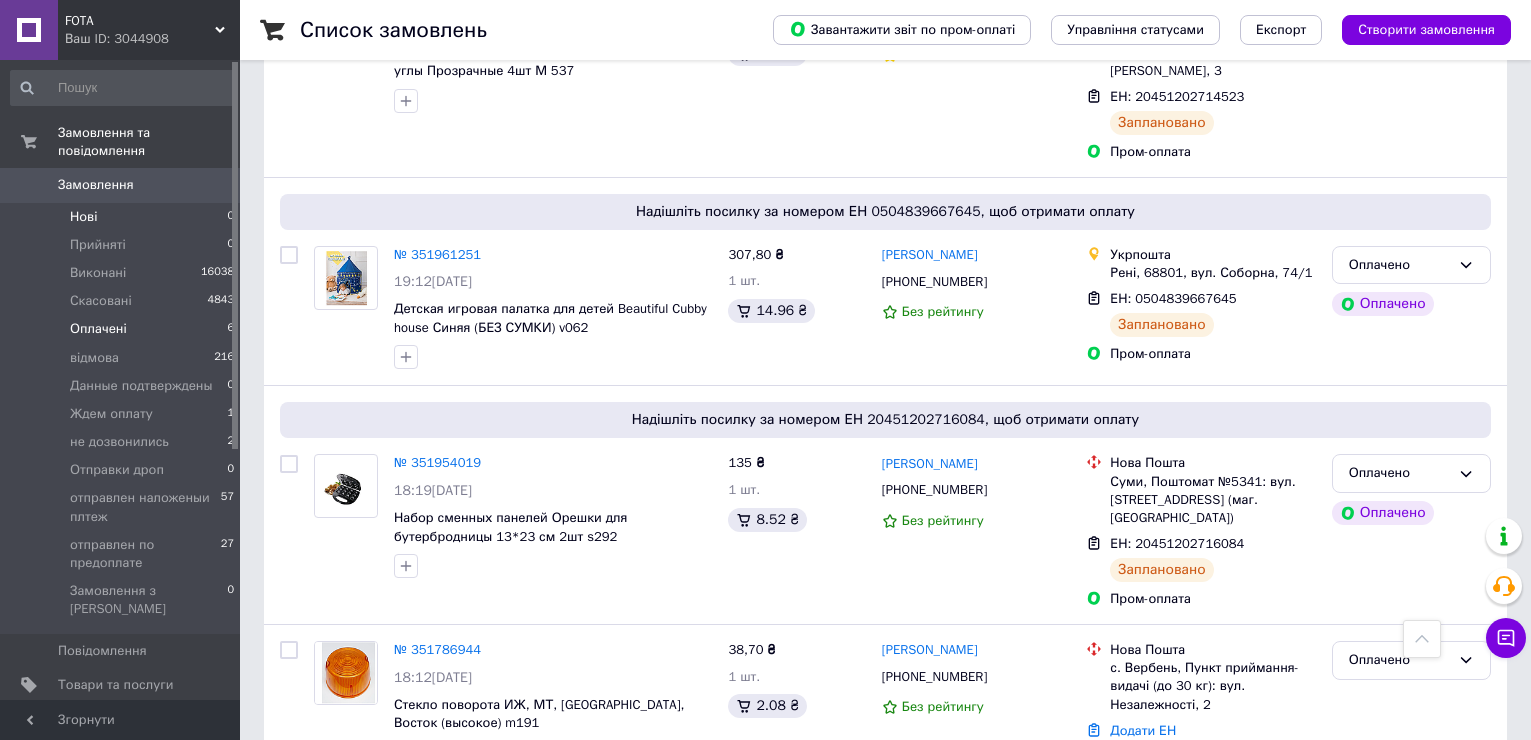 click on "Нові 0" at bounding box center (123, 217) 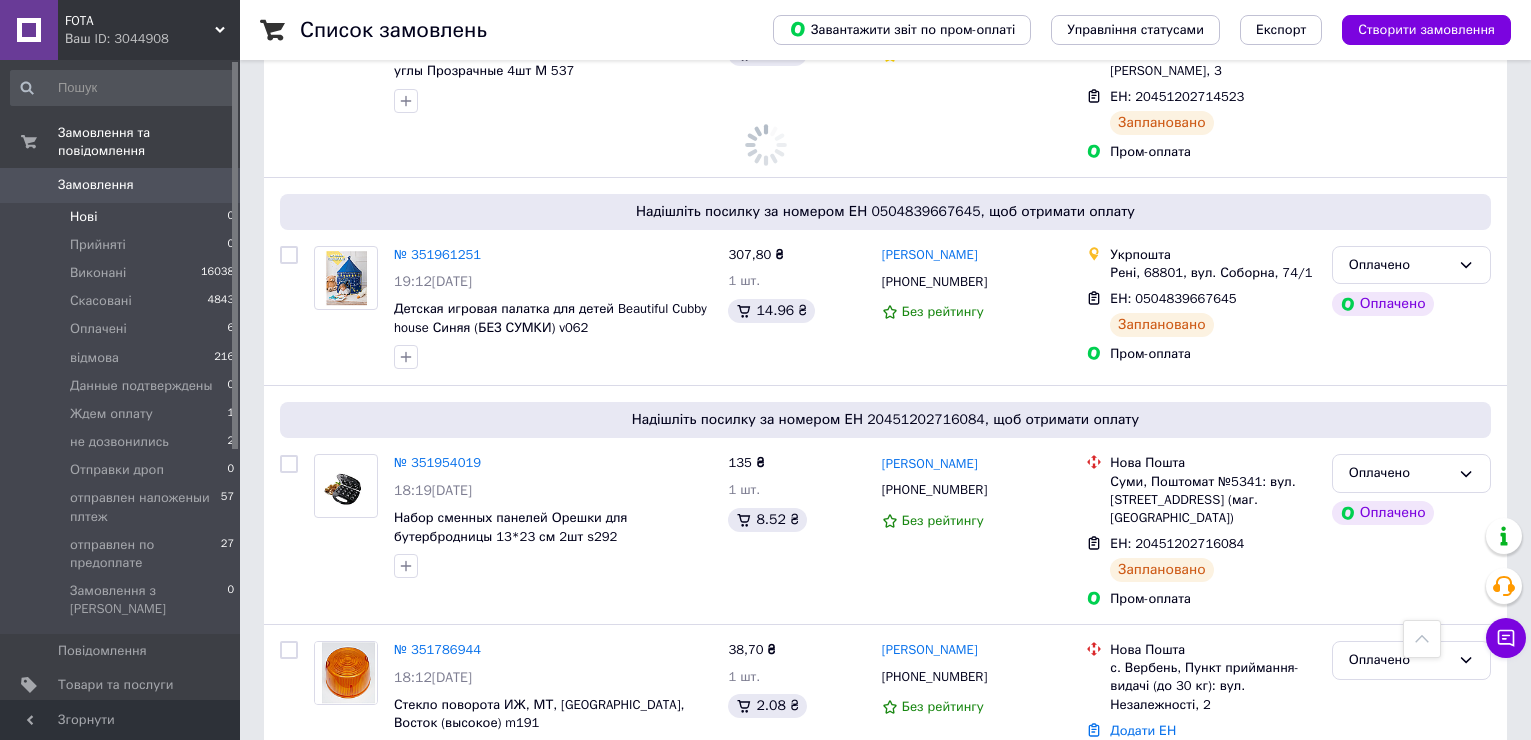 scroll, scrollTop: 0, scrollLeft: 0, axis: both 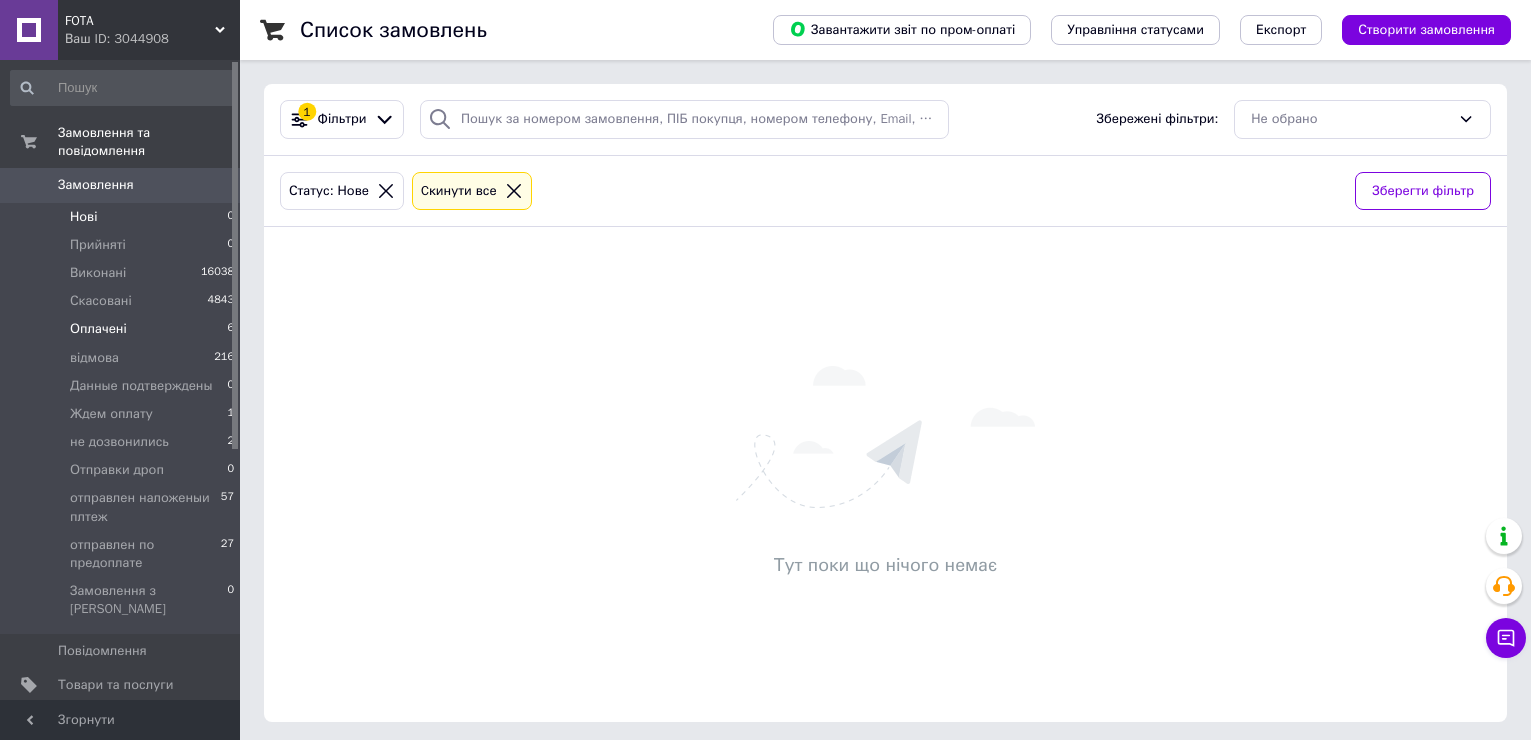 click on "Оплачені" at bounding box center [98, 329] 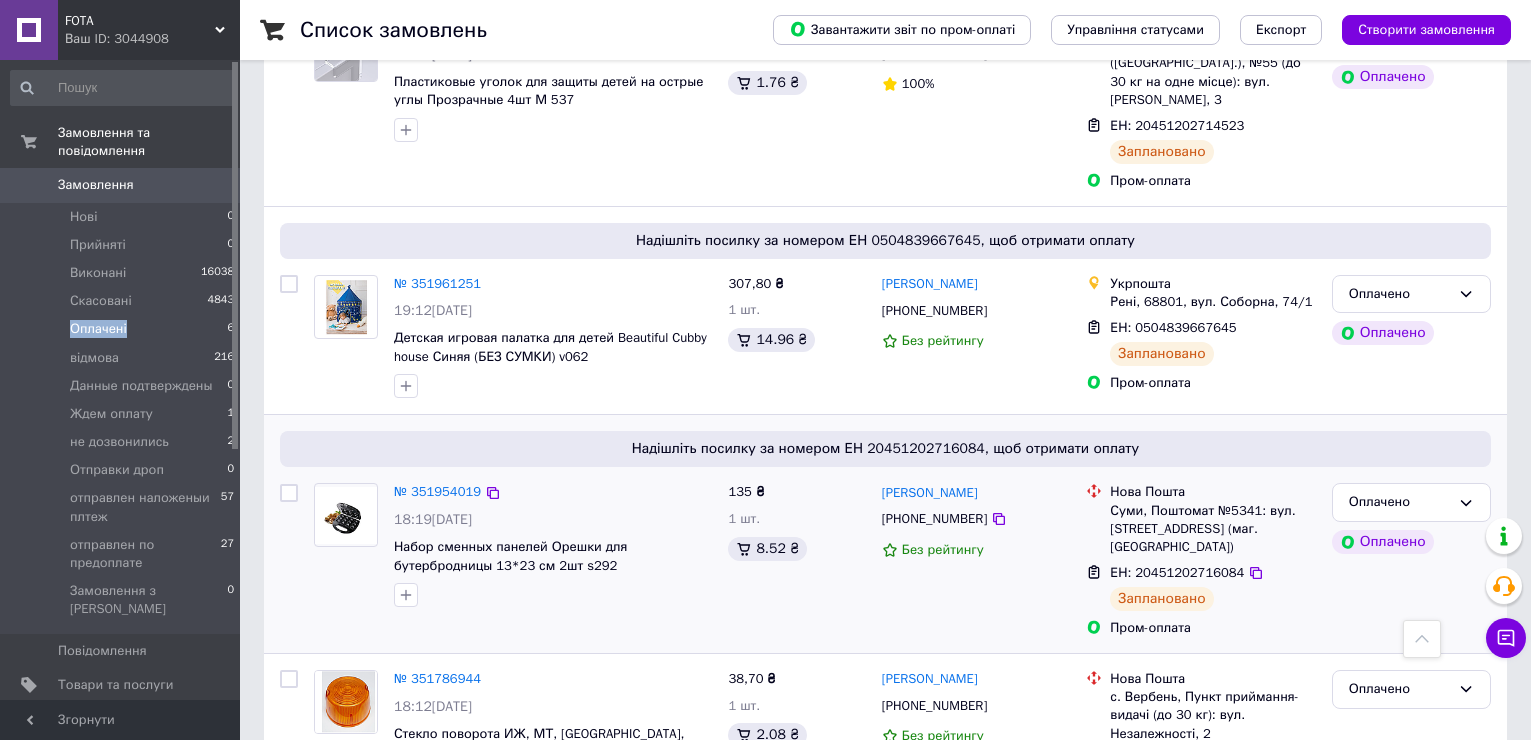 scroll, scrollTop: 825, scrollLeft: 0, axis: vertical 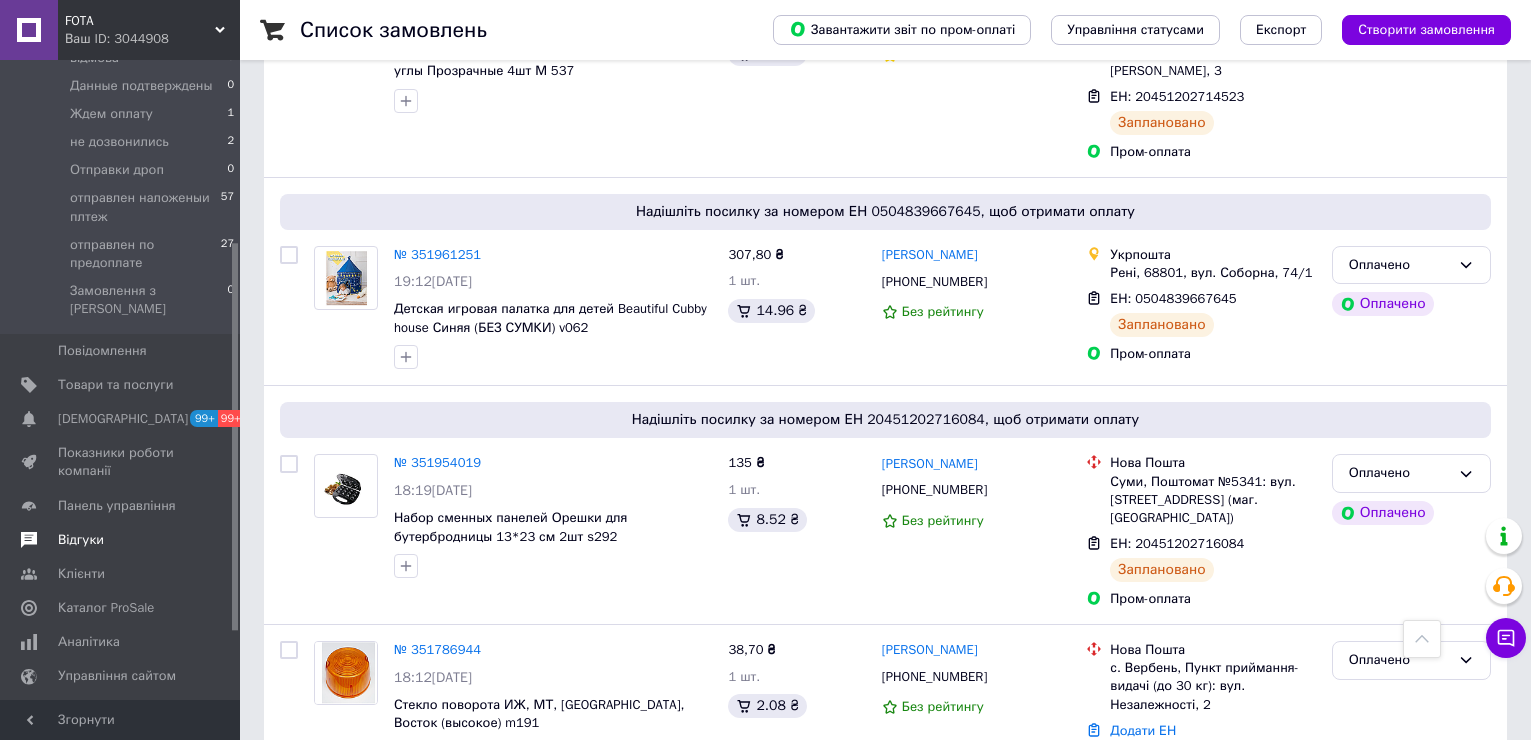 click on "Відгуки" at bounding box center [123, 540] 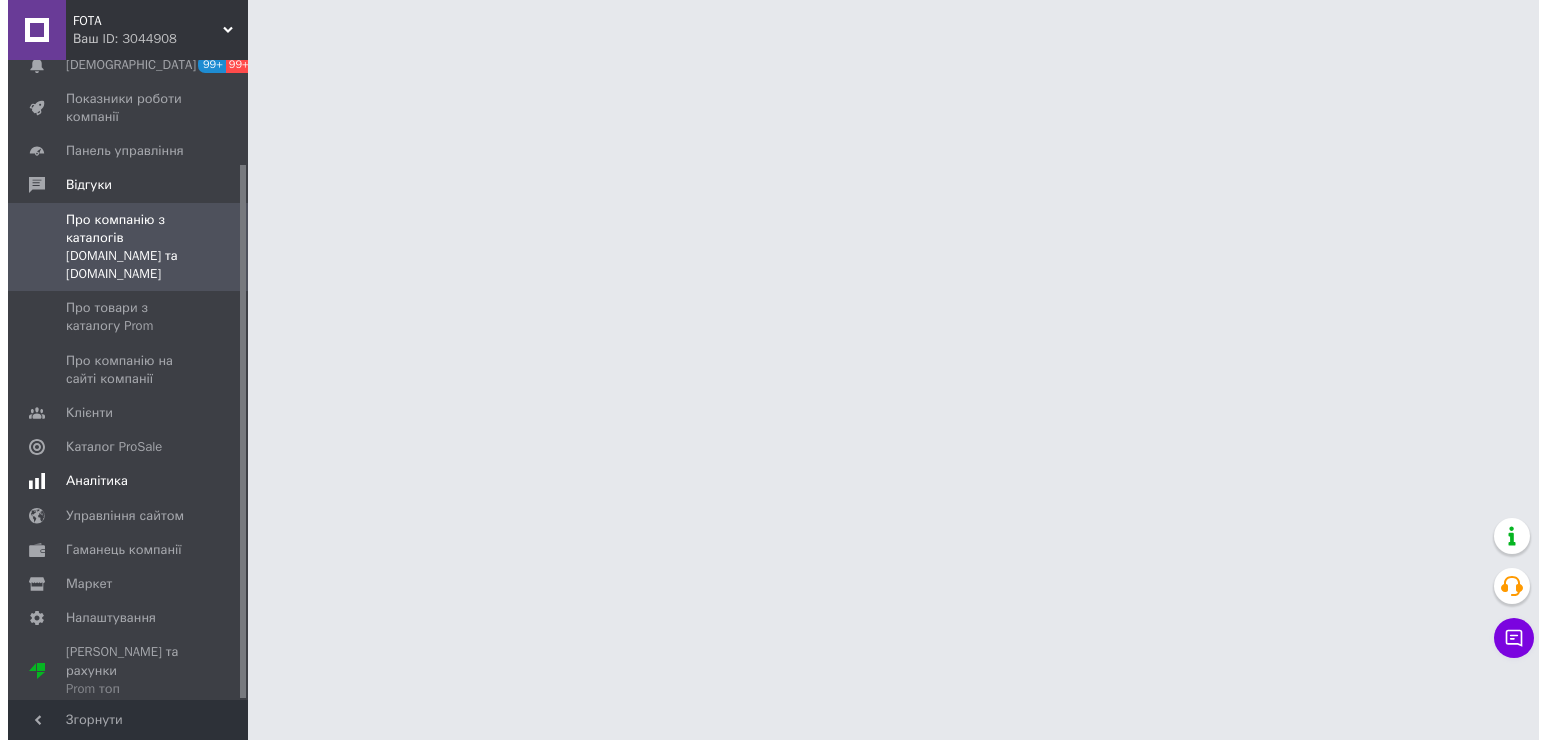 scroll, scrollTop: 0, scrollLeft: 0, axis: both 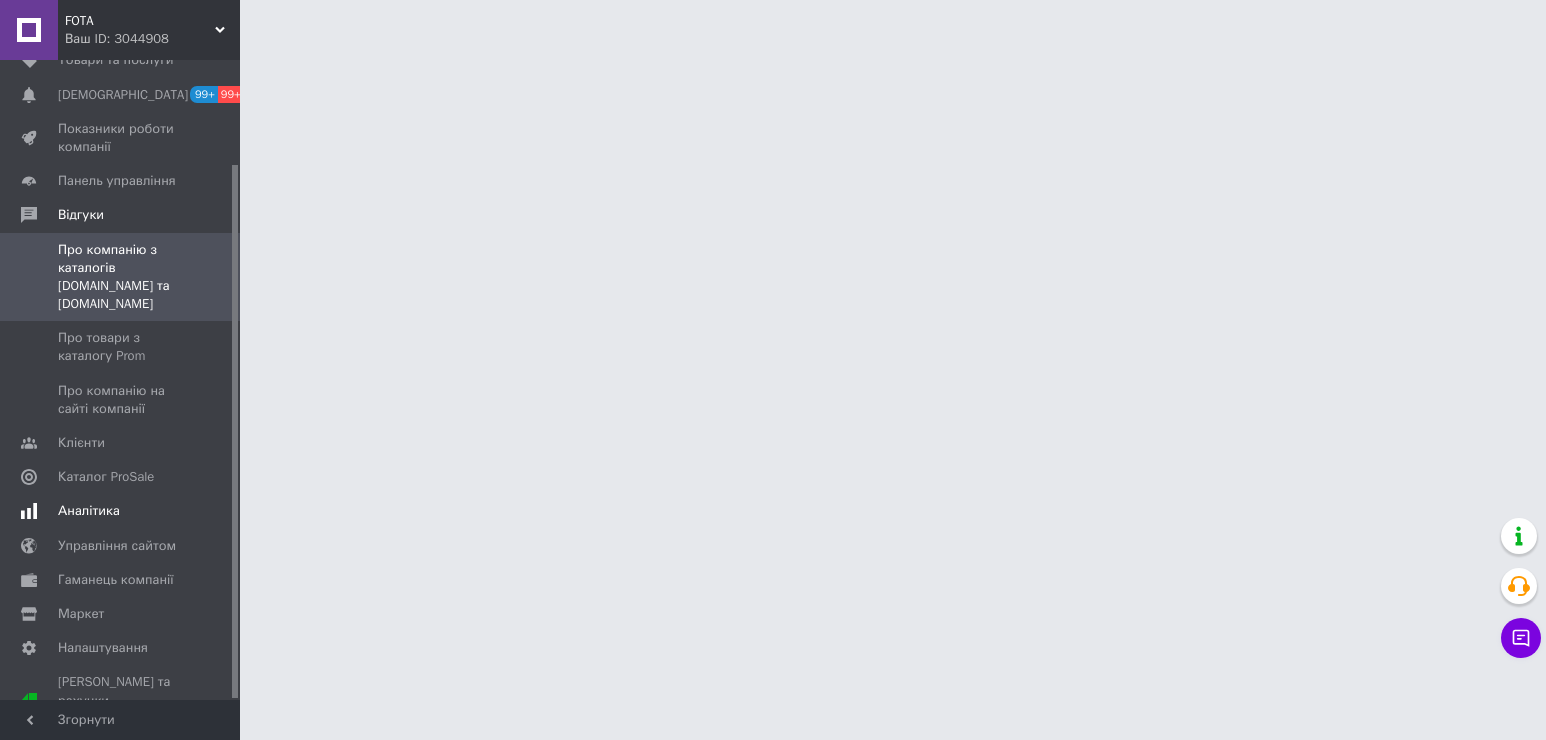 click at bounding box center [29, 511] 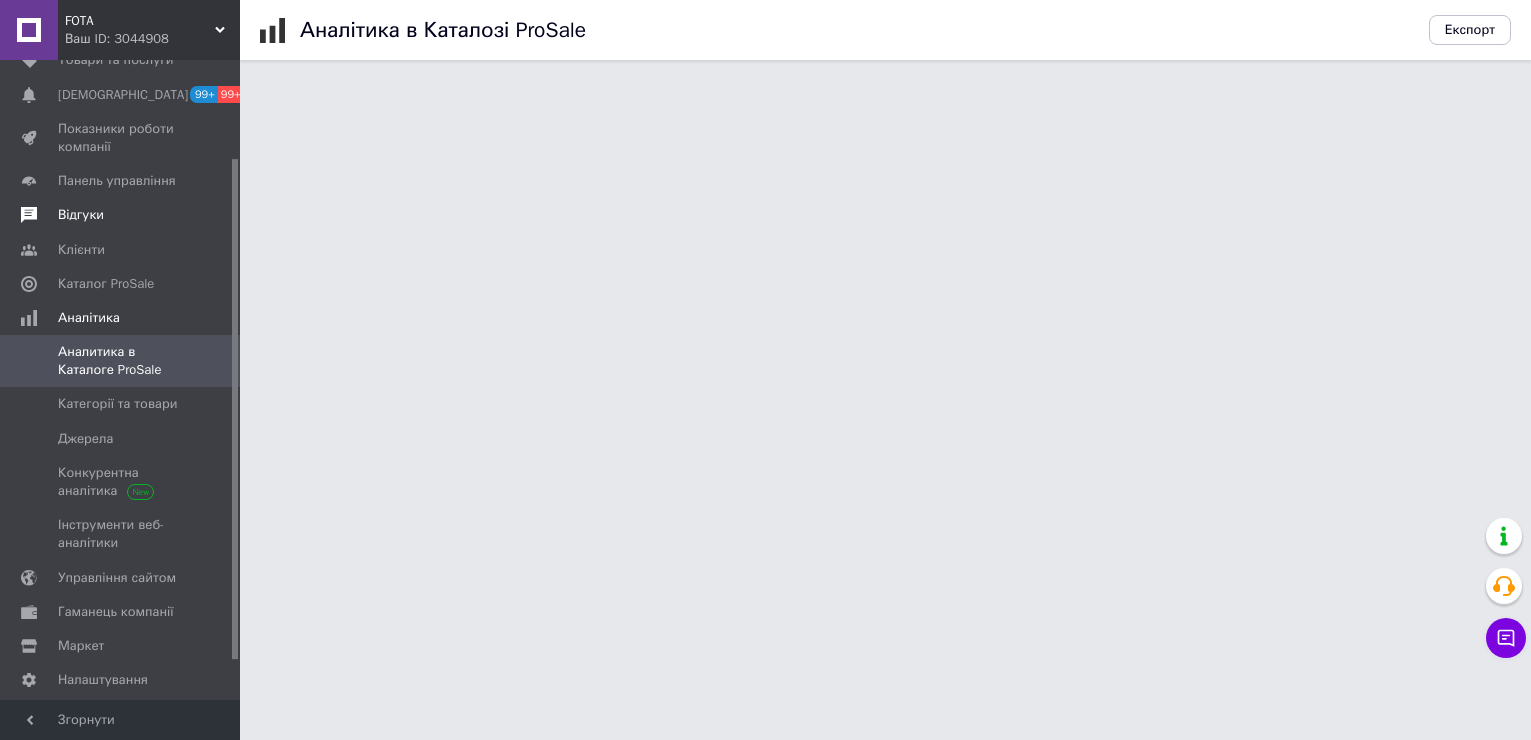 click on "Відгуки" at bounding box center (81, 215) 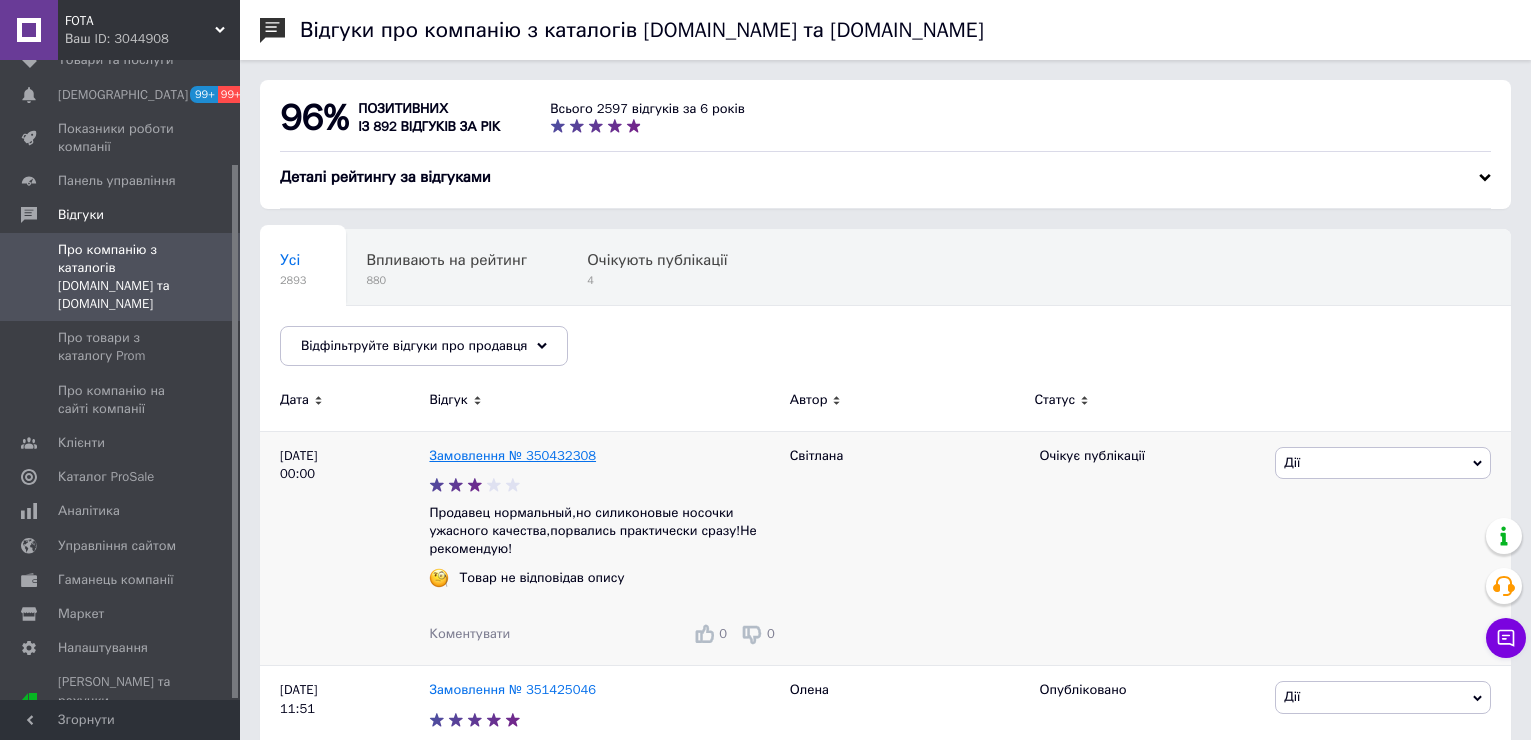 click on "Замовлення № 350432308" at bounding box center (512, 455) 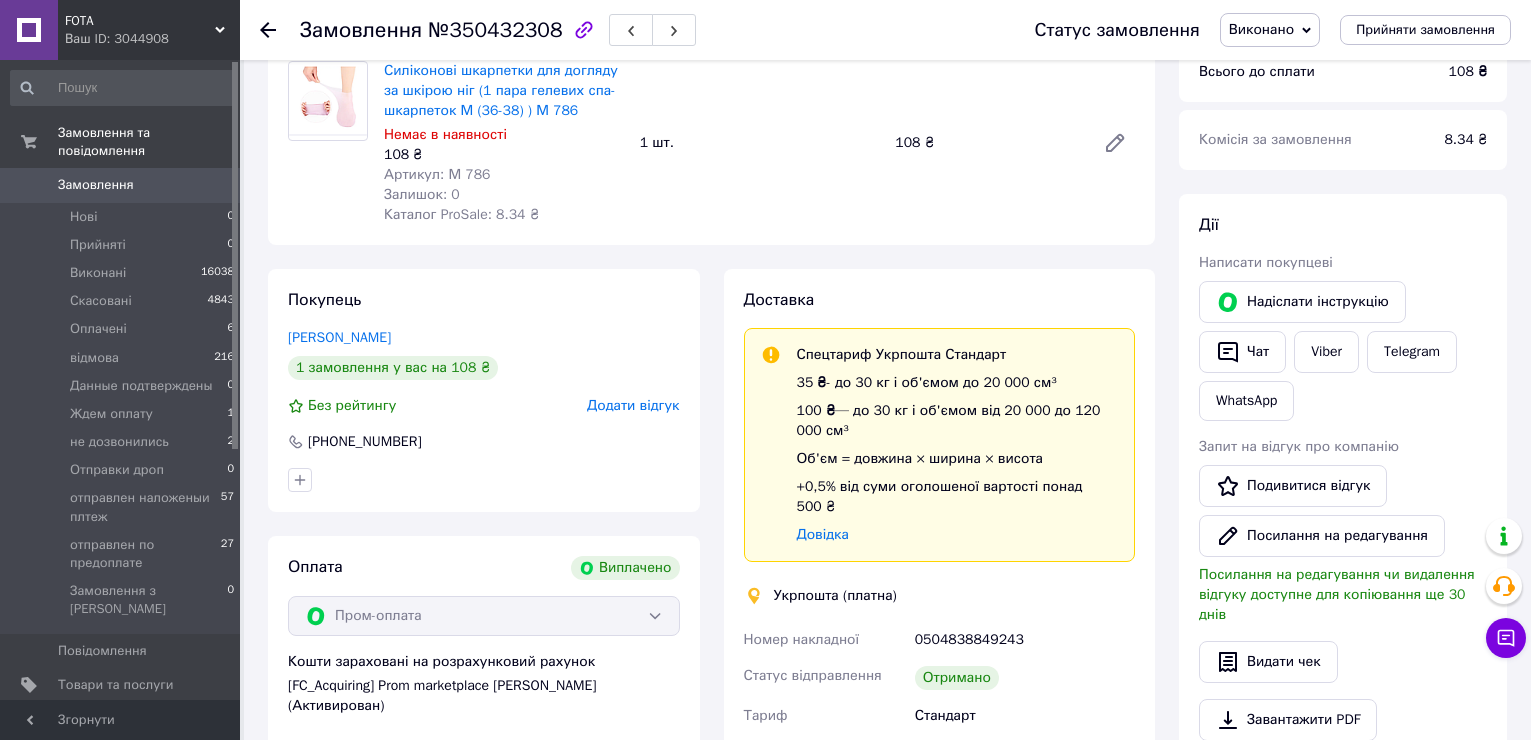 scroll, scrollTop: 0, scrollLeft: 0, axis: both 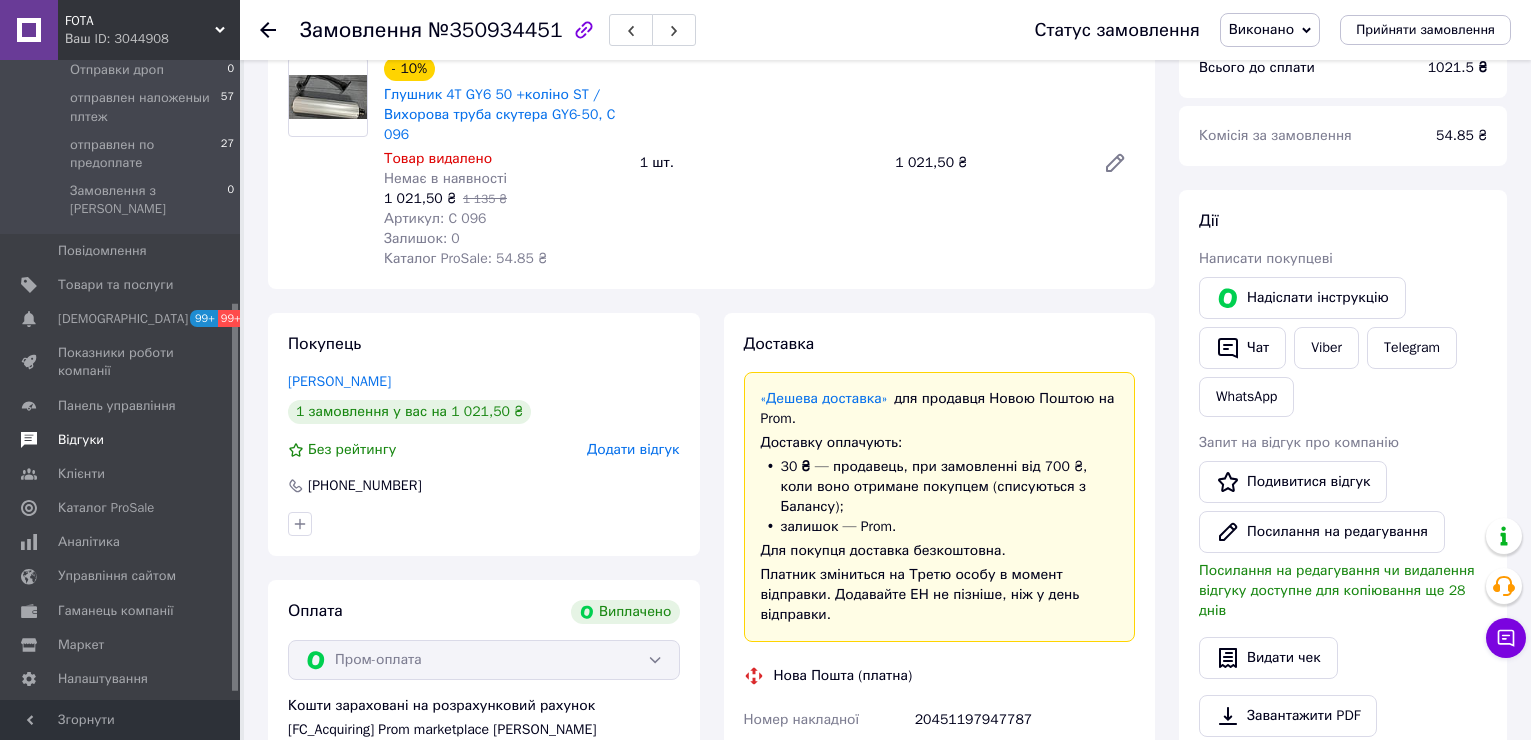 click on "Відгуки" at bounding box center (81, 440) 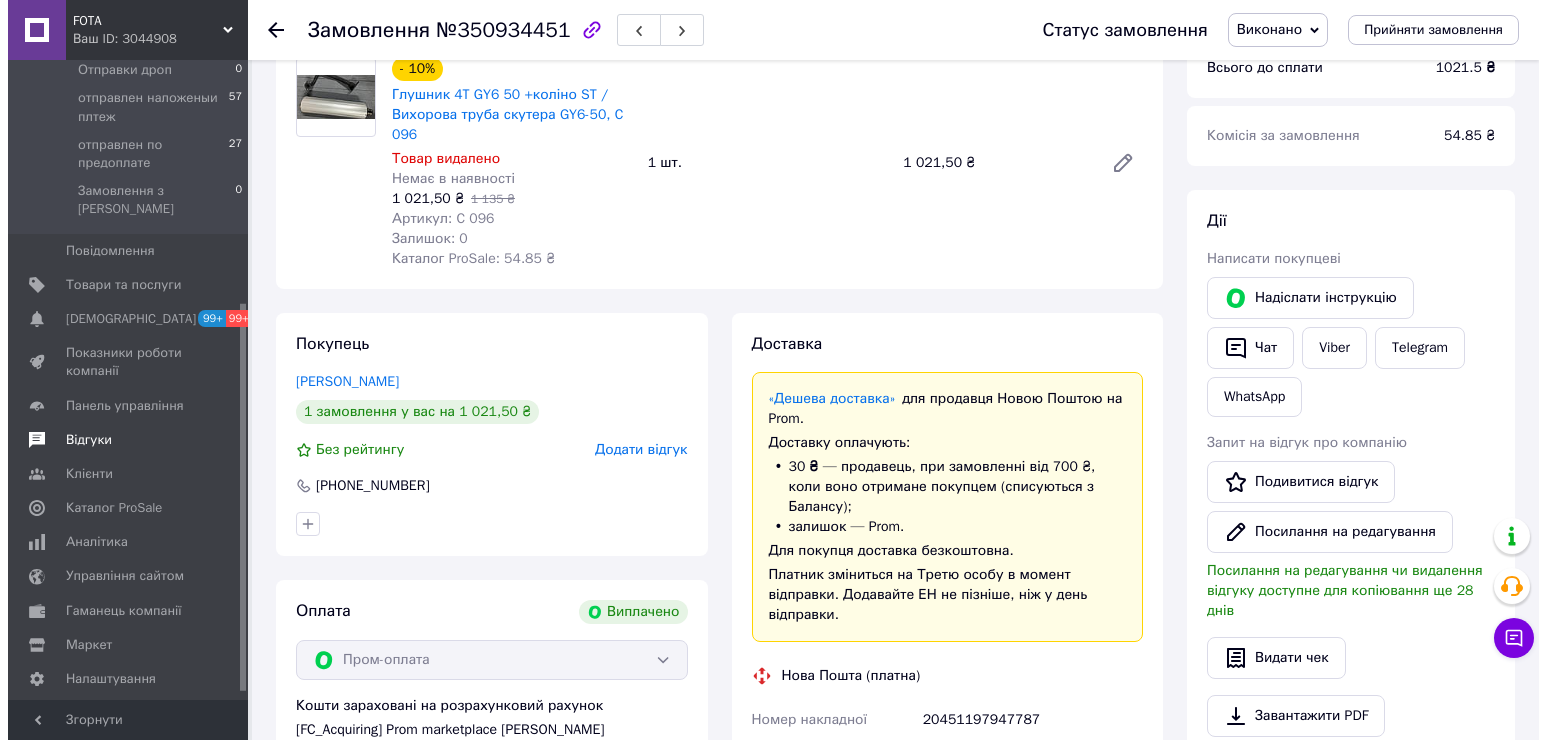 scroll, scrollTop: 0, scrollLeft: 0, axis: both 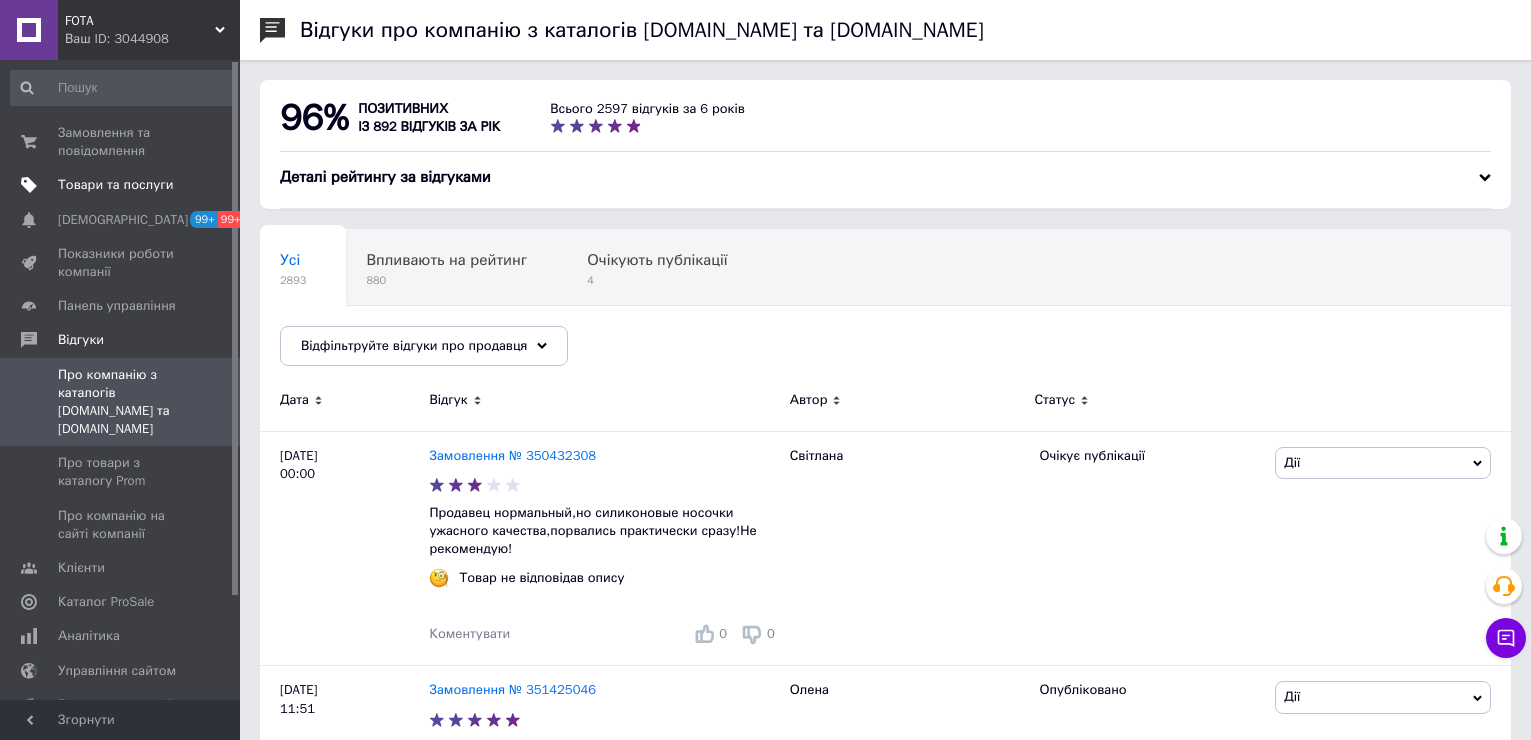 click on "Товари та послуги" at bounding box center [115, 185] 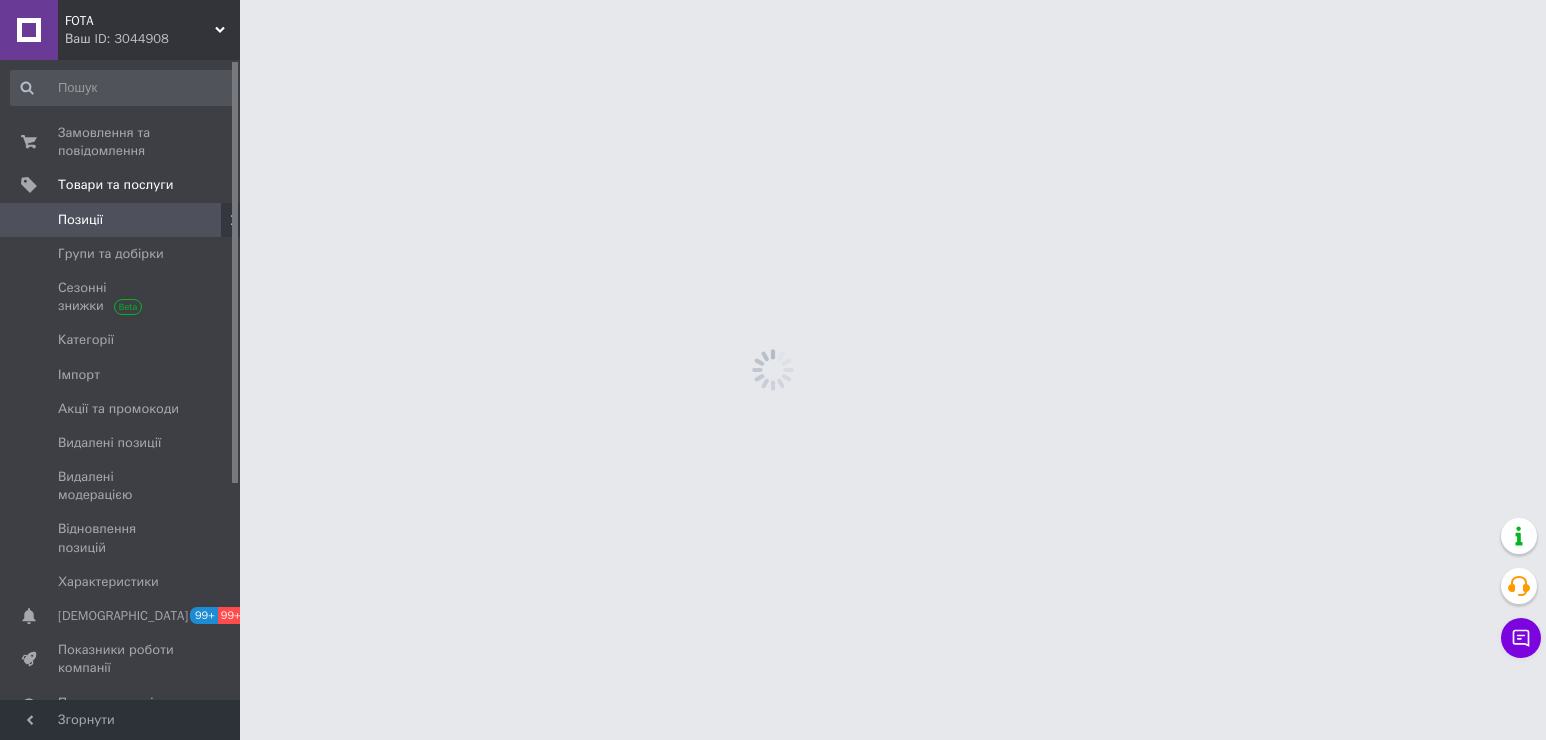 click on "Позиції" at bounding box center [80, 220] 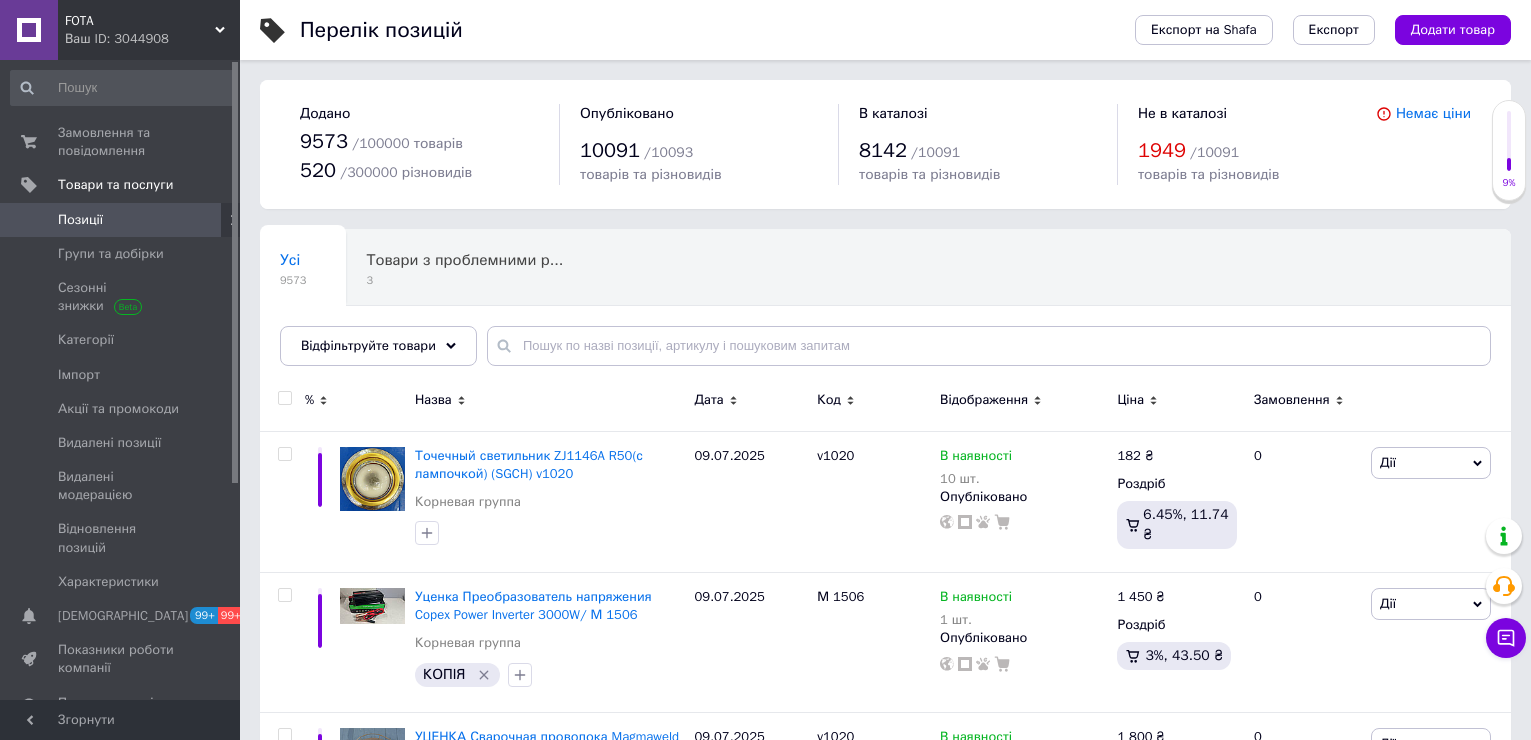 click on "Усі 9573 Товари з проблемними р... 3 Коренева група 5337 Видалити Редагувати Ok Відфільтровано...  Зберегти" at bounding box center (885, 307) 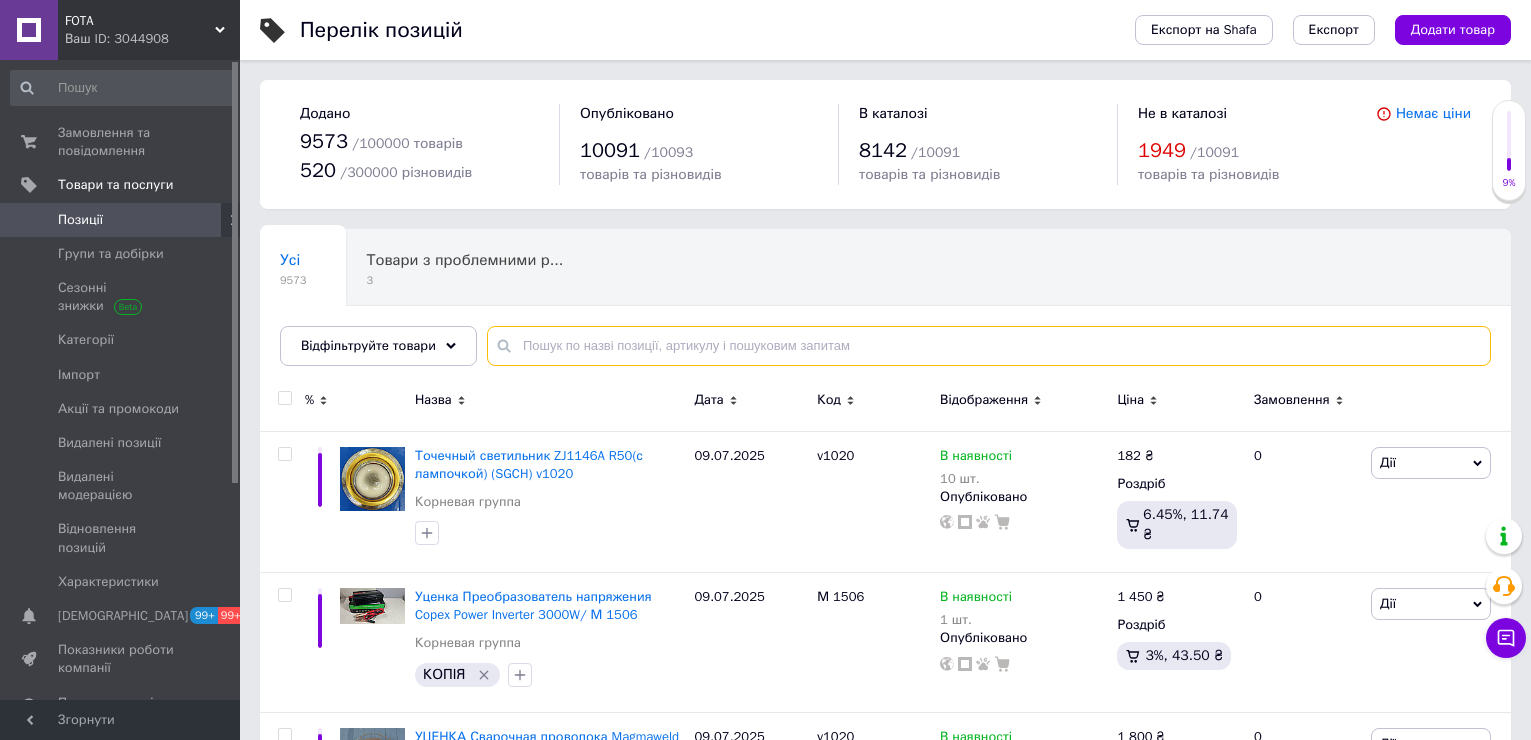 click at bounding box center [989, 346] 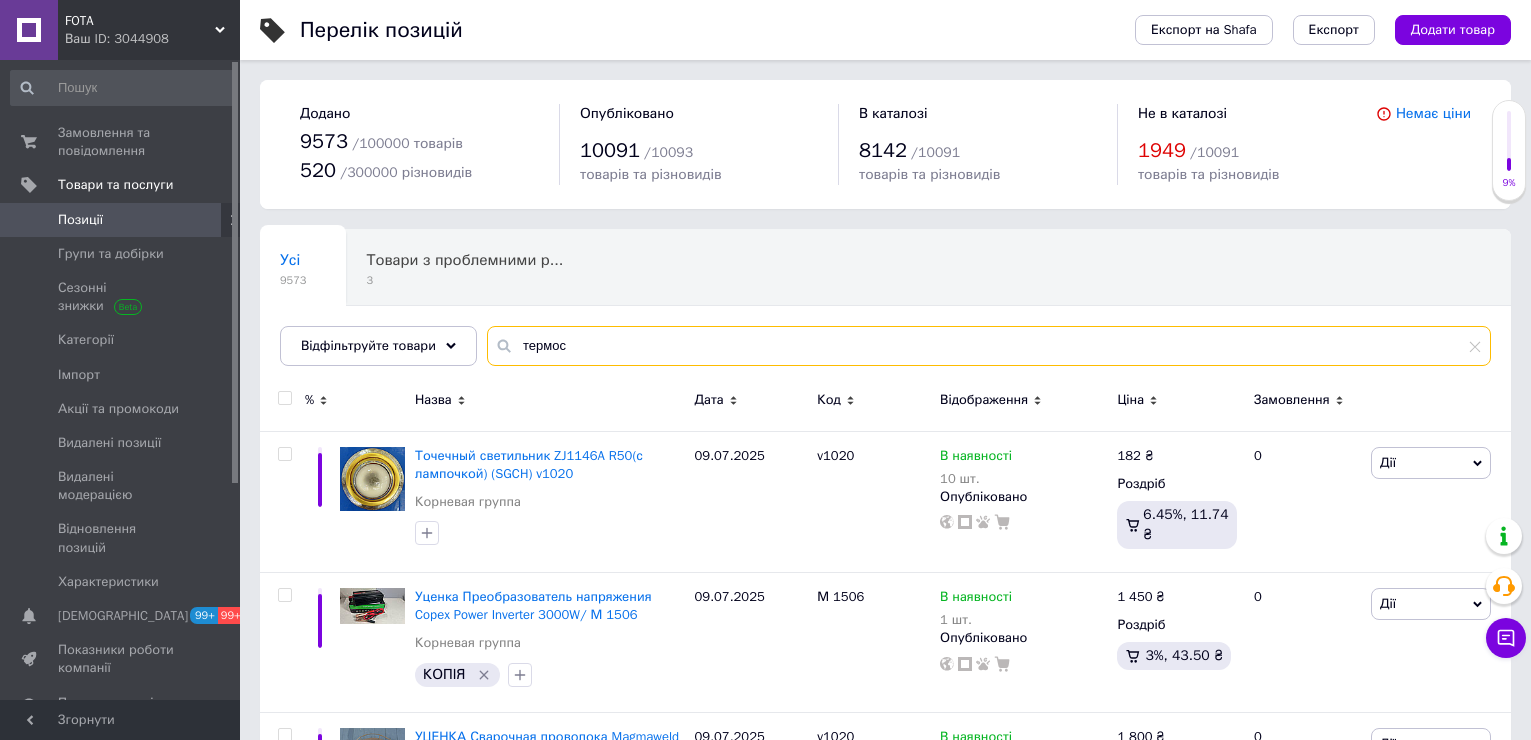 type on "термос" 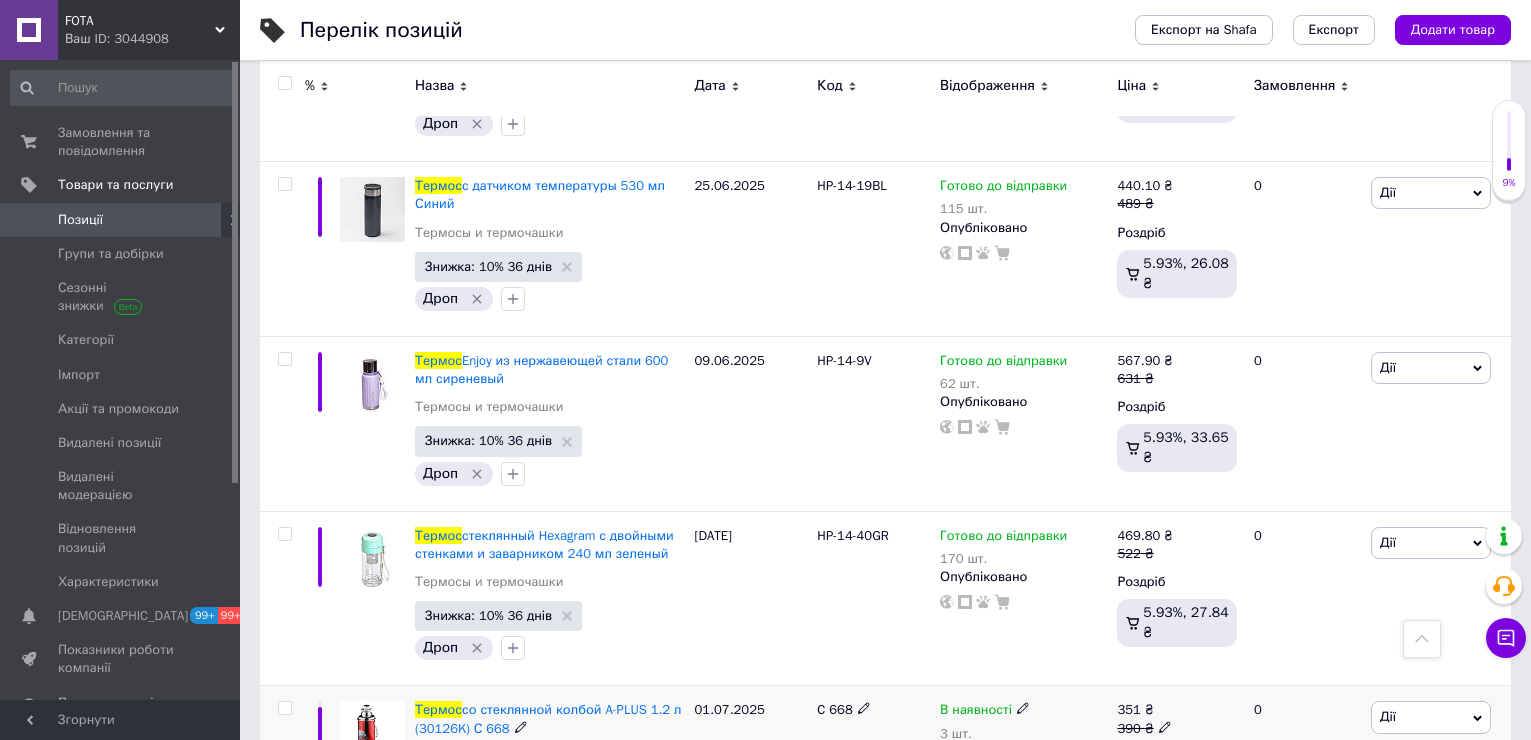 scroll, scrollTop: 11800, scrollLeft: 0, axis: vertical 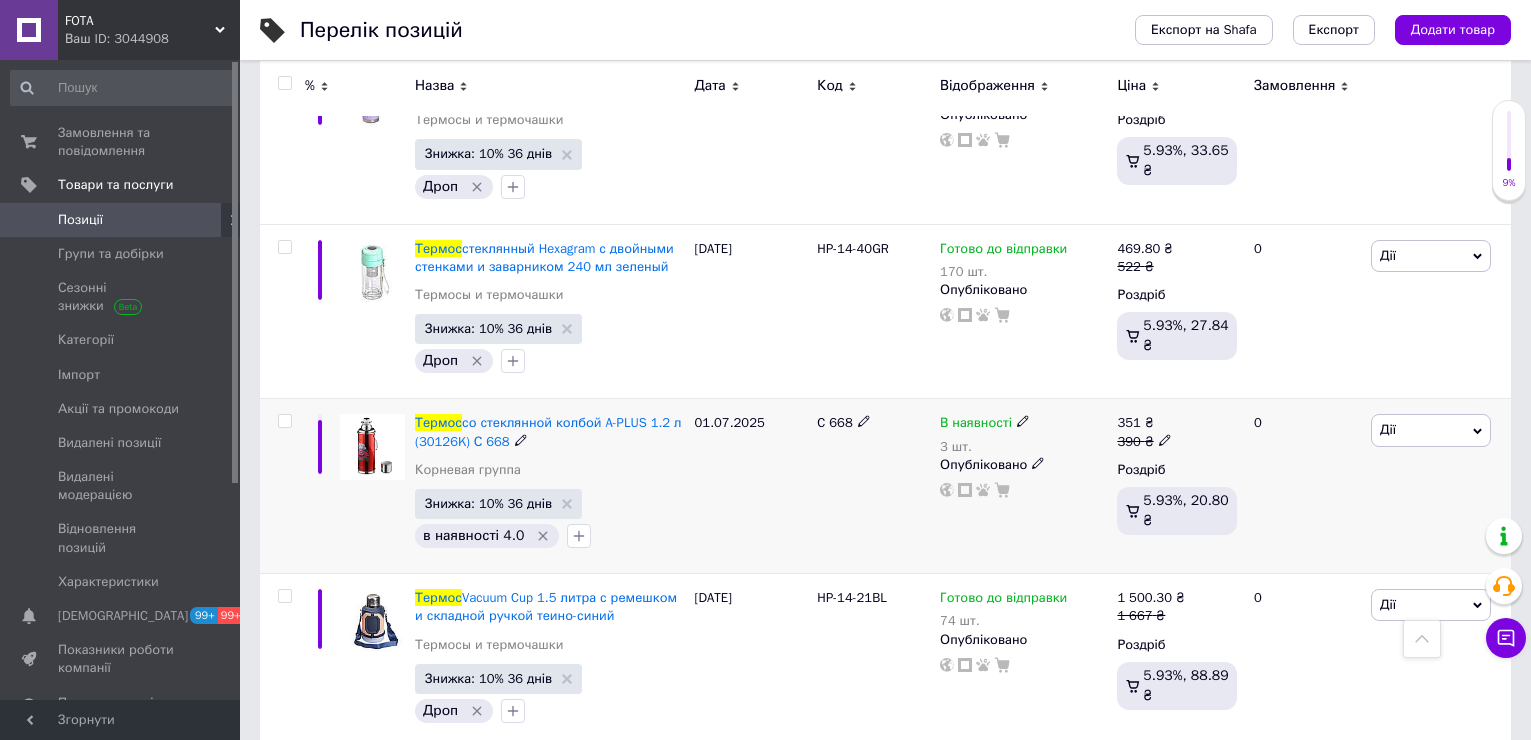 click on "В наявності" at bounding box center (976, 425) 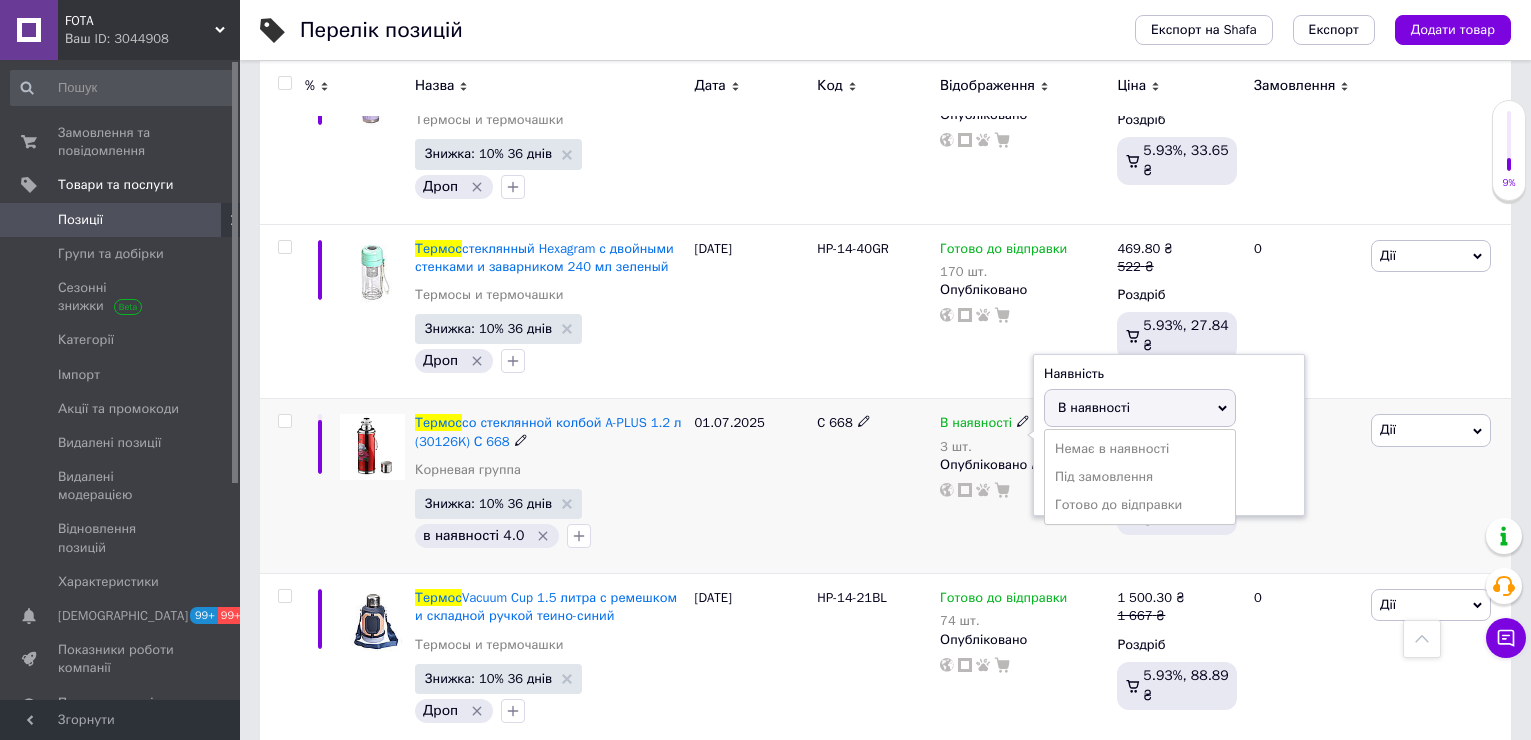 click on "В наявності" at bounding box center [1094, 407] 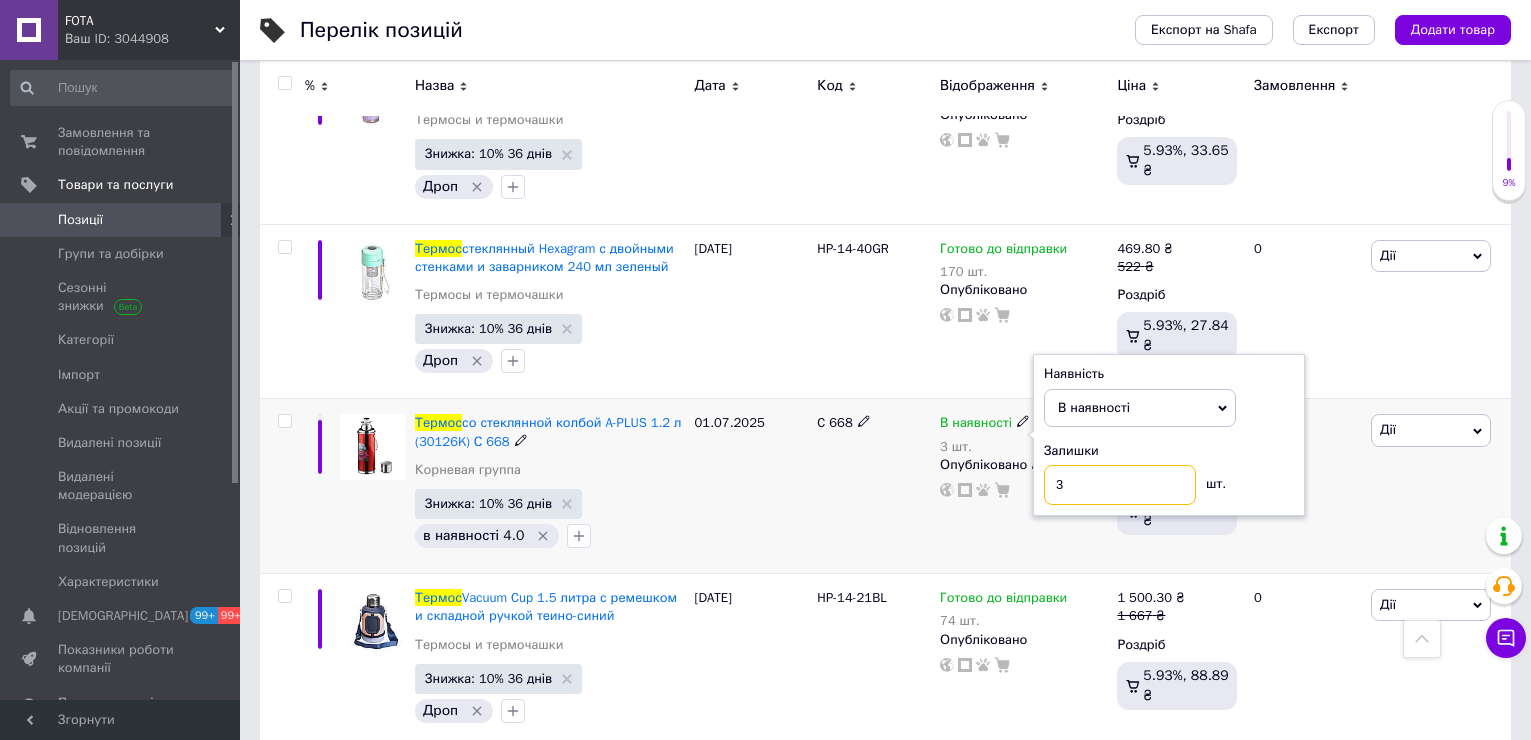 drag, startPoint x: 1072, startPoint y: 369, endPoint x: 1053, endPoint y: 374, distance: 19.646883 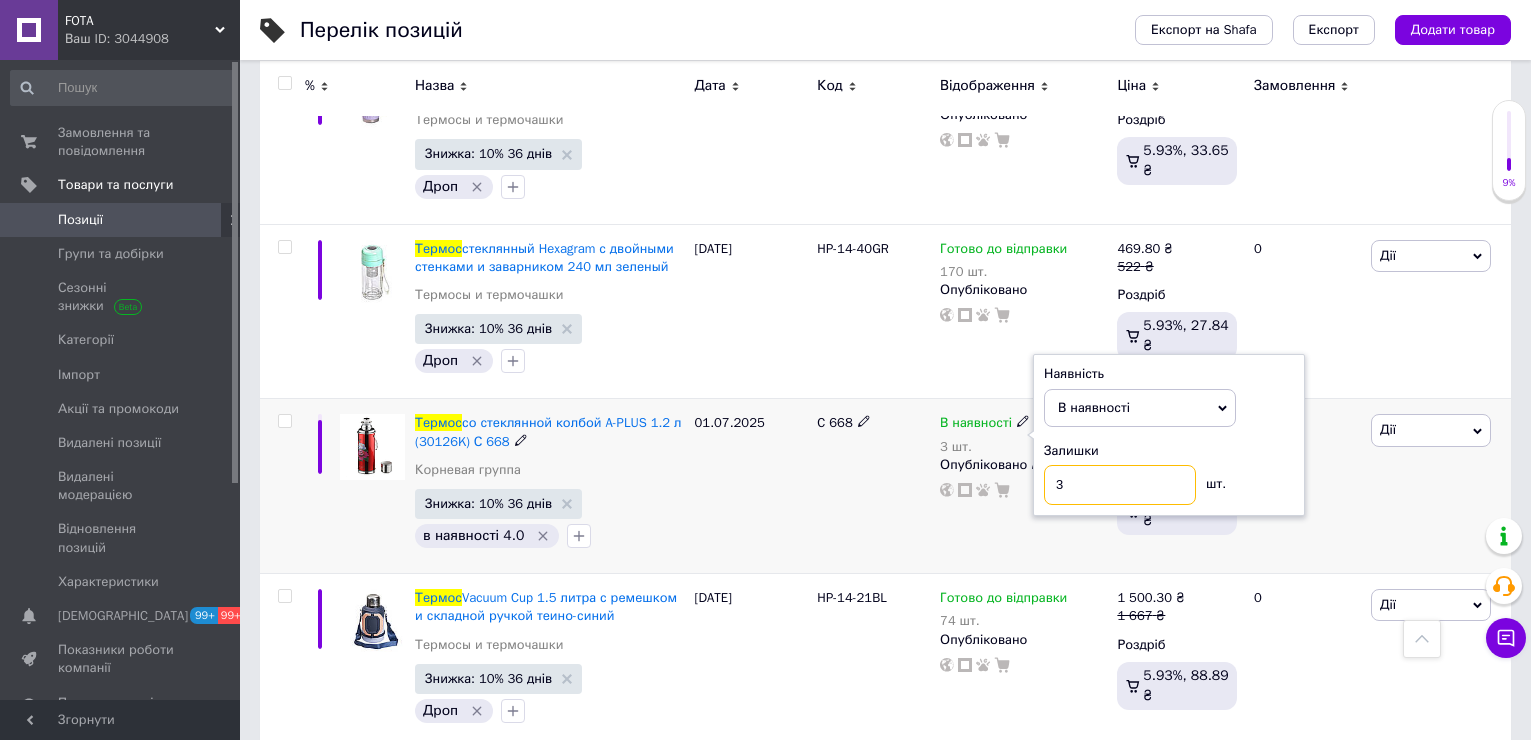 type on "4" 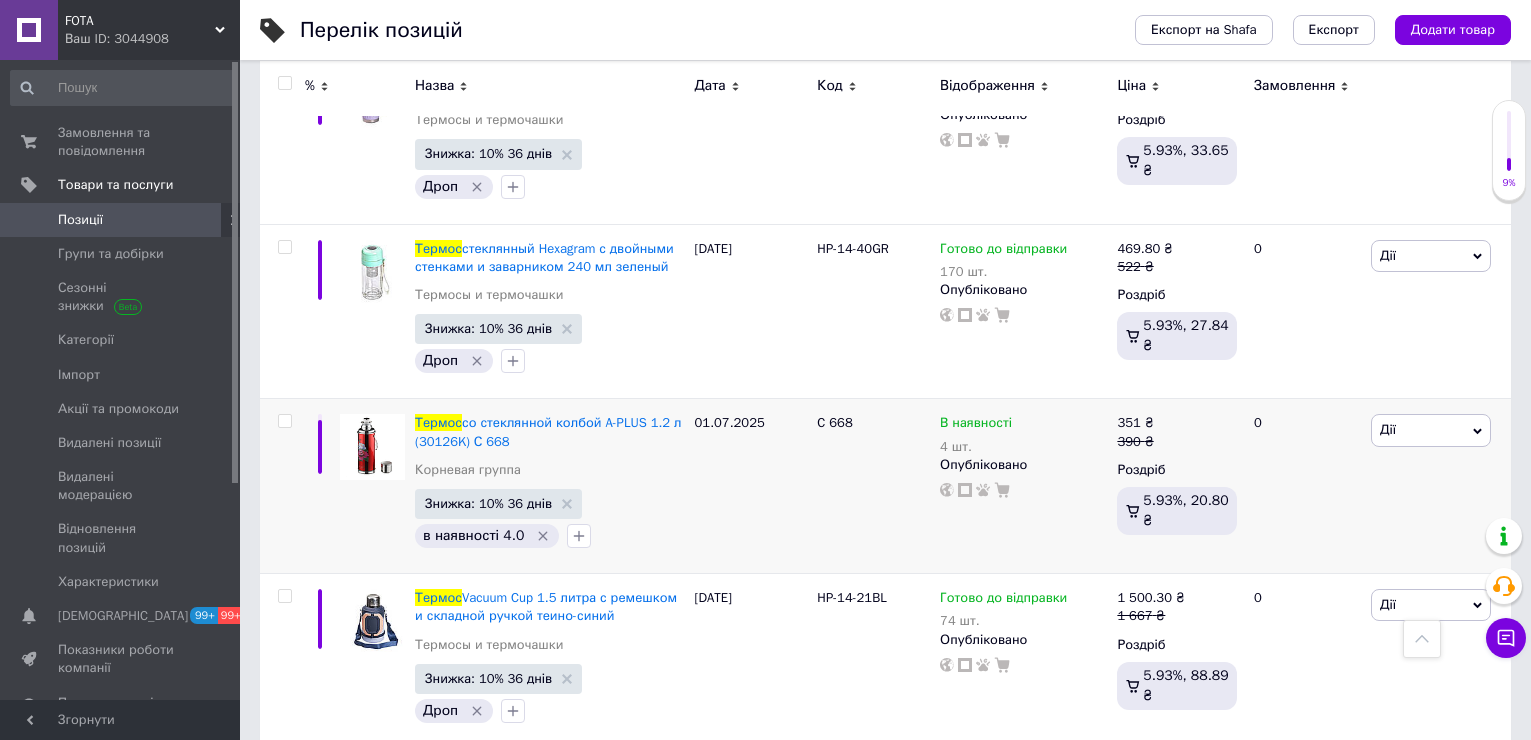 click on "Позиції" at bounding box center [123, 220] 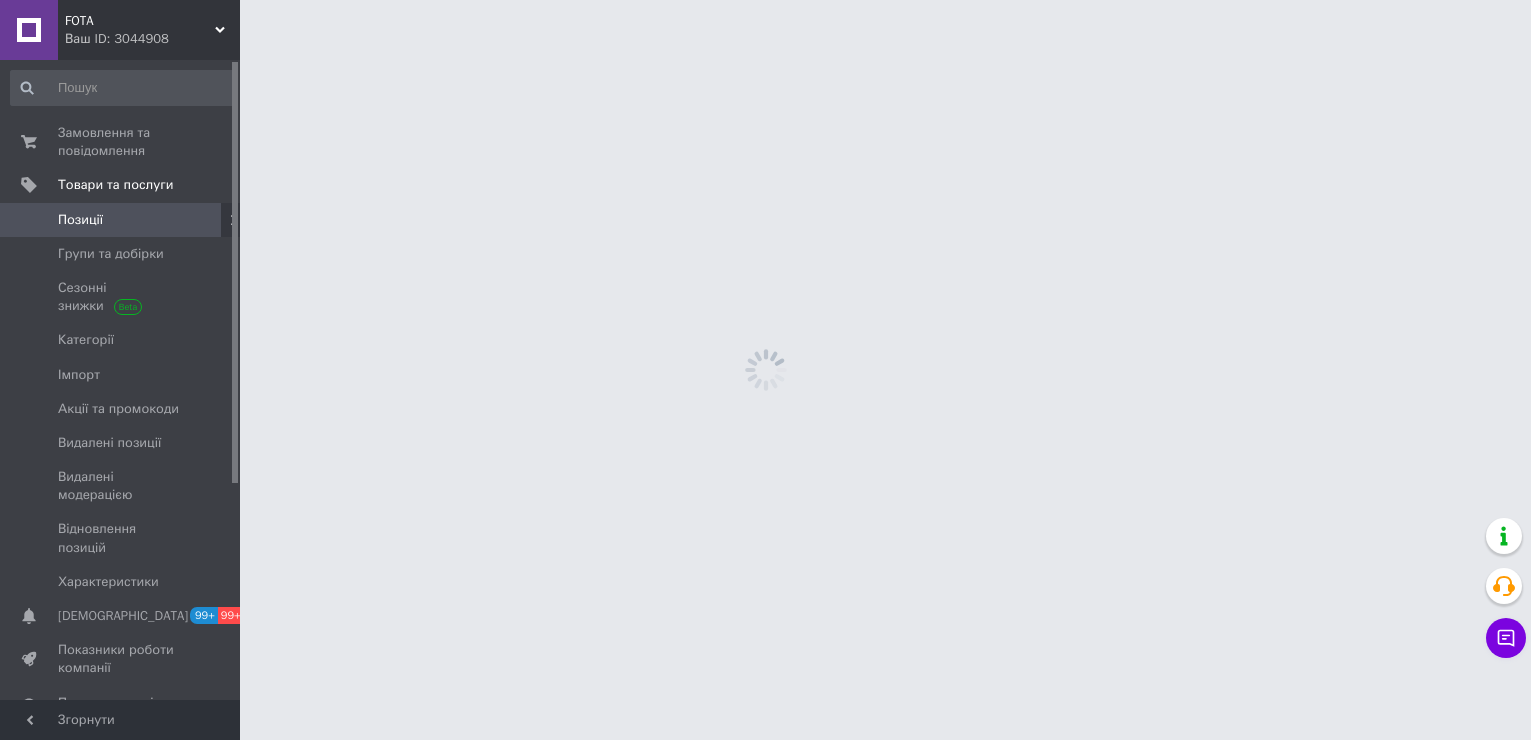 scroll, scrollTop: 0, scrollLeft: 0, axis: both 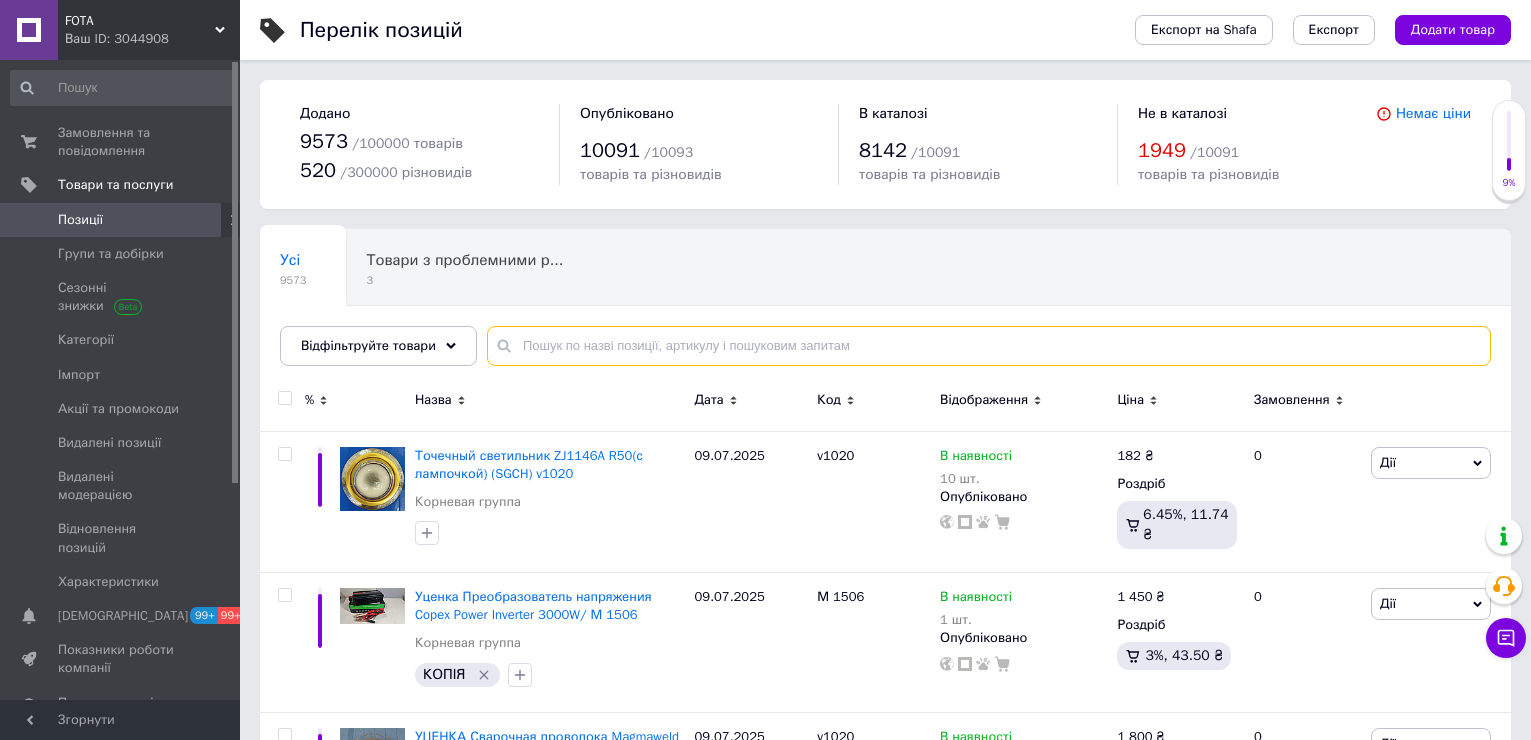 click at bounding box center [989, 346] 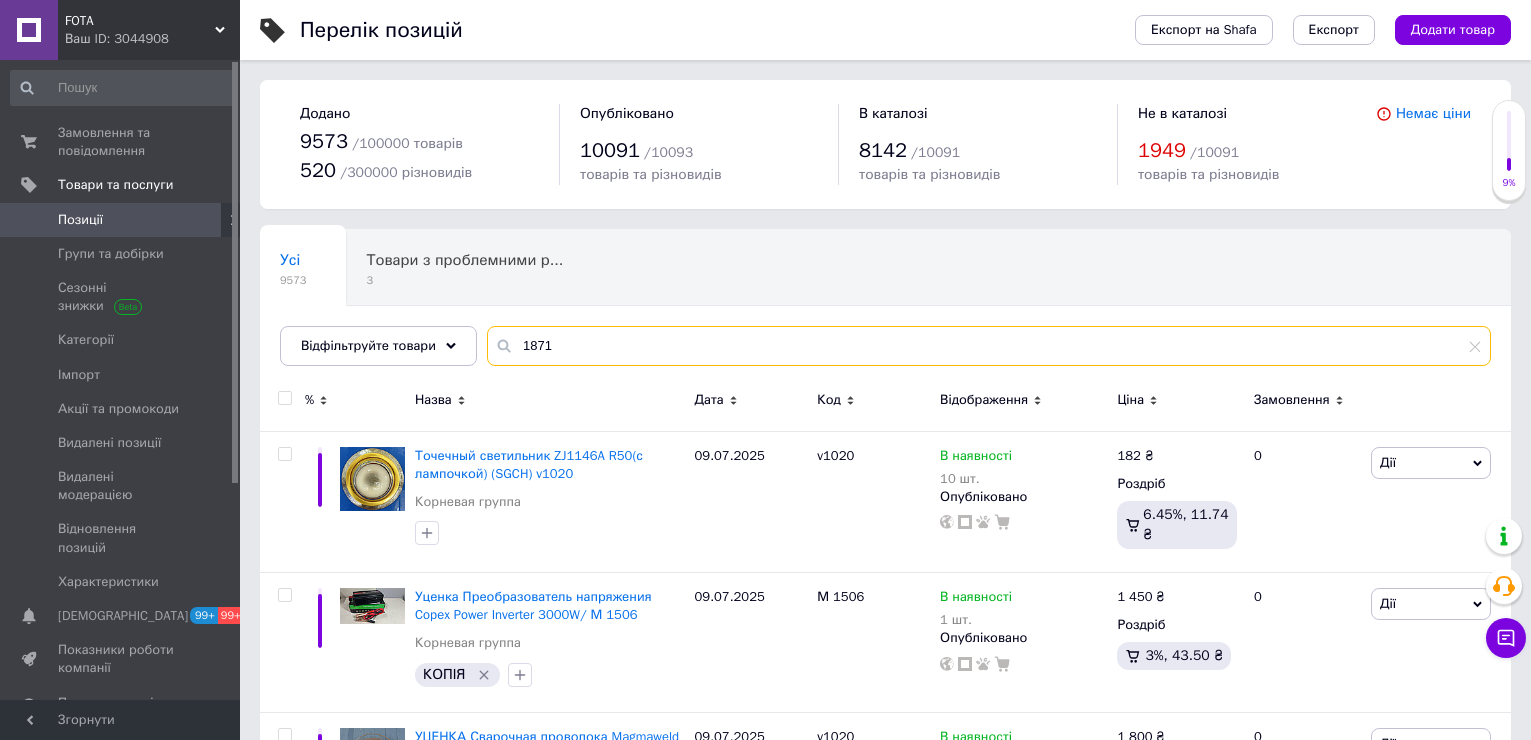 type on "1871" 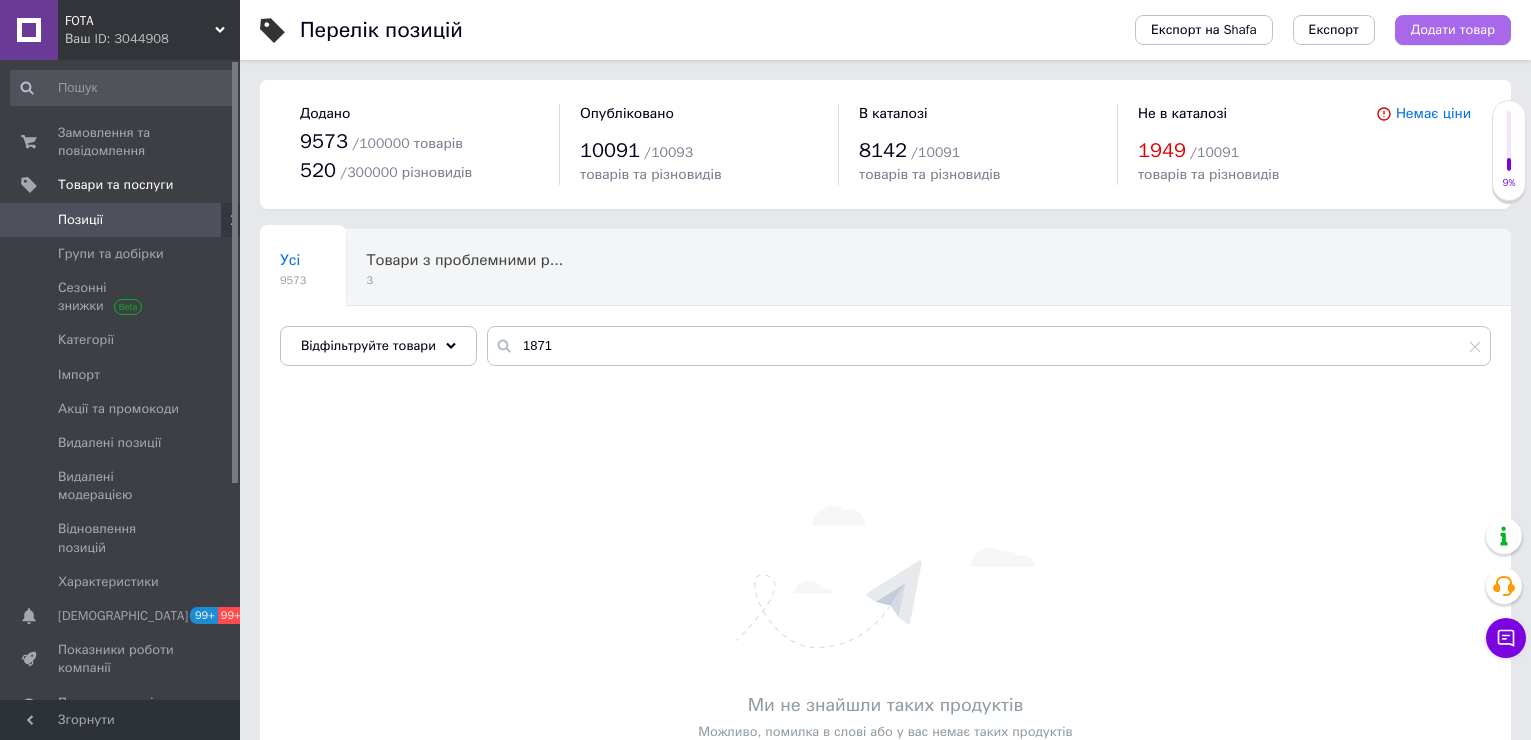 click on "Додати товар" at bounding box center (1453, 30) 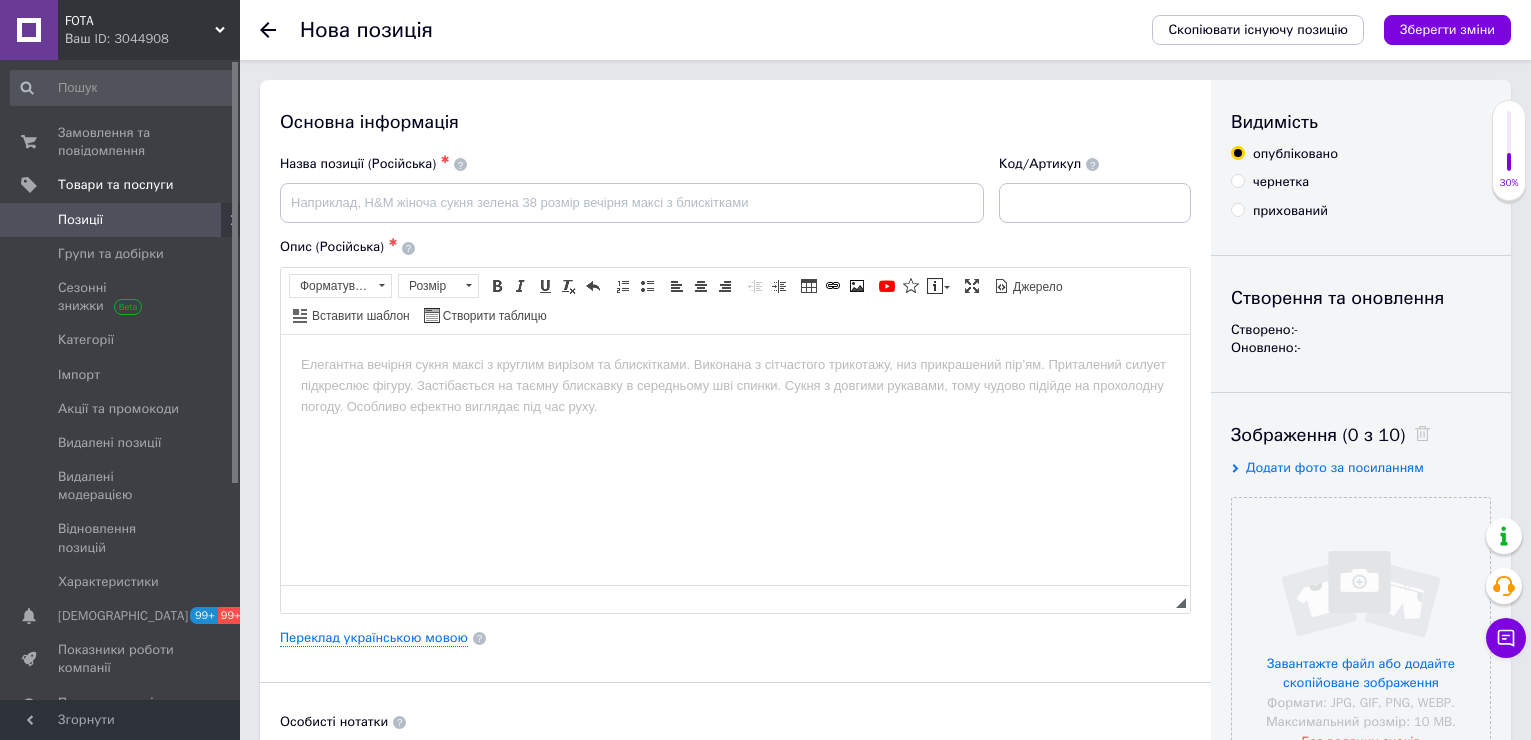 scroll, scrollTop: 0, scrollLeft: 0, axis: both 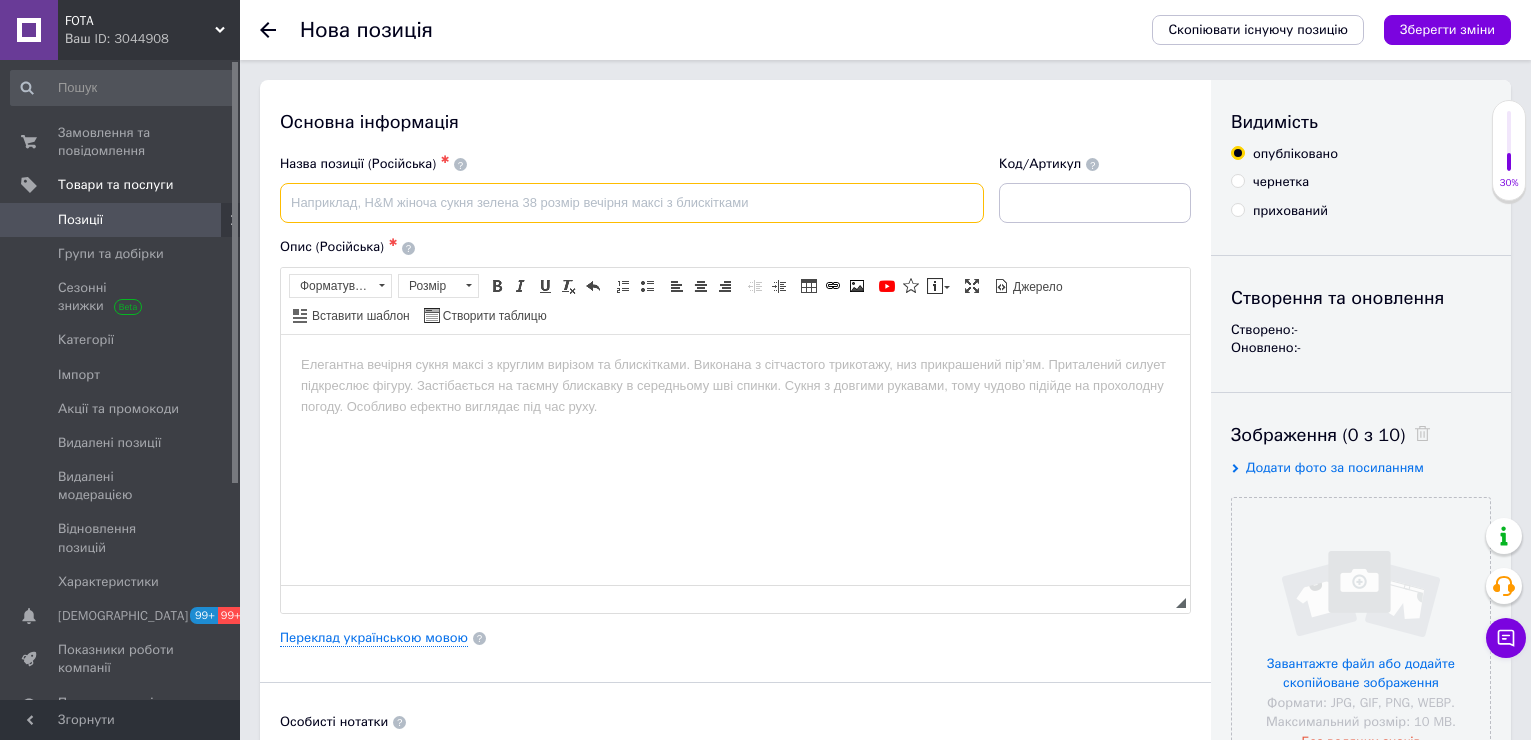 click at bounding box center [632, 203] 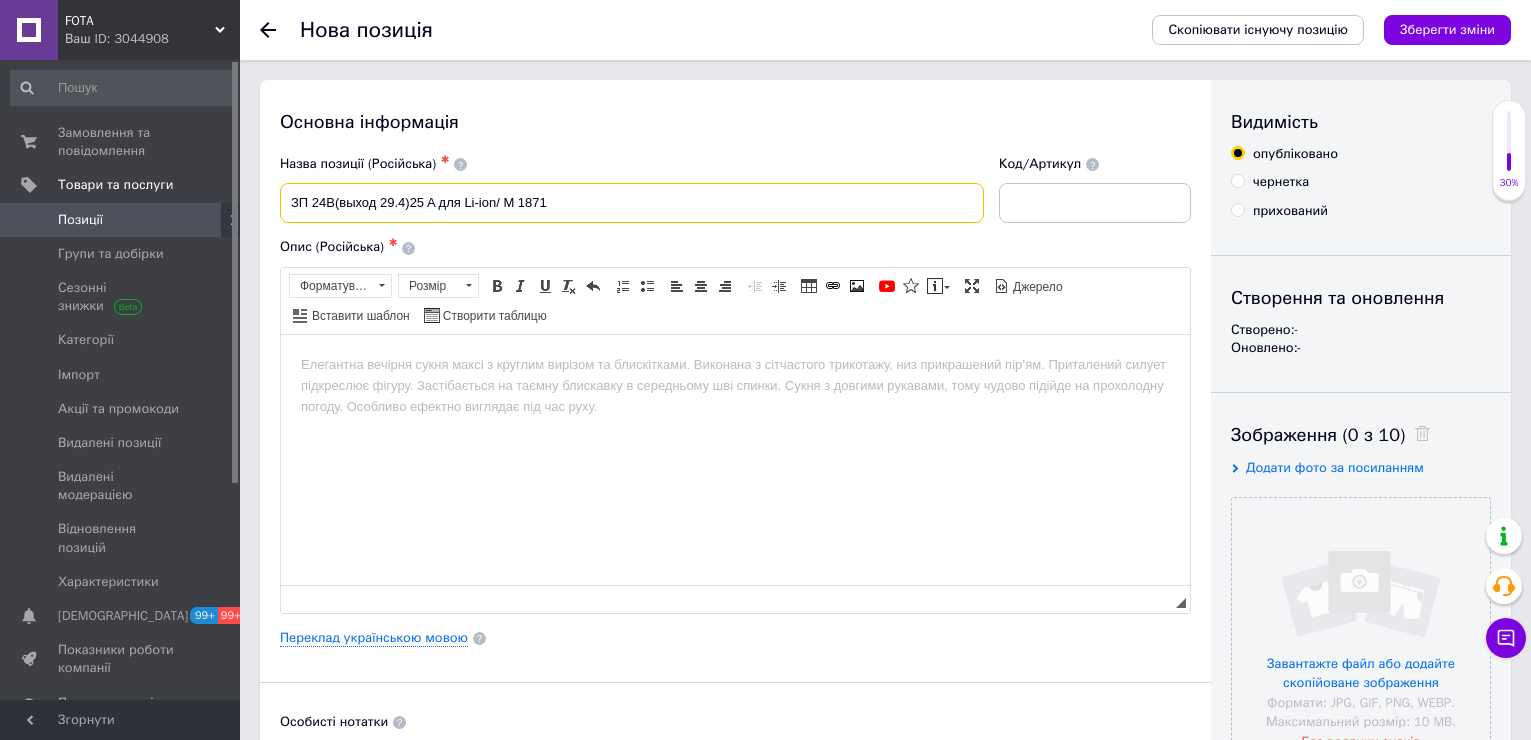 type on "ЗП 24B(выход 29.4)25 A для Li-ion/ М 1871" 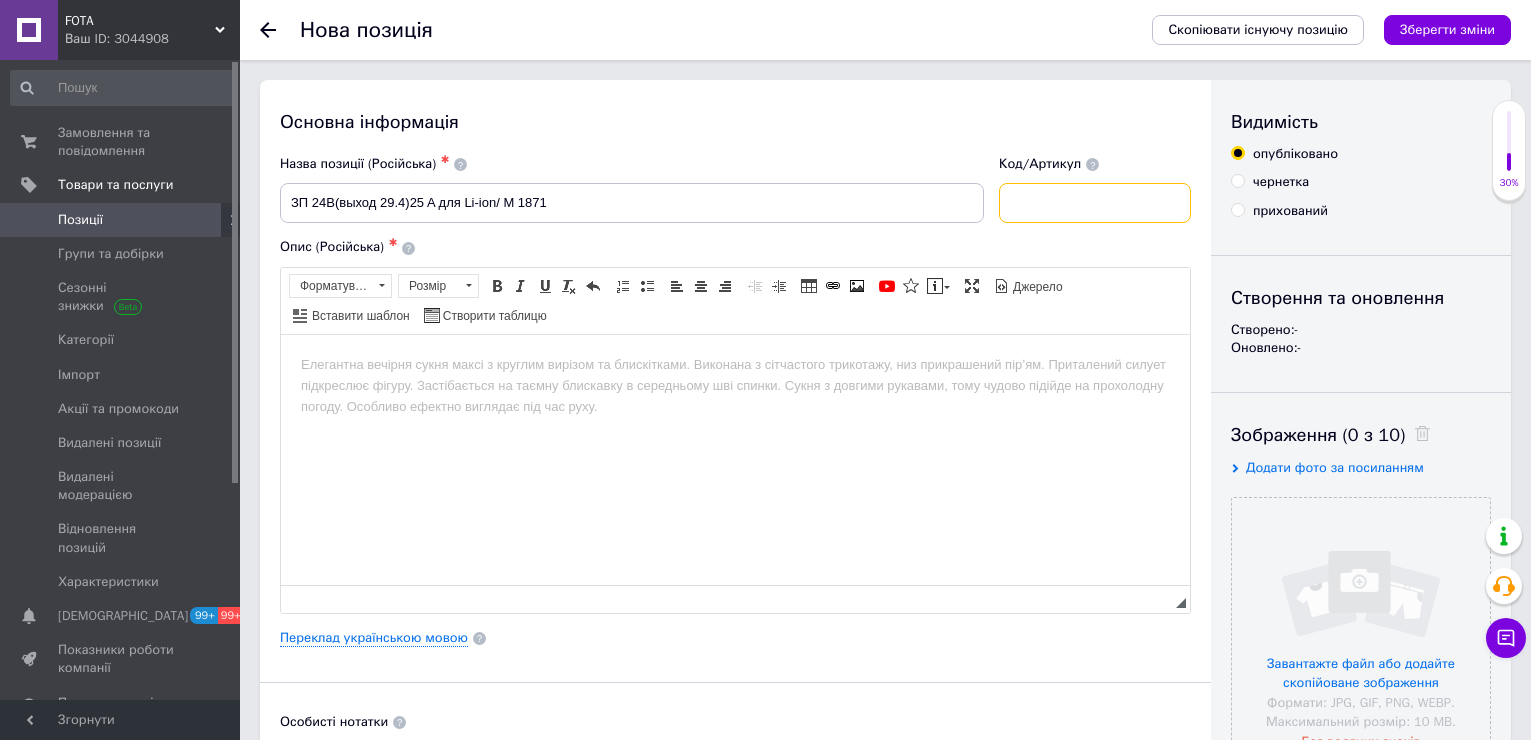click at bounding box center (1095, 203) 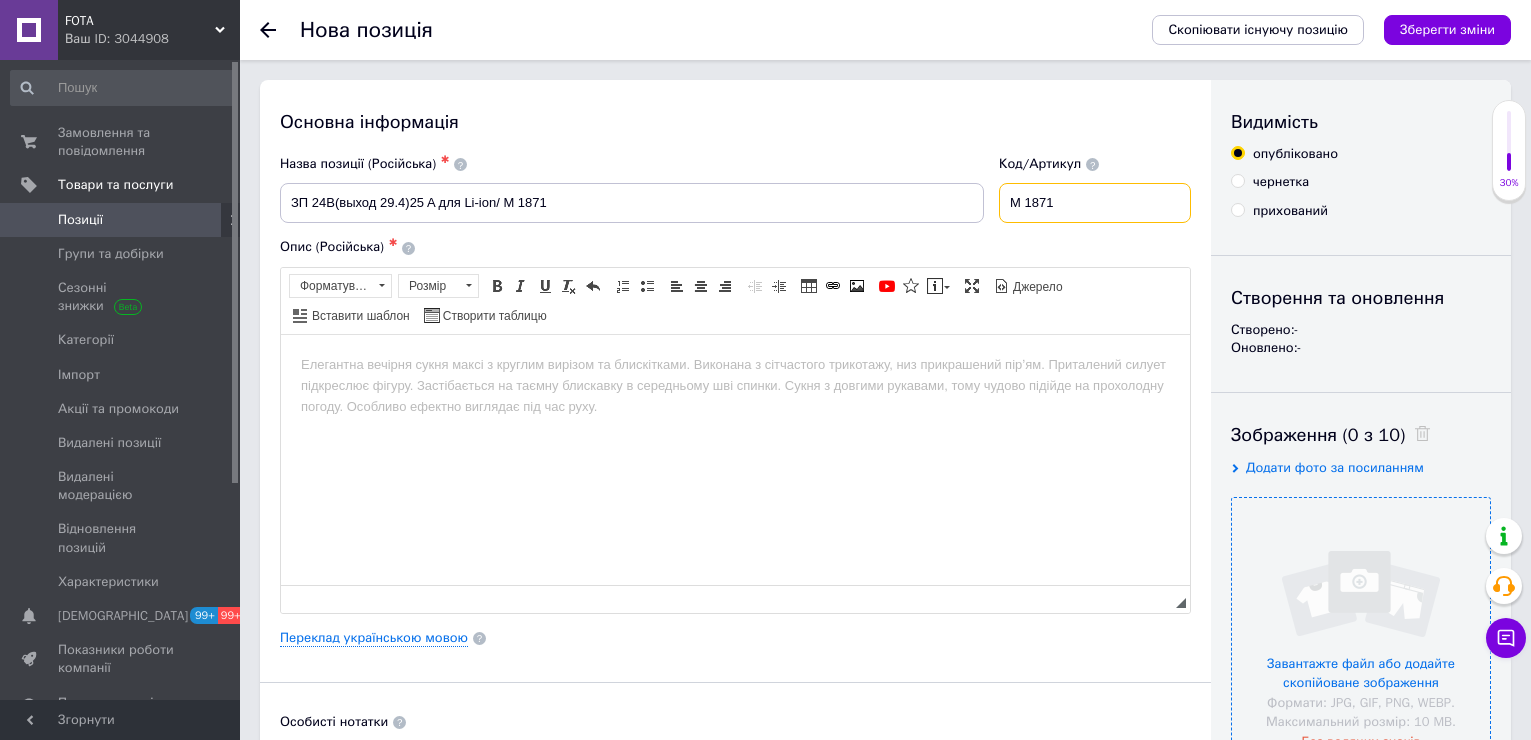type on "М 1871" 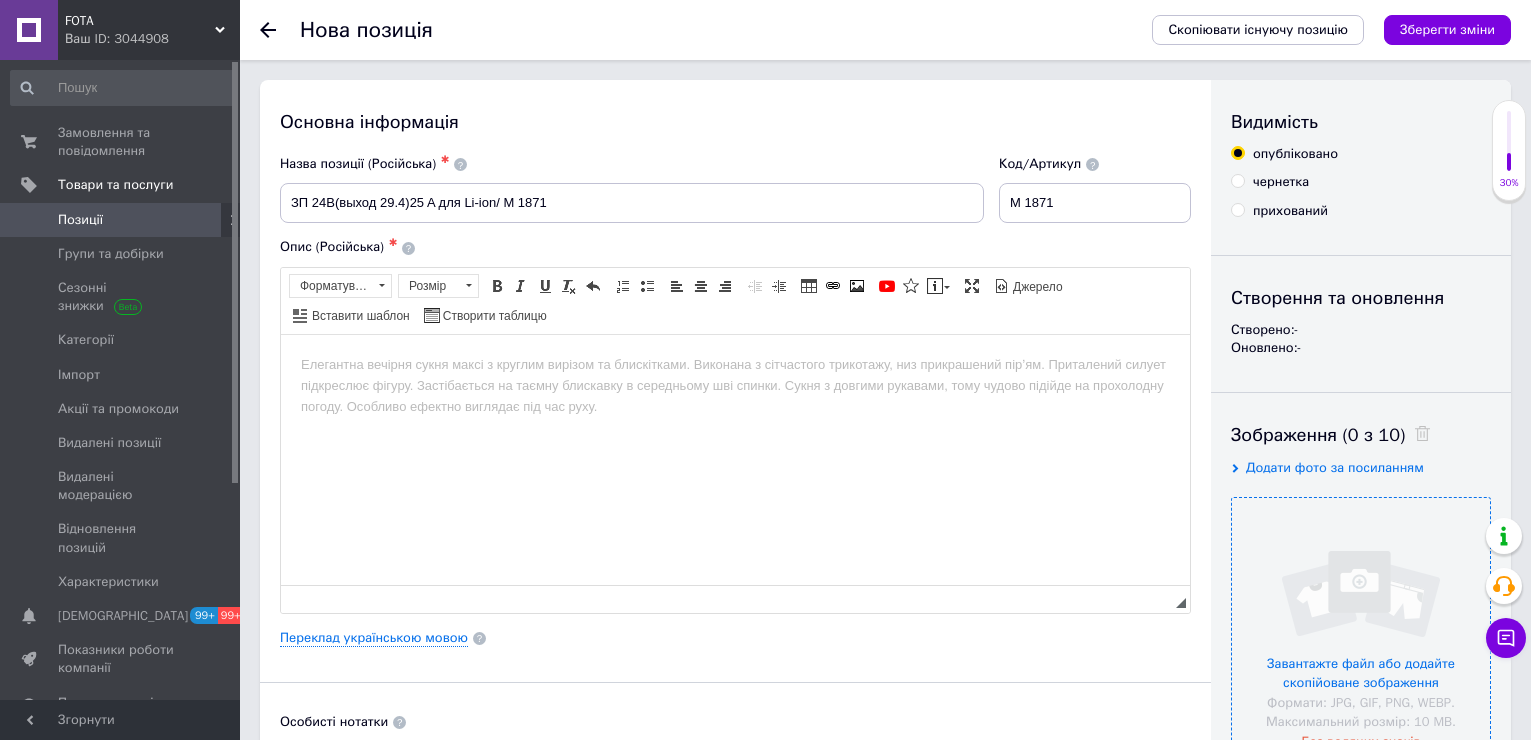 click at bounding box center (1361, 627) 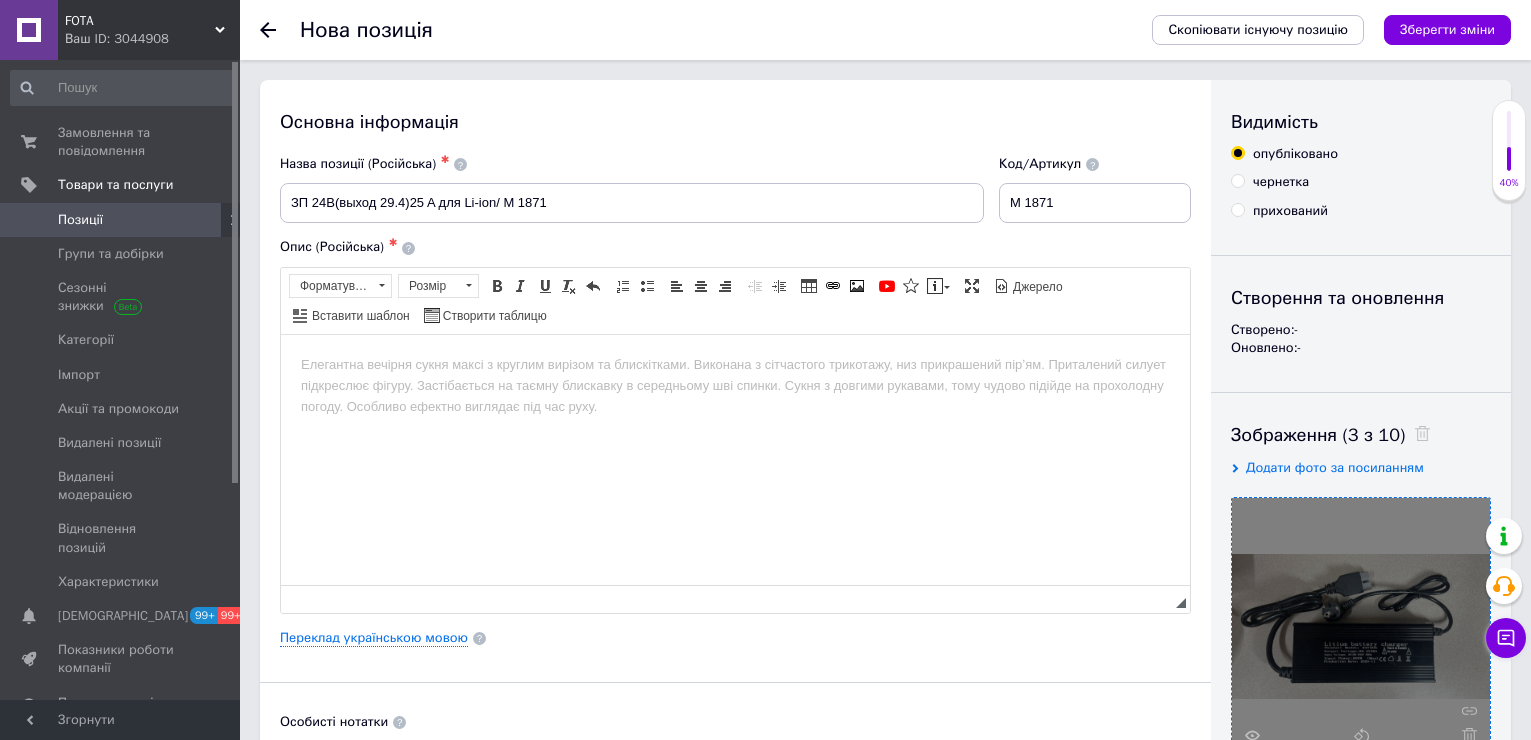 scroll, scrollTop: 400, scrollLeft: 0, axis: vertical 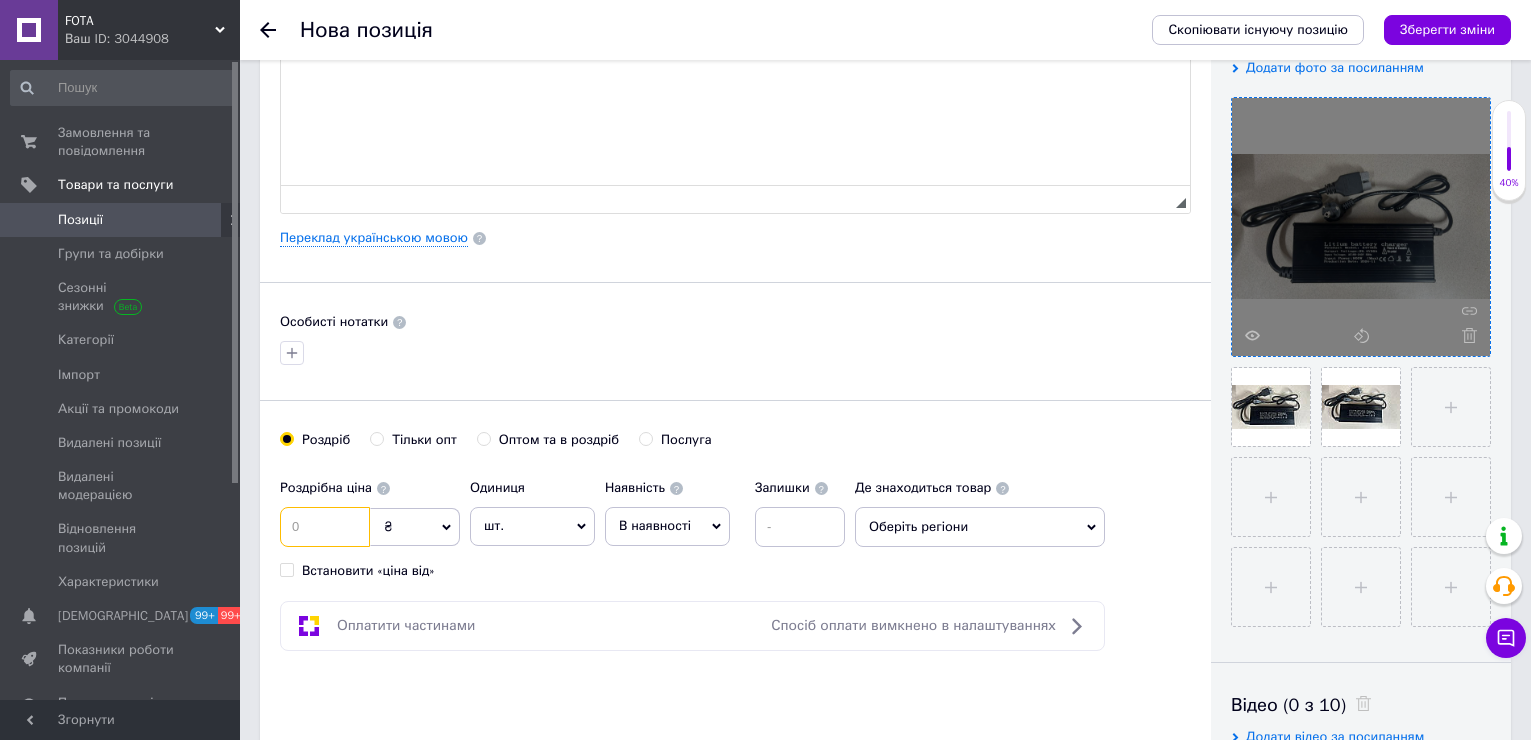 click at bounding box center (325, 527) 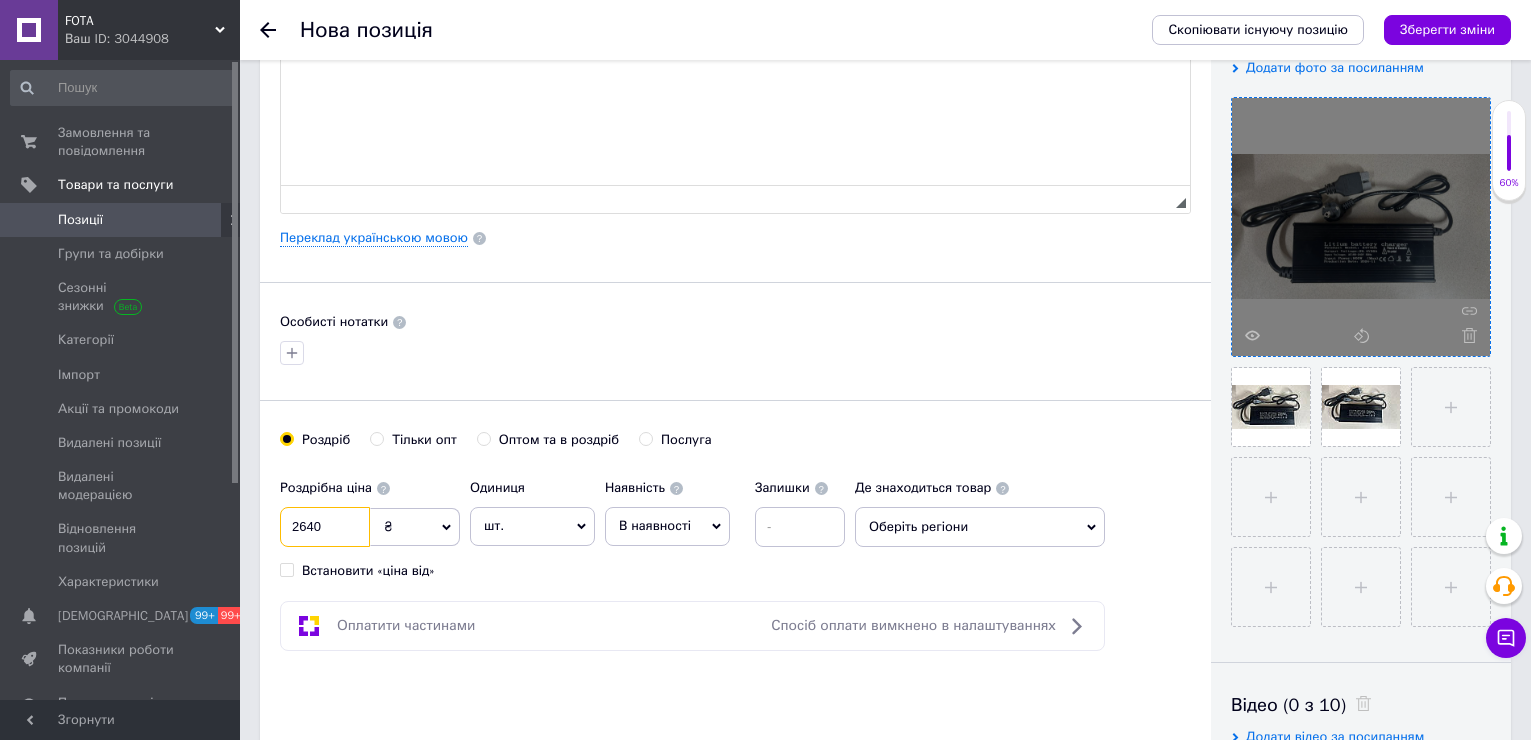 type on "2640" 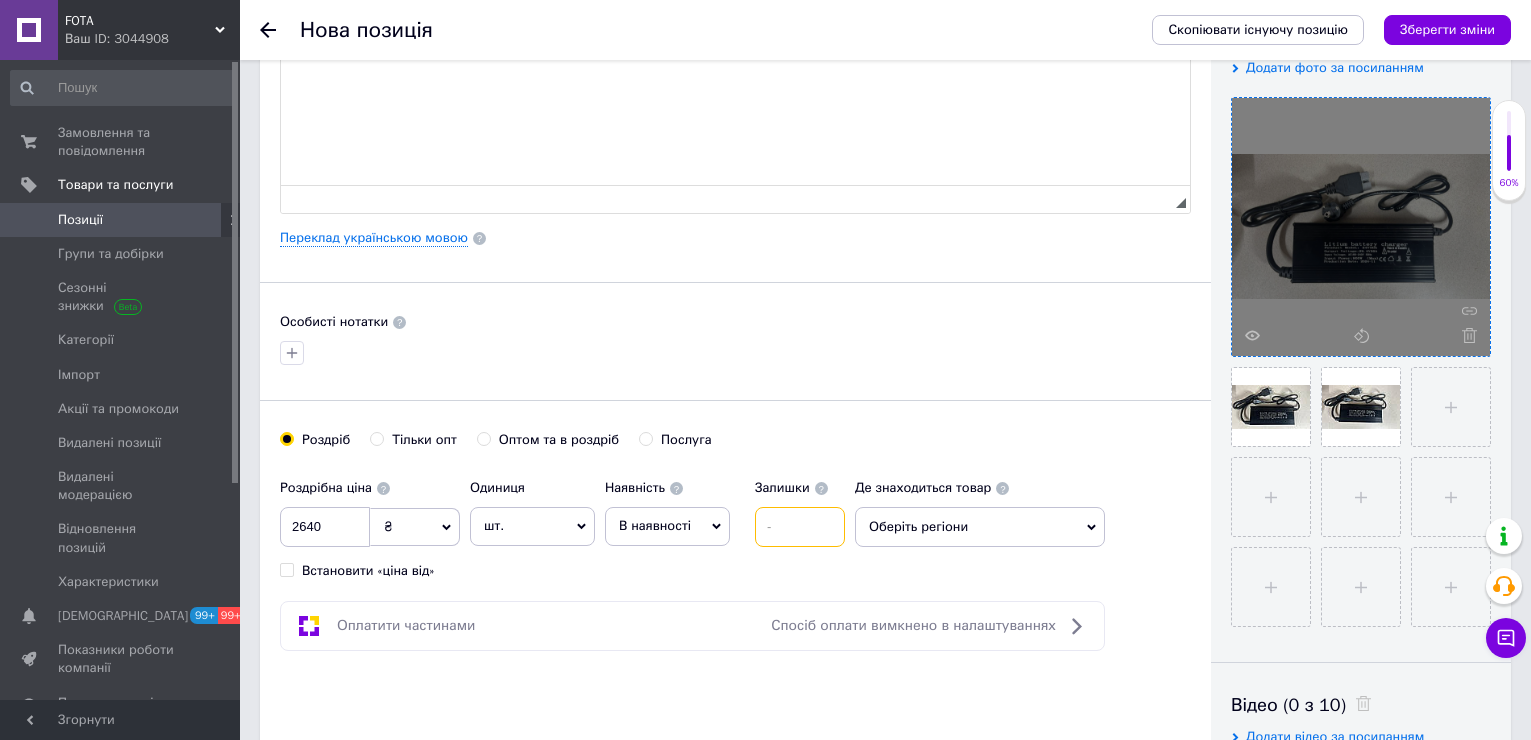 click at bounding box center (800, 527) 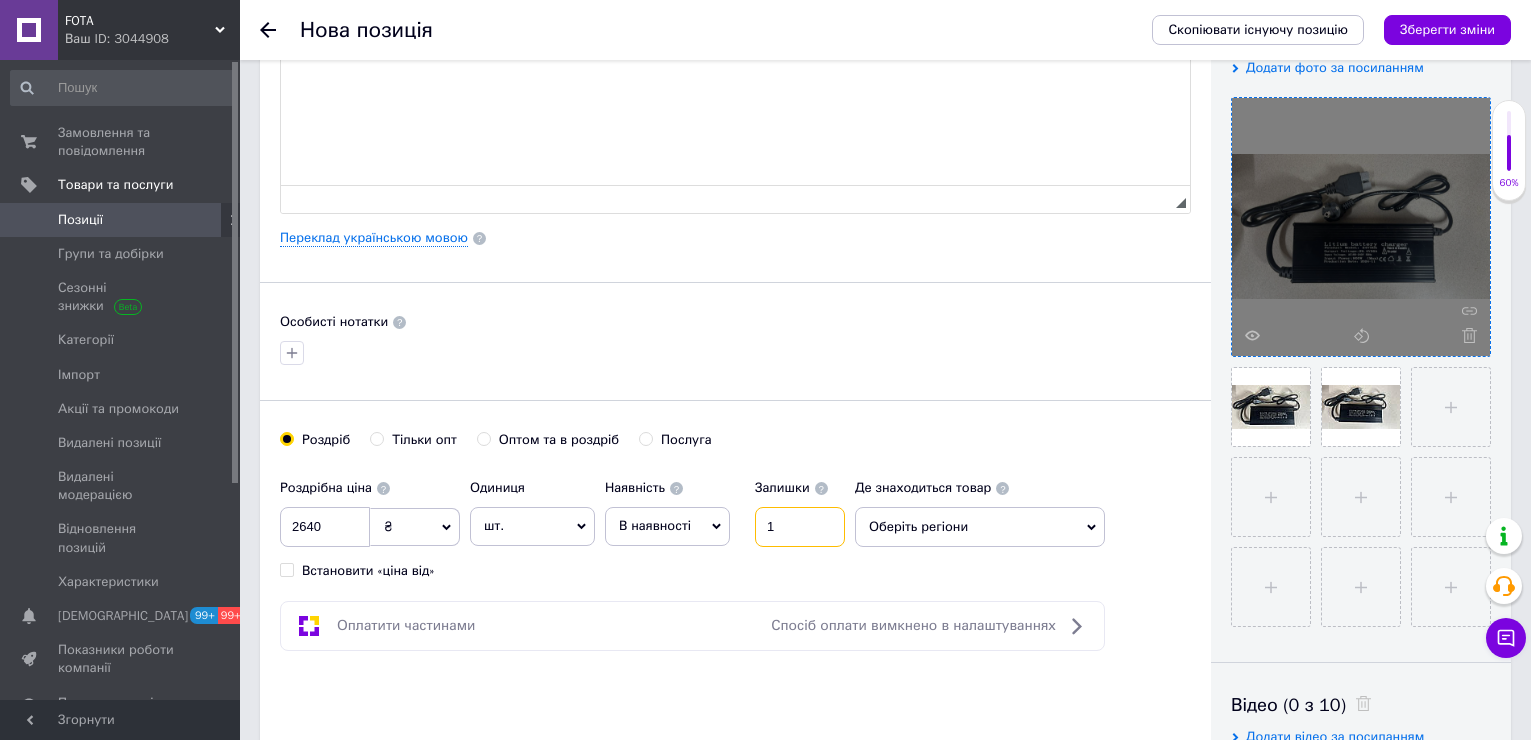 type on "1" 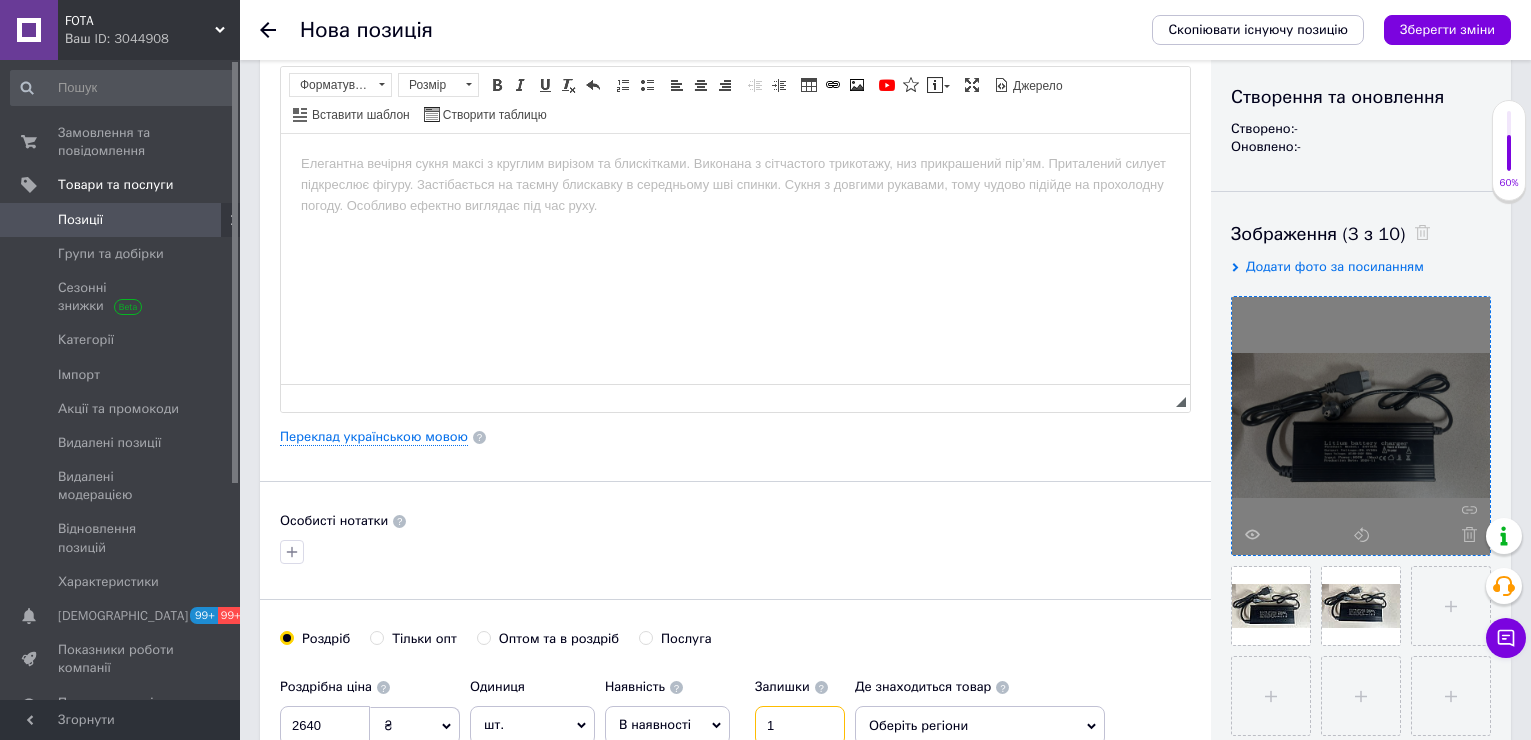 scroll, scrollTop: 200, scrollLeft: 0, axis: vertical 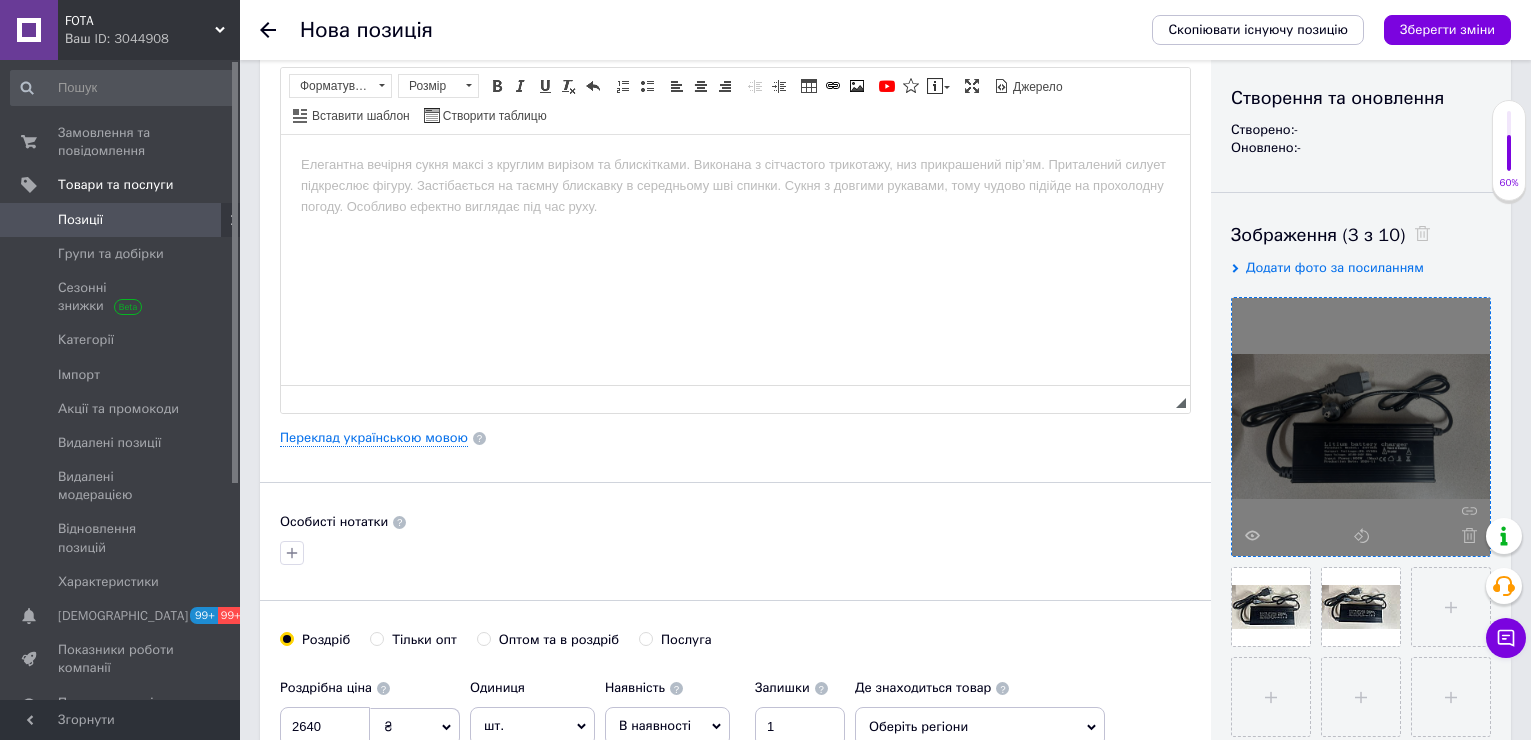 click at bounding box center [735, 164] 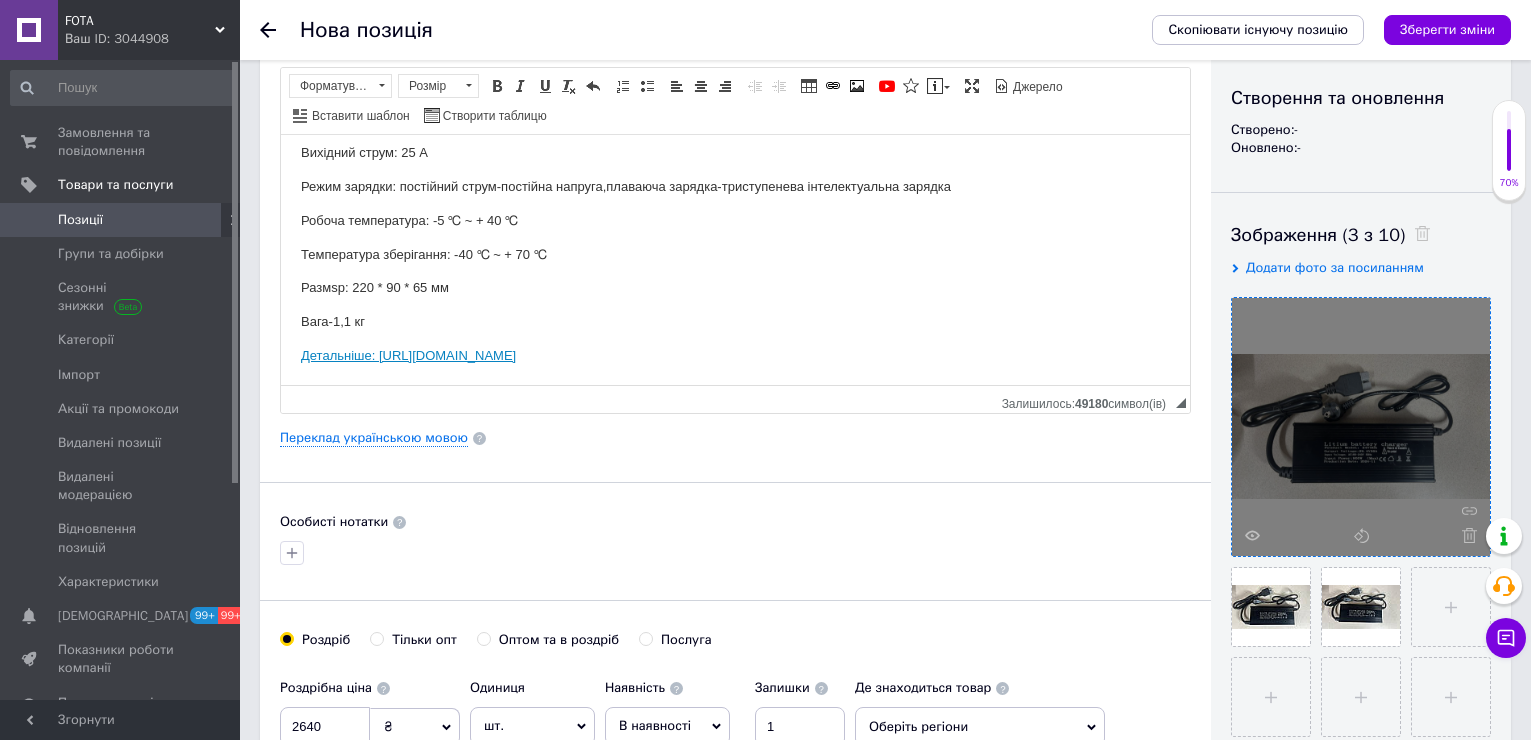 scroll, scrollTop: 363, scrollLeft: 0, axis: vertical 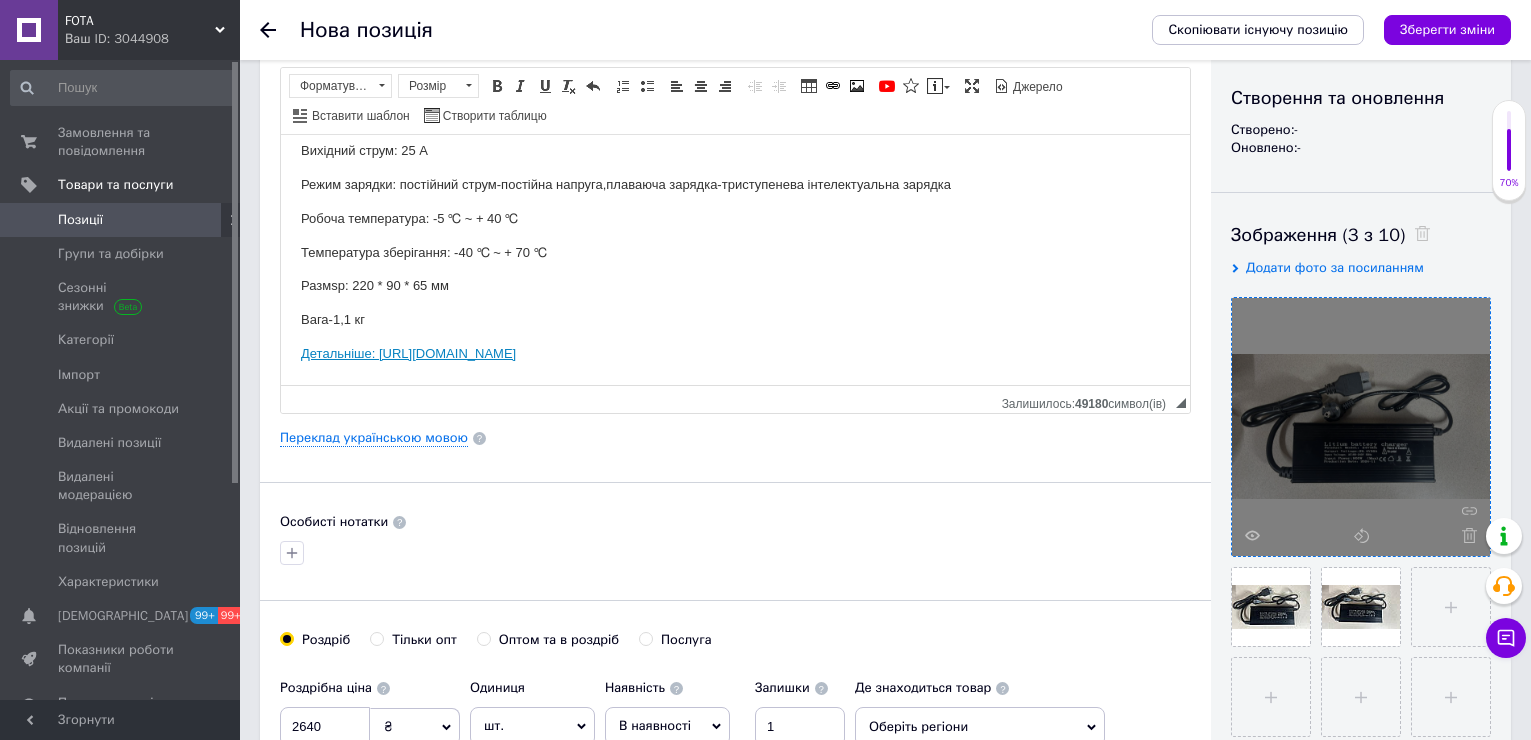 drag, startPoint x: 812, startPoint y: 348, endPoint x: 287, endPoint y: 366, distance: 525.3085 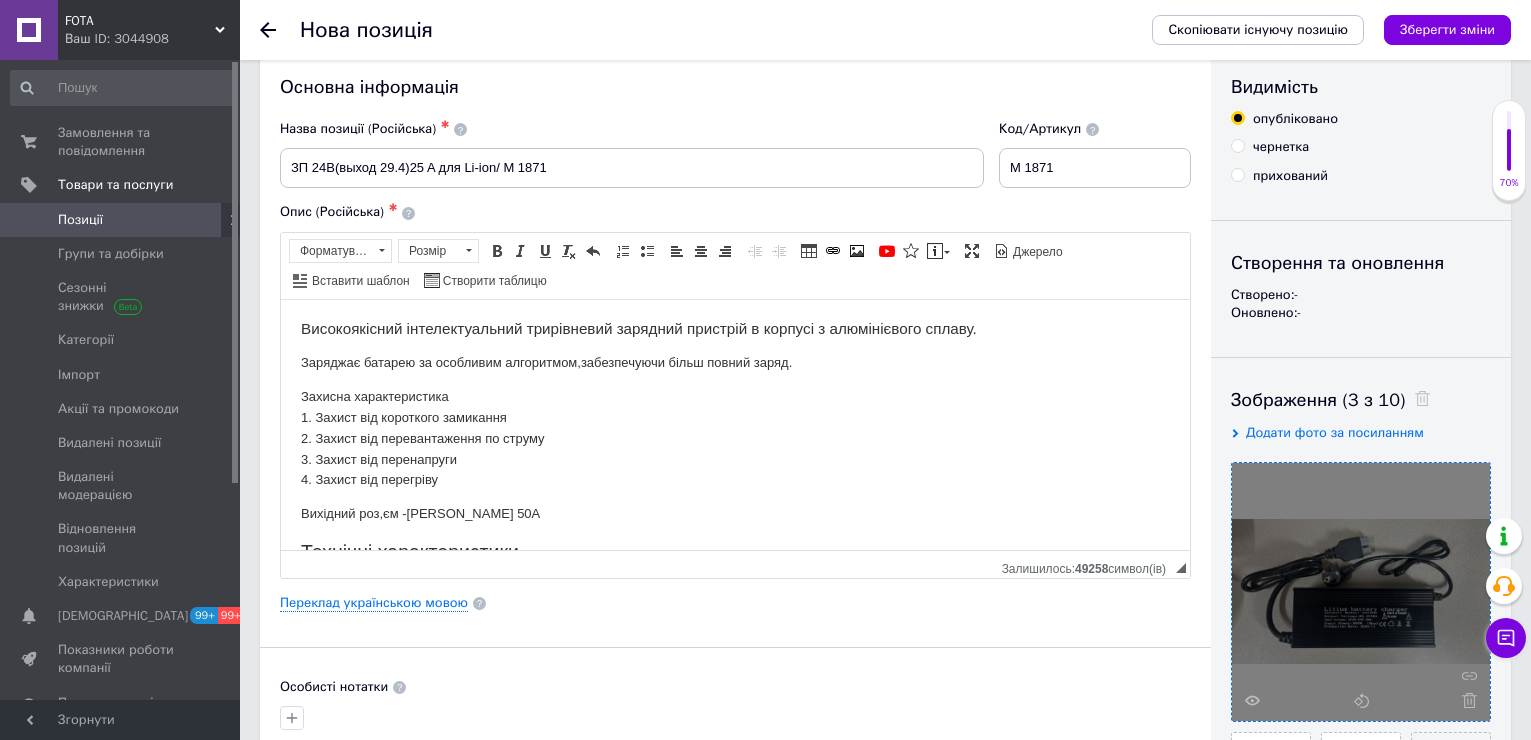 scroll, scrollTop: 0, scrollLeft: 0, axis: both 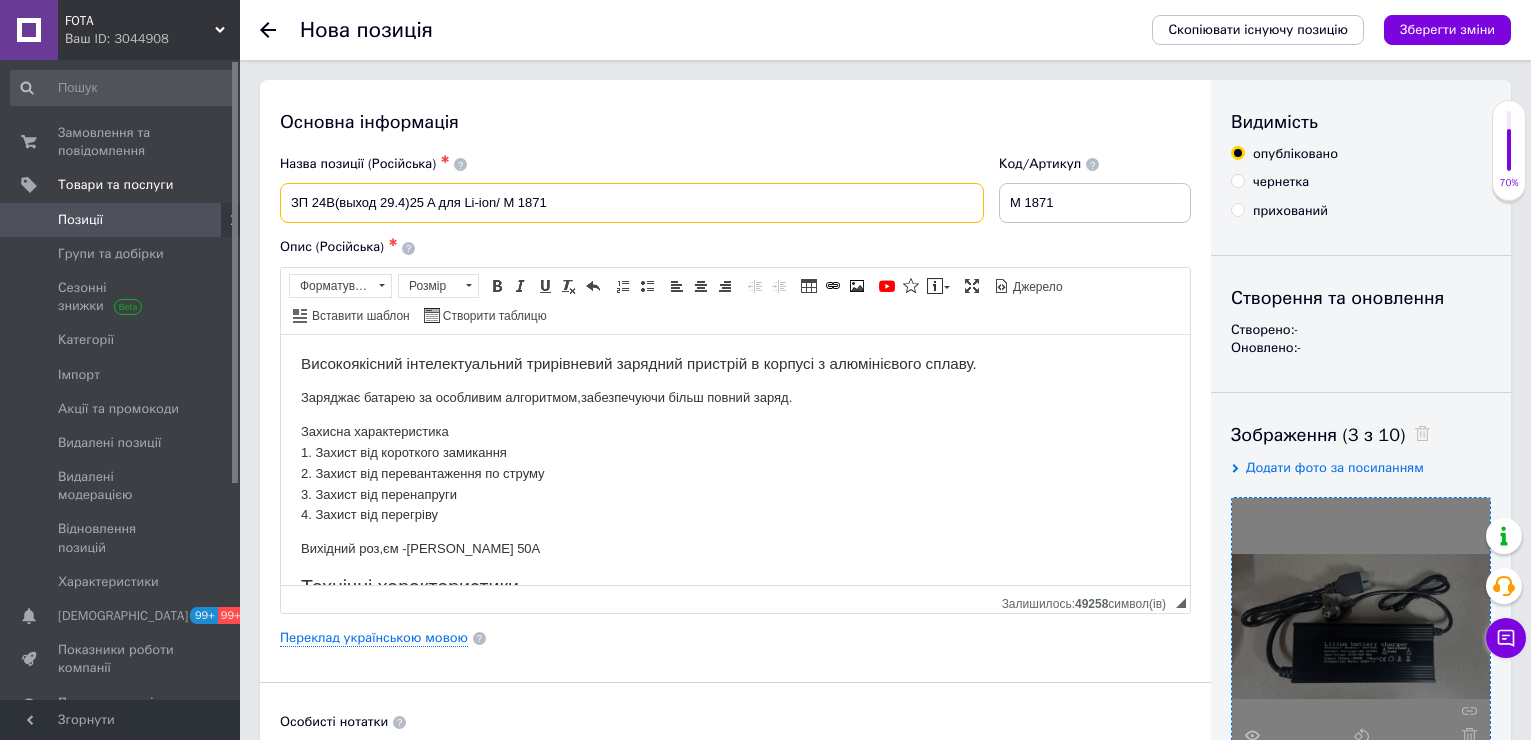 drag, startPoint x: 282, startPoint y: 199, endPoint x: 499, endPoint y: 208, distance: 217.18655 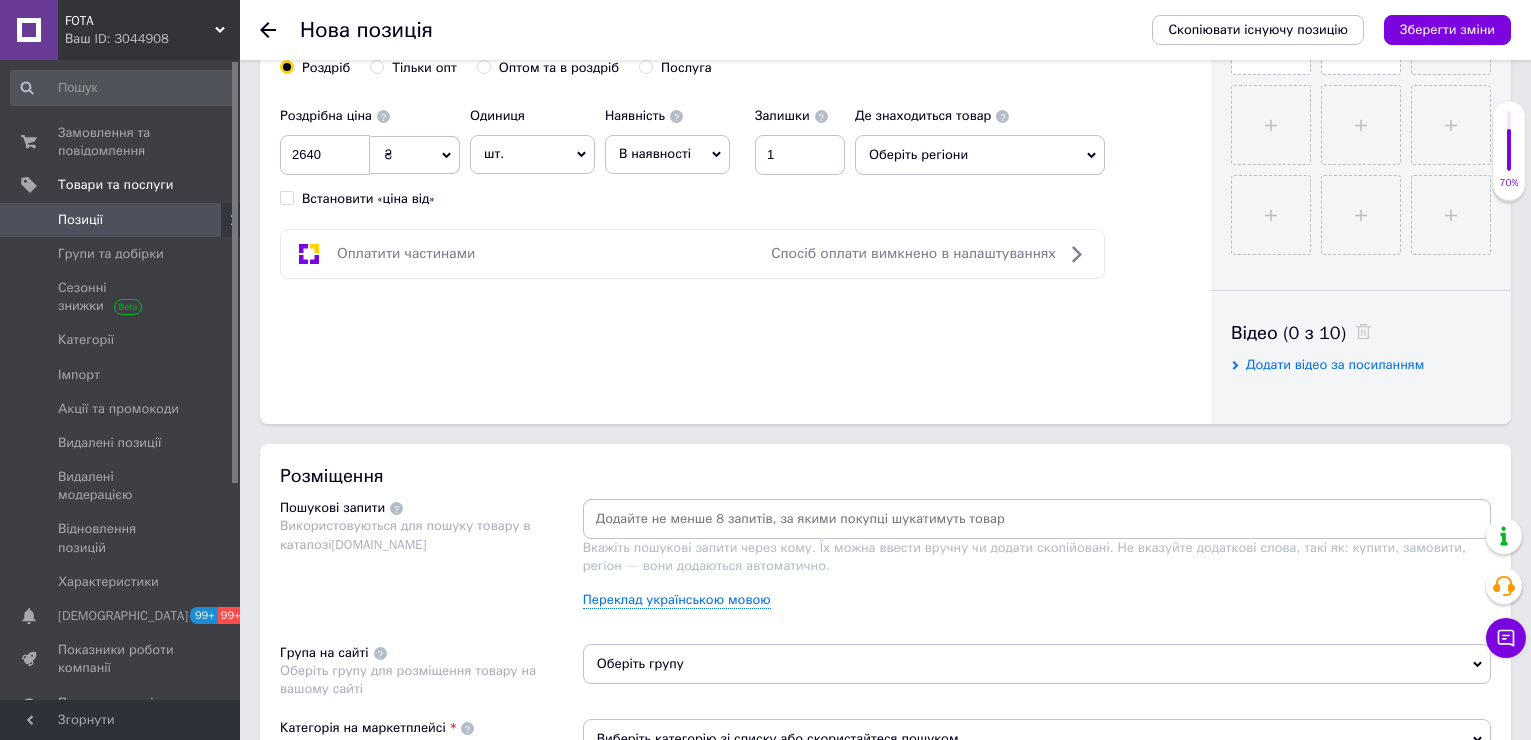 scroll, scrollTop: 800, scrollLeft: 0, axis: vertical 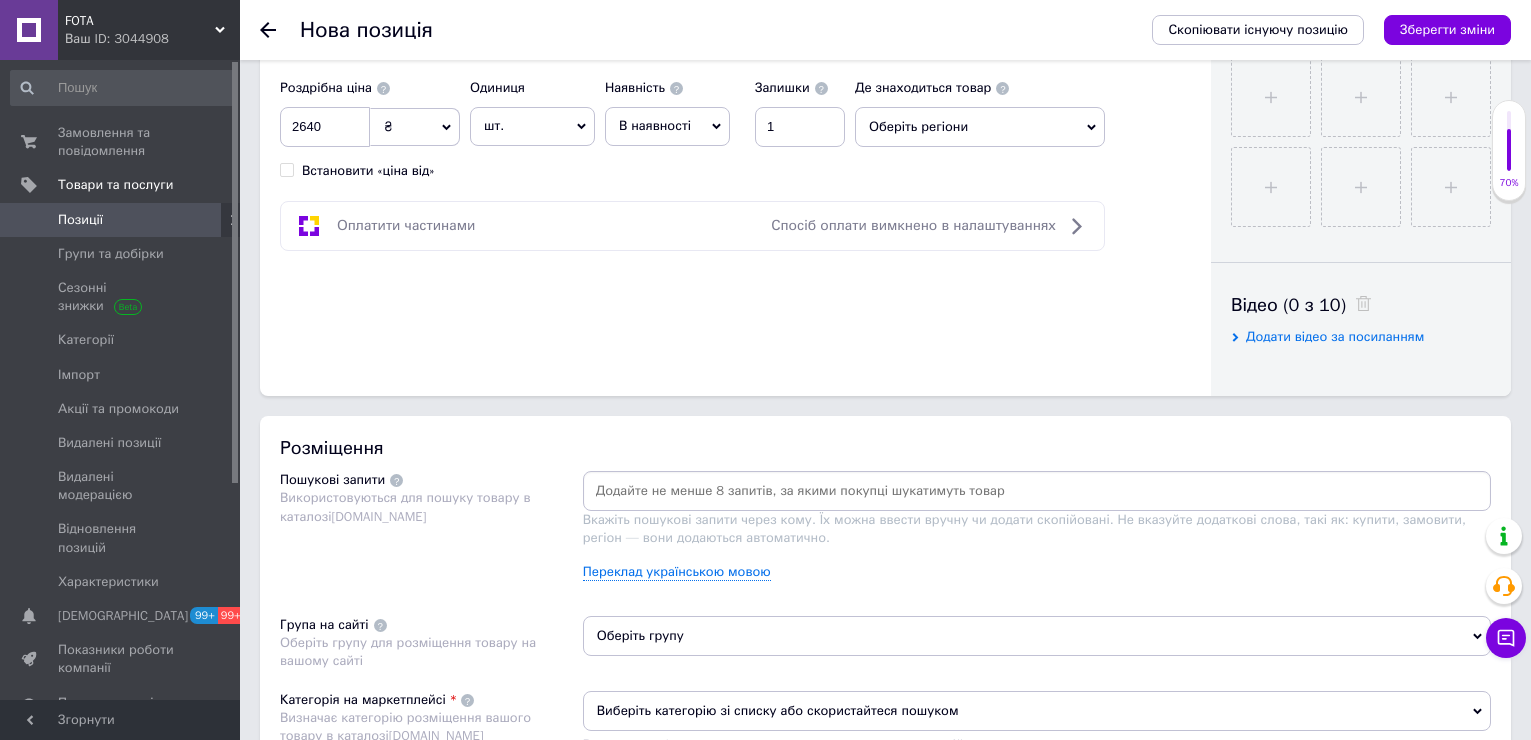 click at bounding box center (1037, 491) 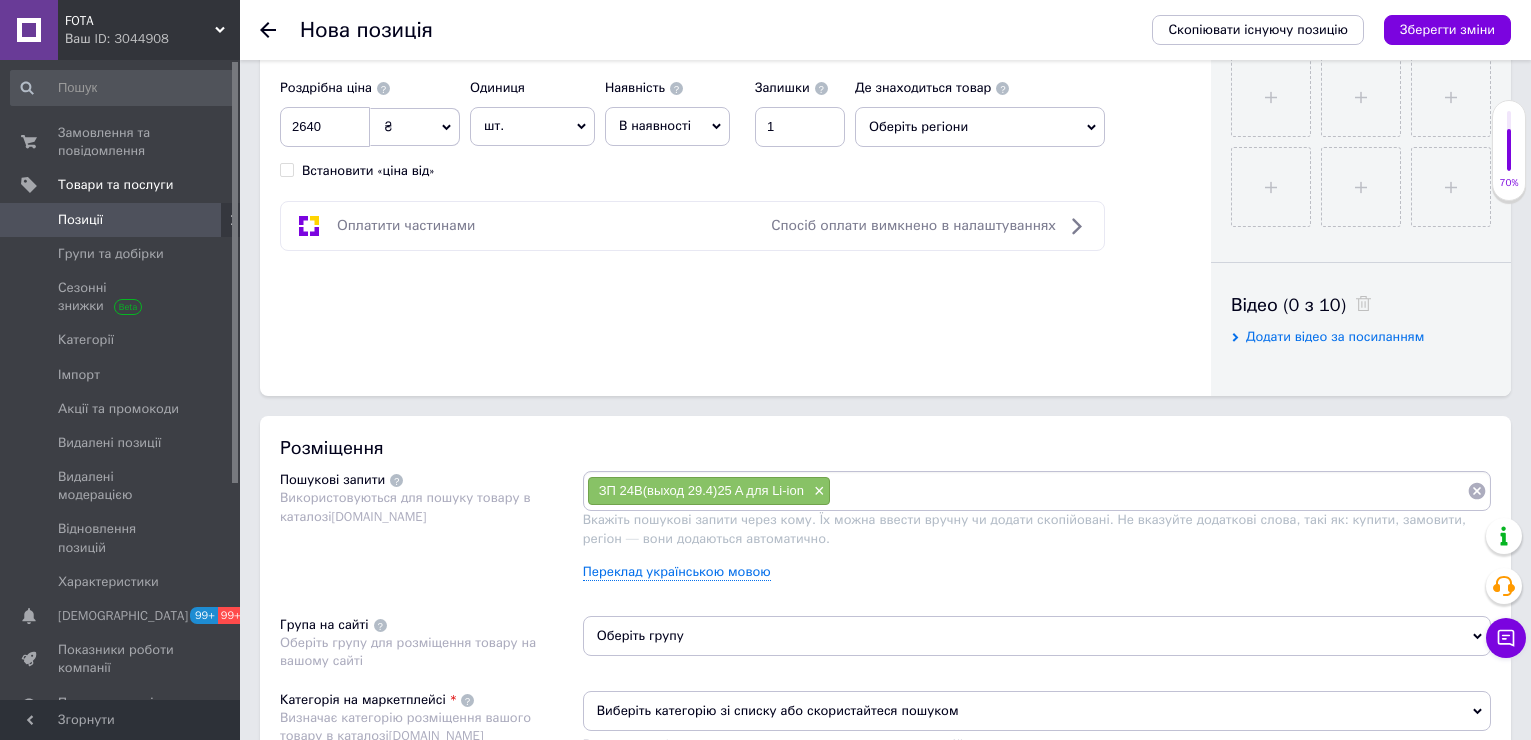 paste on "ЗП 24B(выход 29.4)25 A для Li-ion" 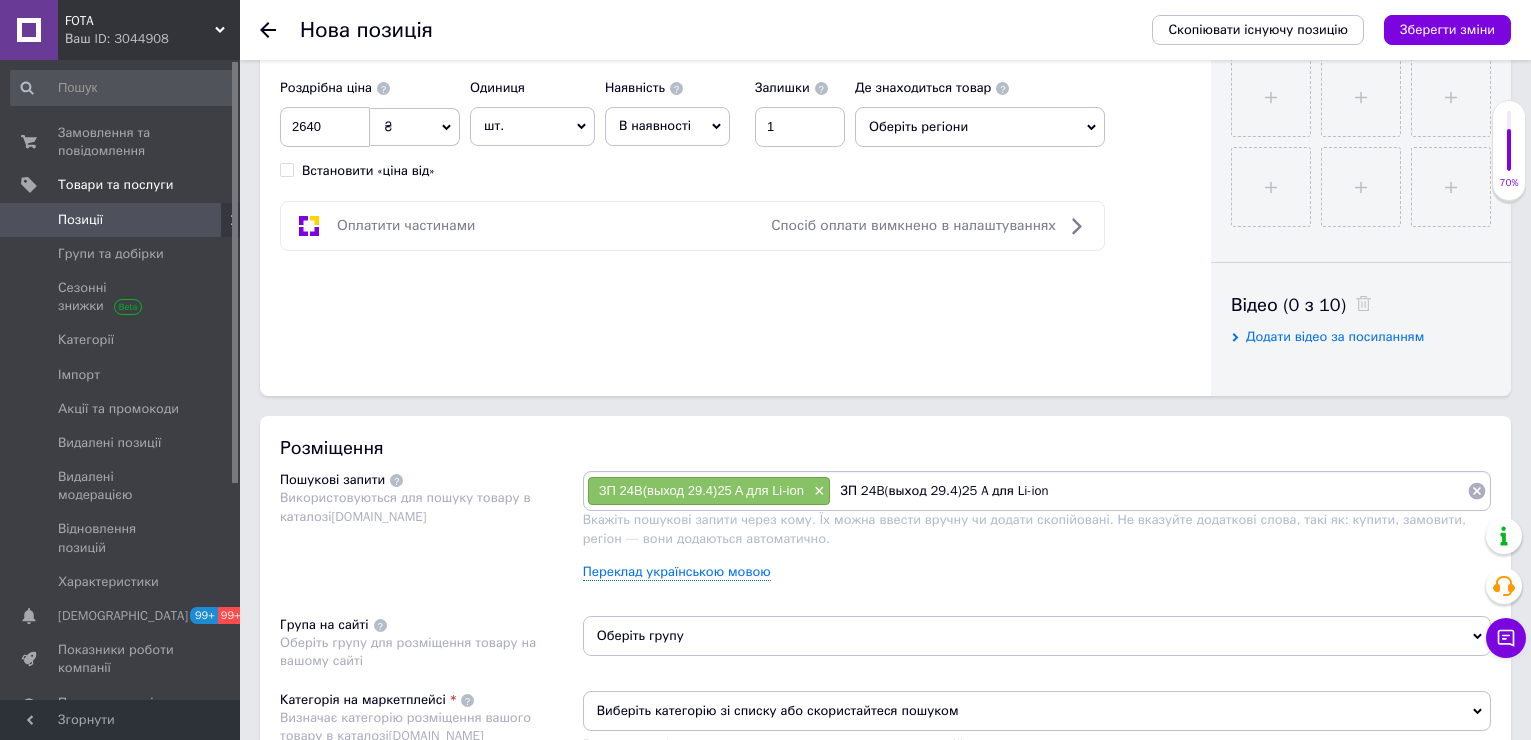 drag, startPoint x: 963, startPoint y: 496, endPoint x: 1132, endPoint y: 496, distance: 169 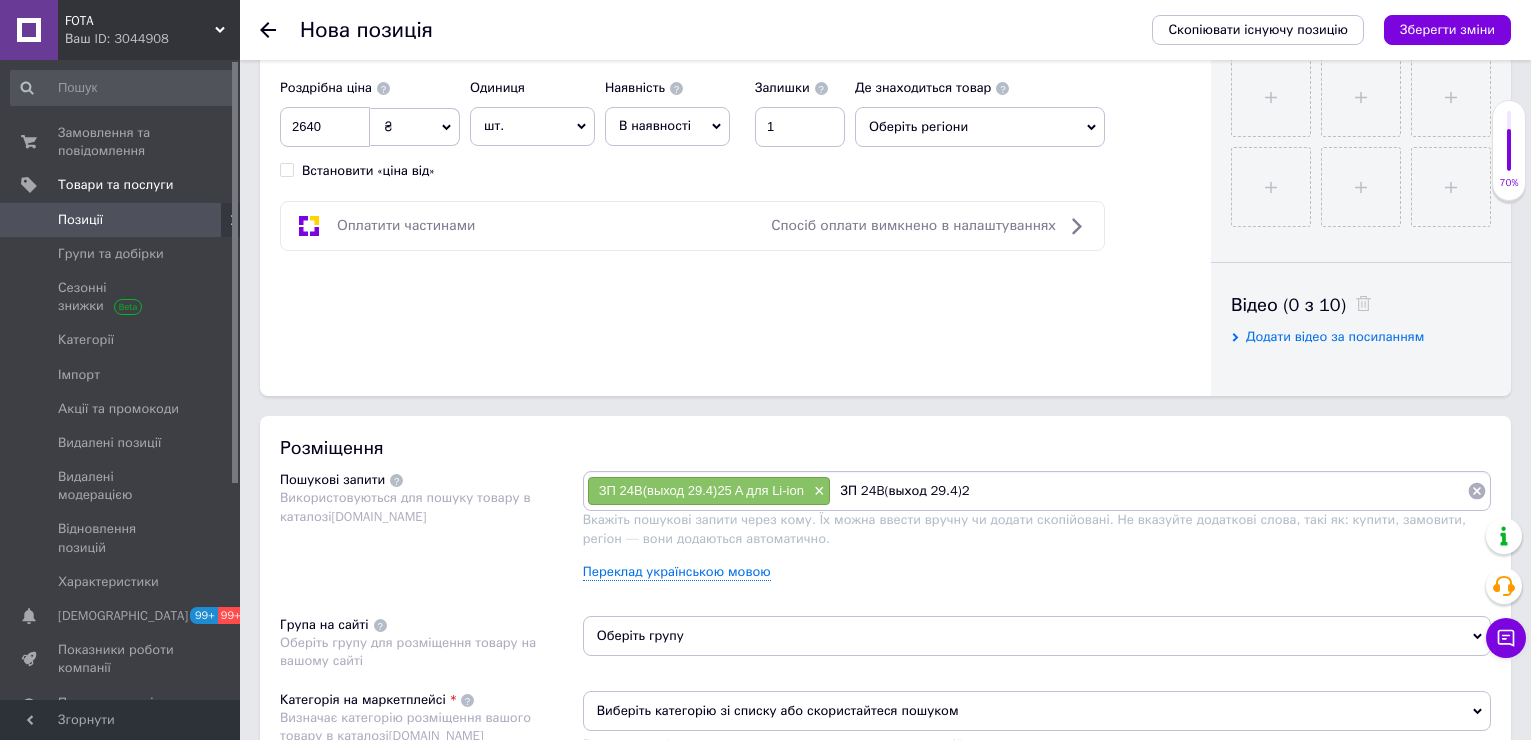 type on "ЗП 24B(выход 29.4)" 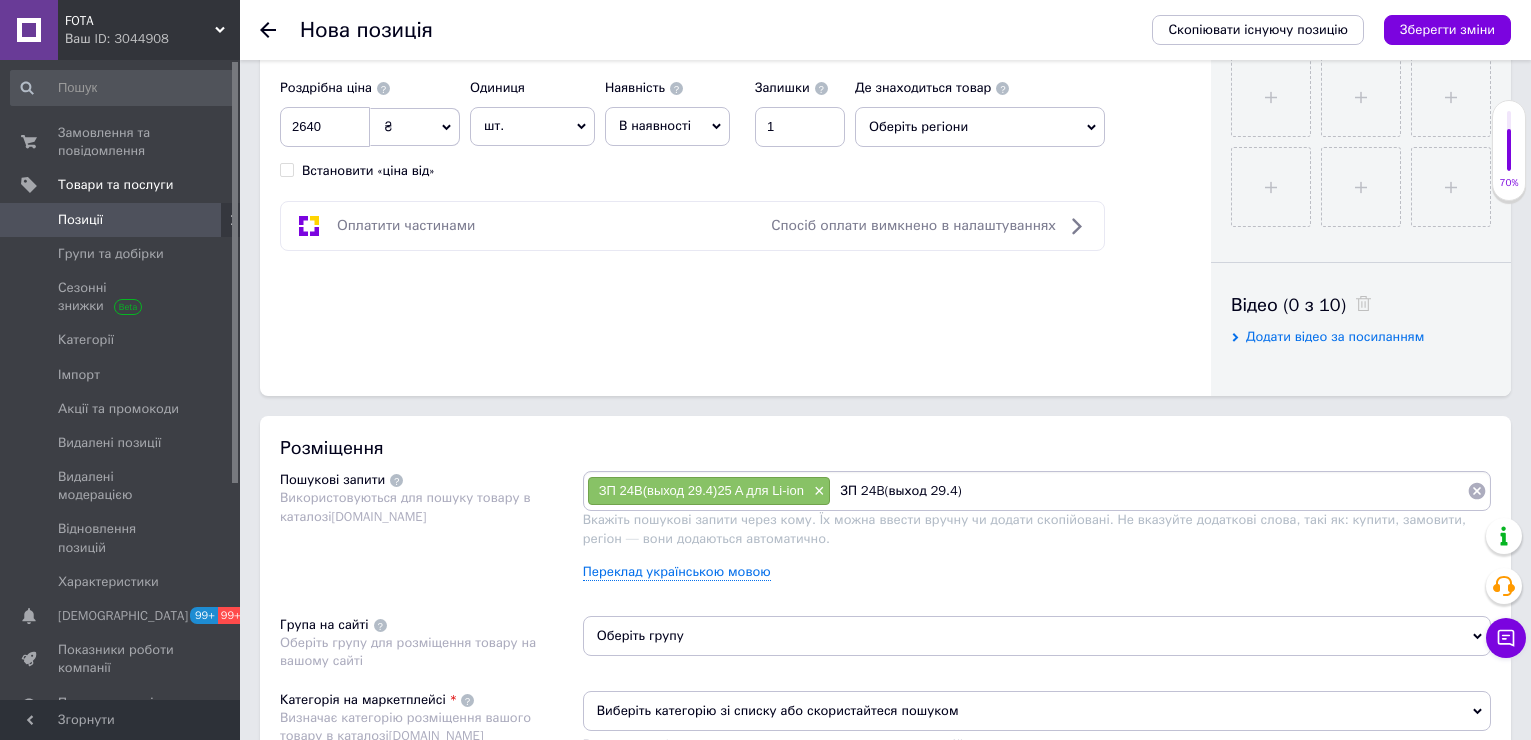 type 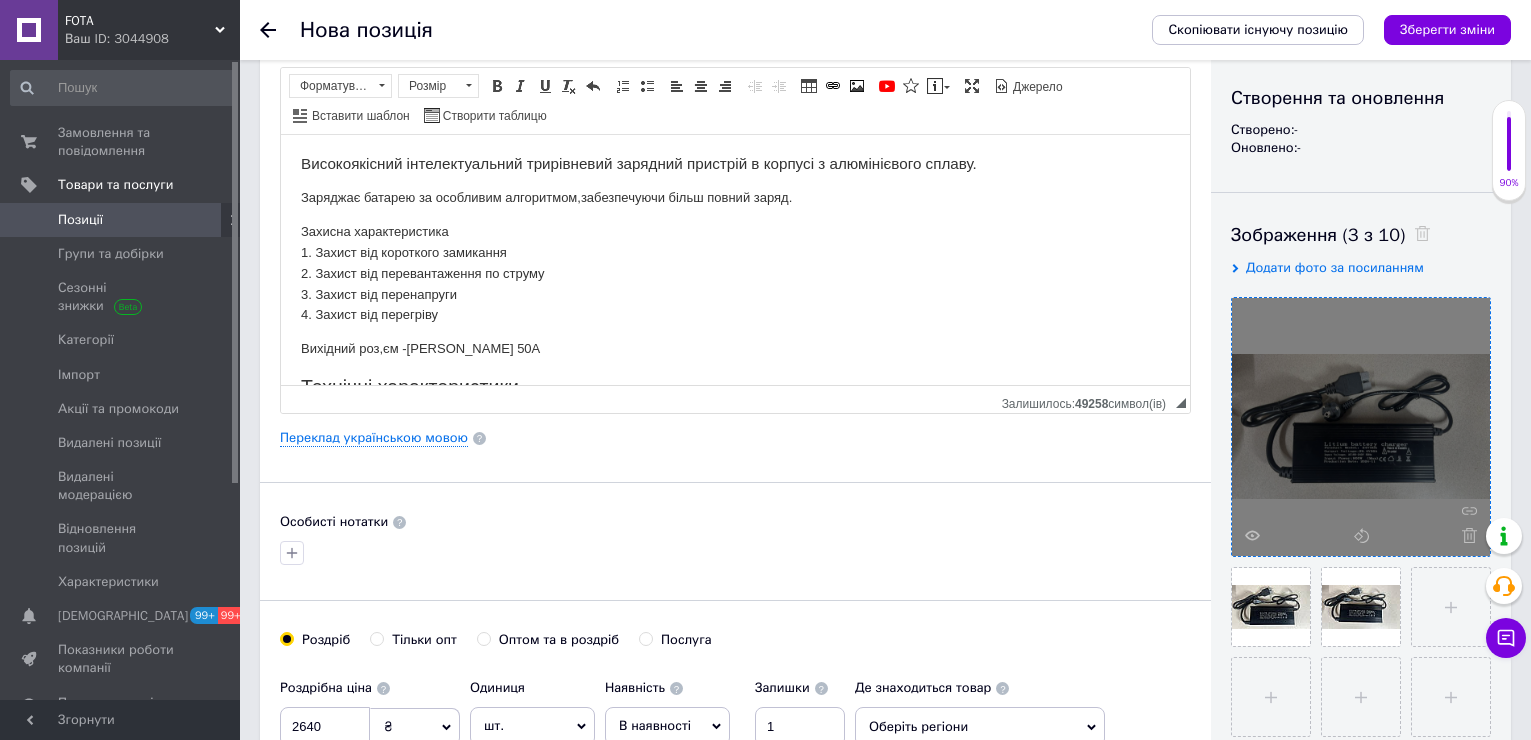 scroll, scrollTop: 0, scrollLeft: 0, axis: both 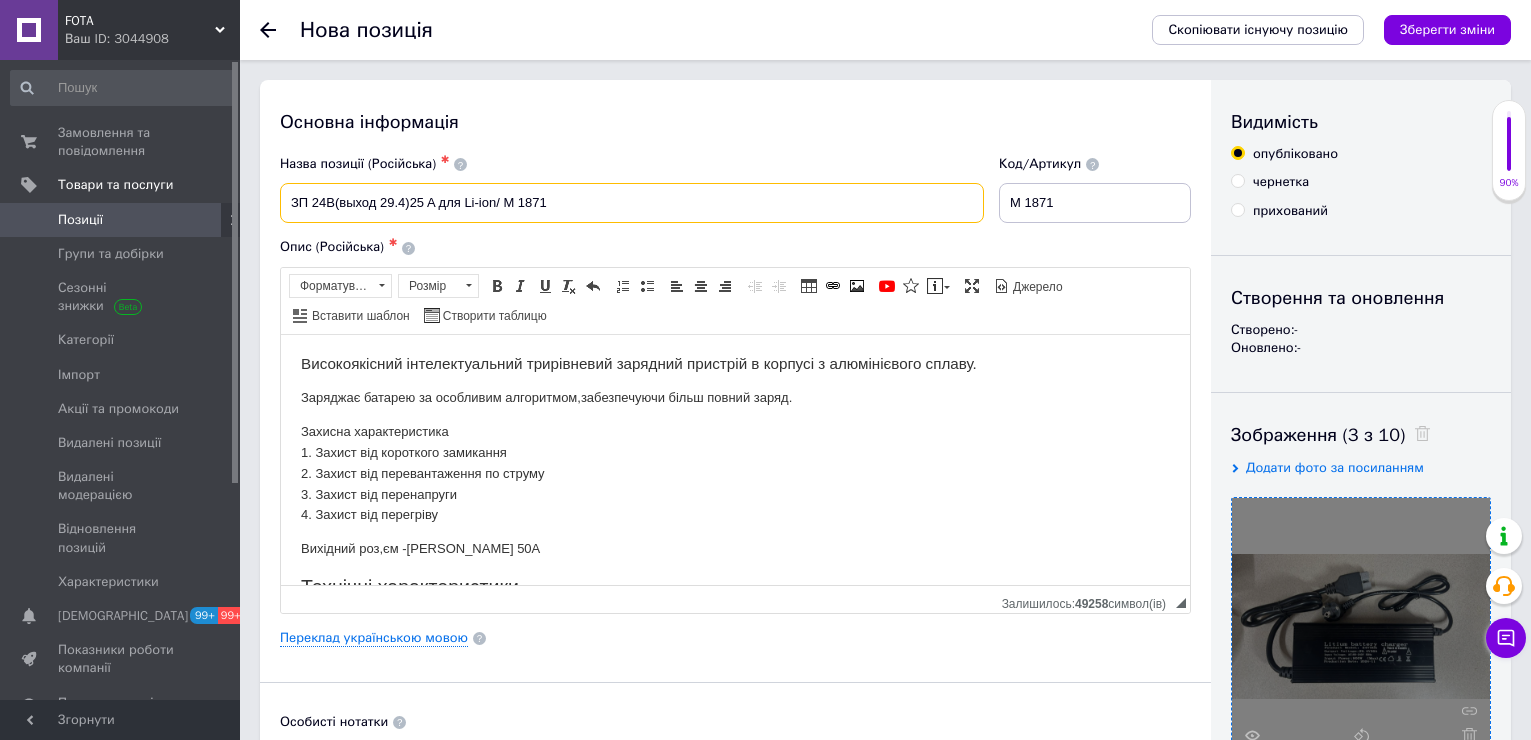 click on "ЗП 24B(выход 29.4)25 A для Li-ion/ М 1871" at bounding box center [632, 203] 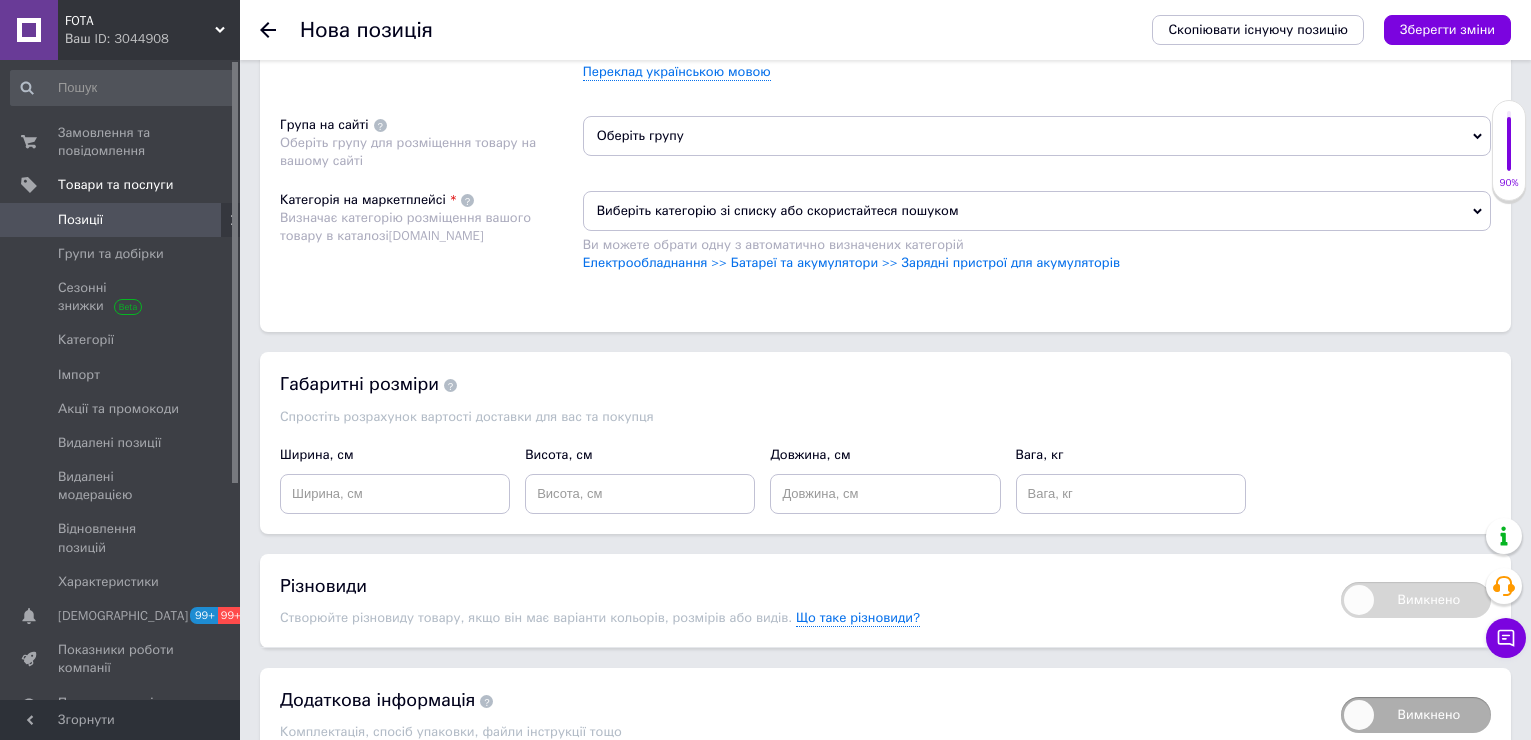 scroll, scrollTop: 1100, scrollLeft: 0, axis: vertical 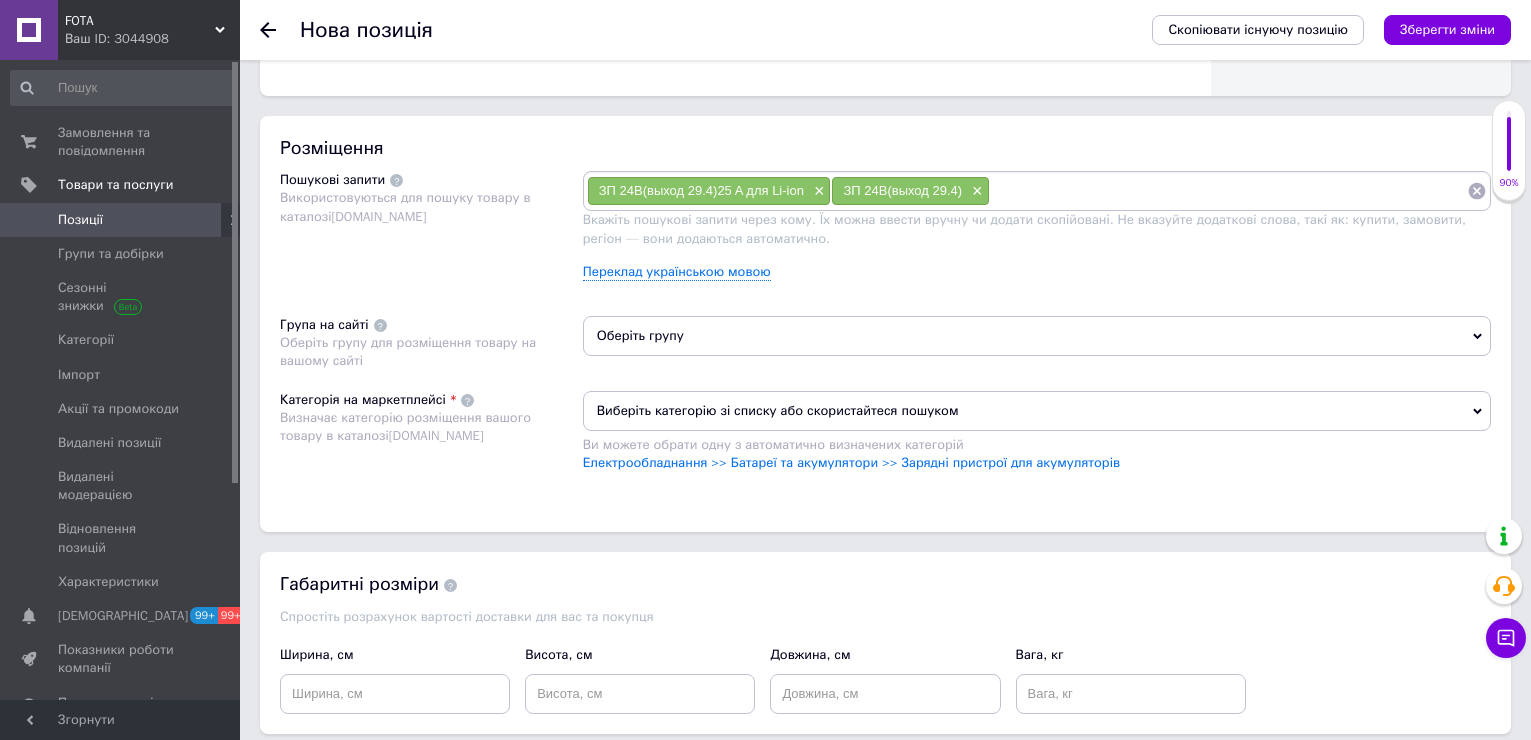 type on "Зарядное устройство для аккумуляторов  ЗП 24B(выход 29.4)25 A для Li-ion/ М 1871" 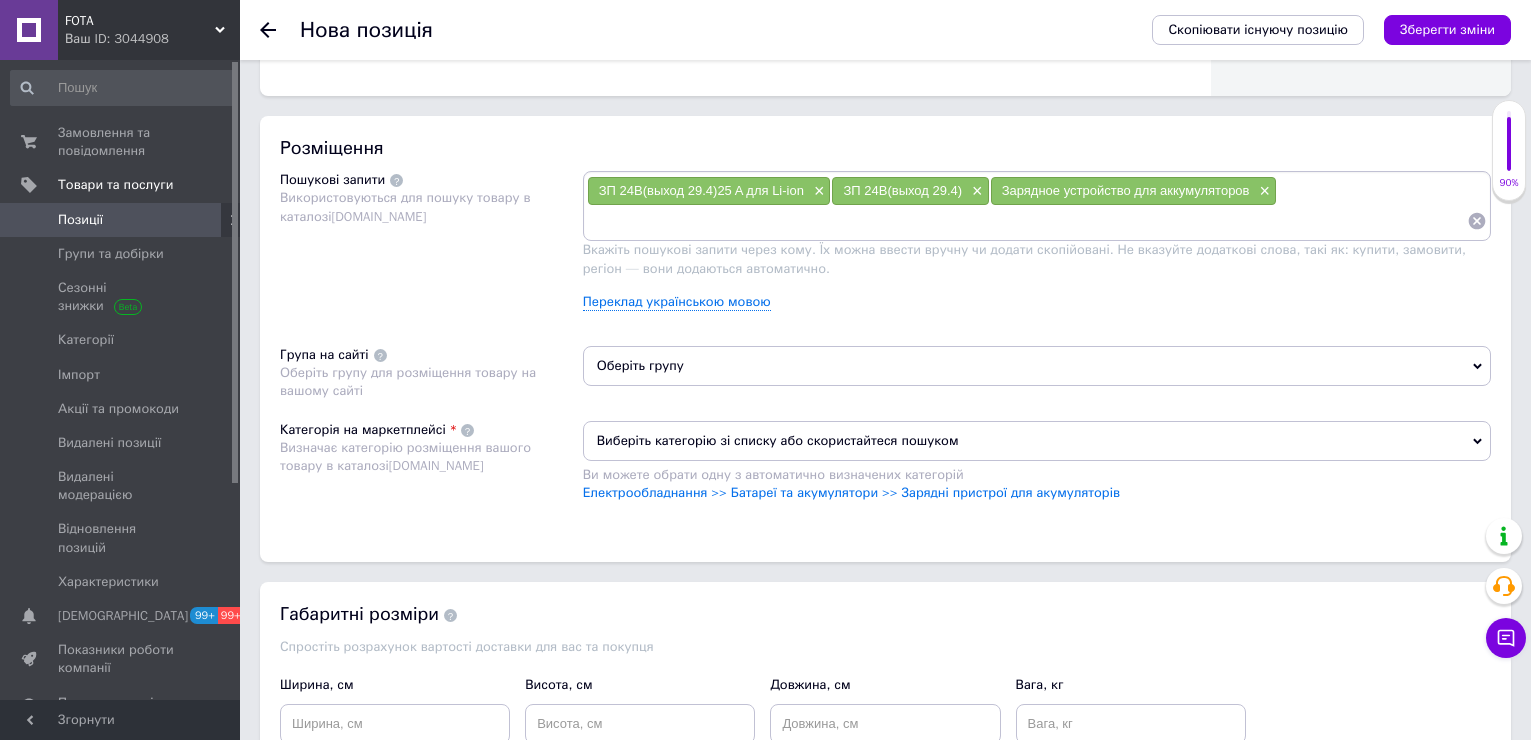 paste on "Зарядное устройство для аккумуляторов" 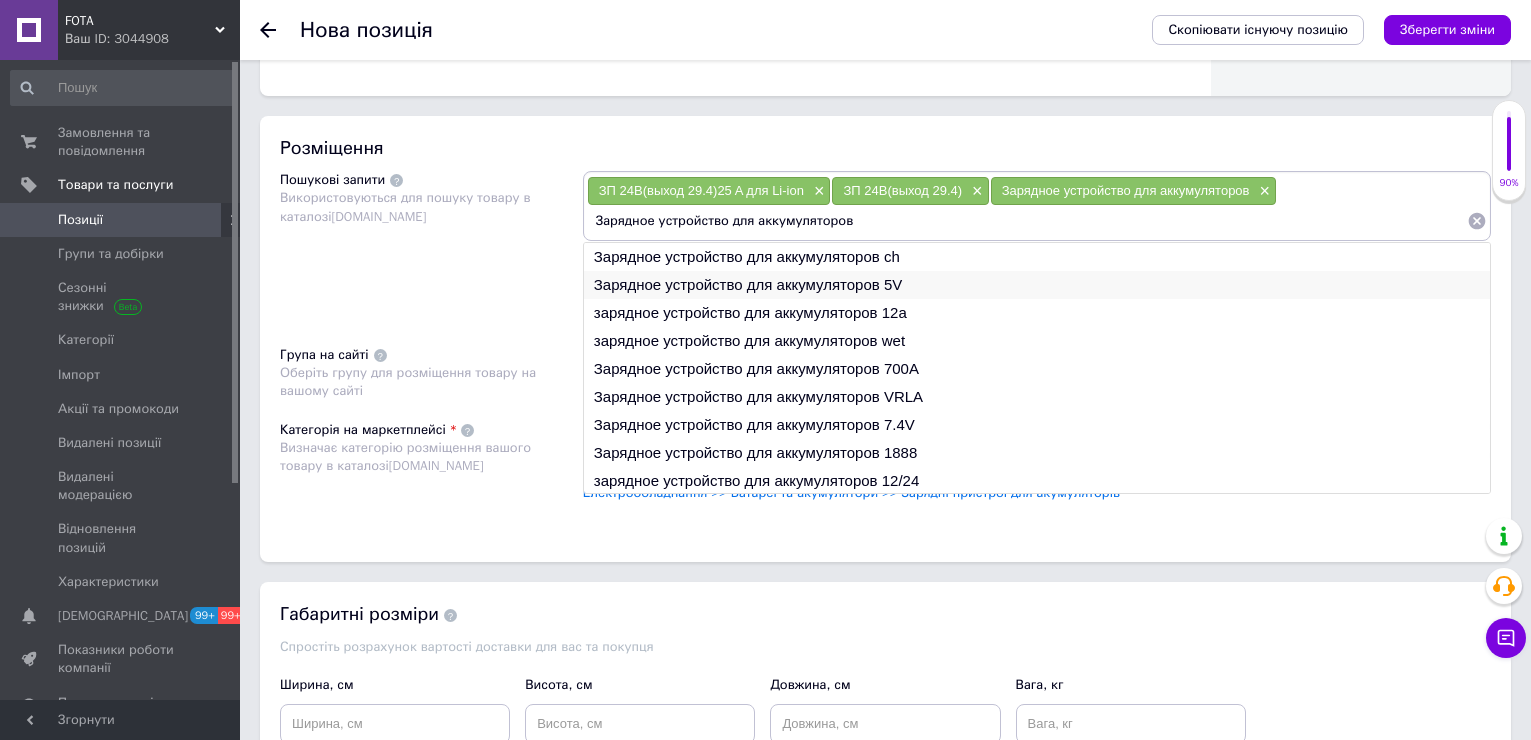 drag, startPoint x: 726, startPoint y: 227, endPoint x: 1013, endPoint y: 290, distance: 293.83328 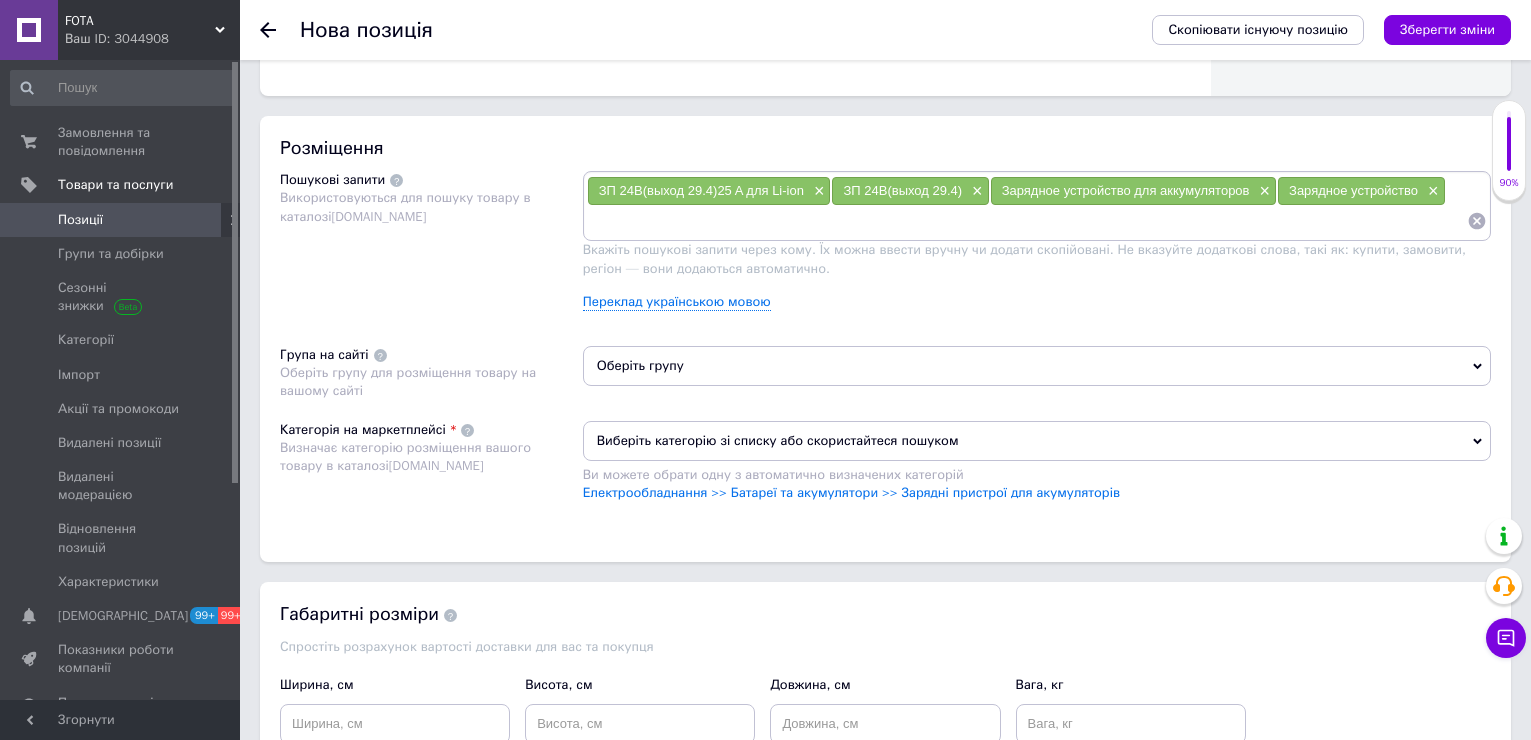 click at bounding box center (1027, 221) 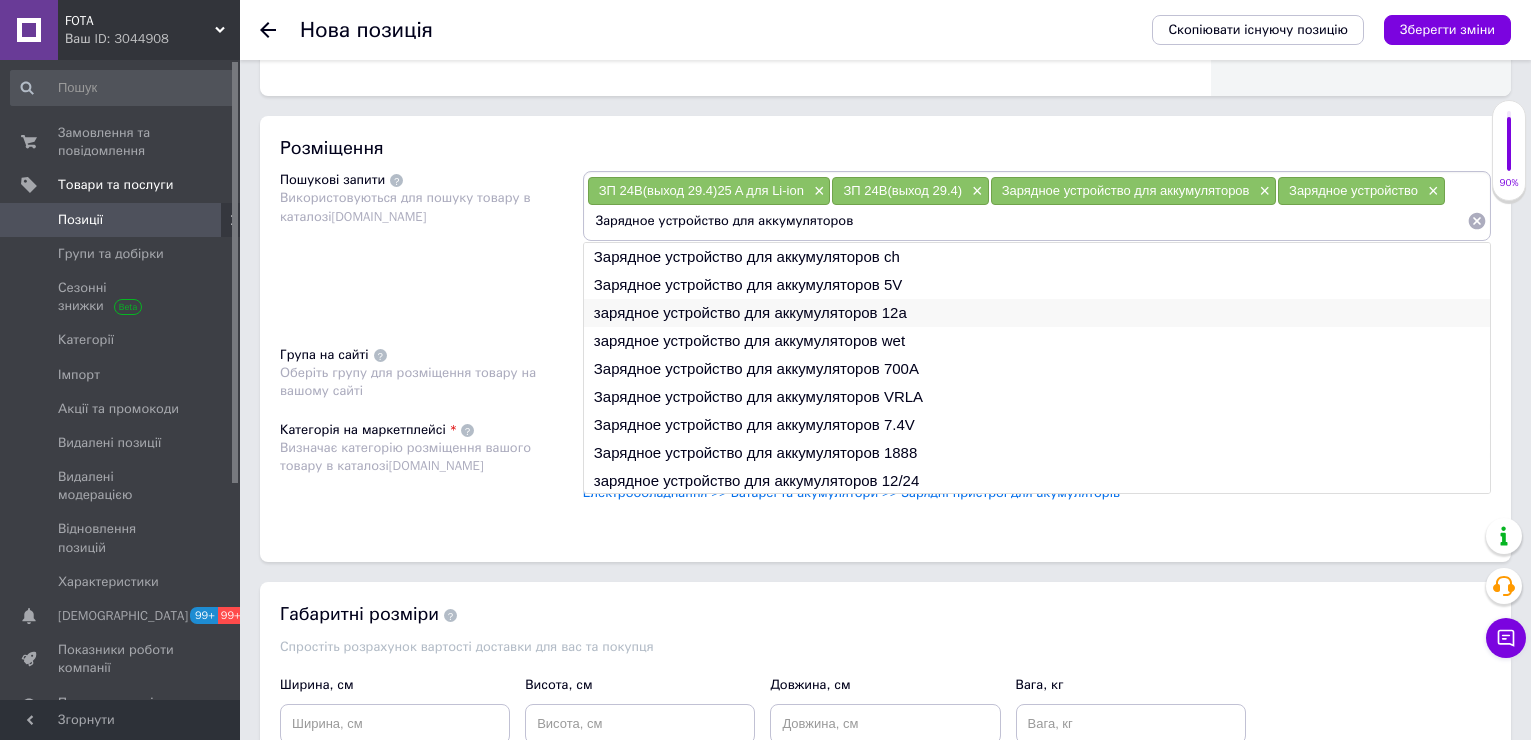 drag, startPoint x: 664, startPoint y: 224, endPoint x: 1201, endPoint y: 317, distance: 544.9936 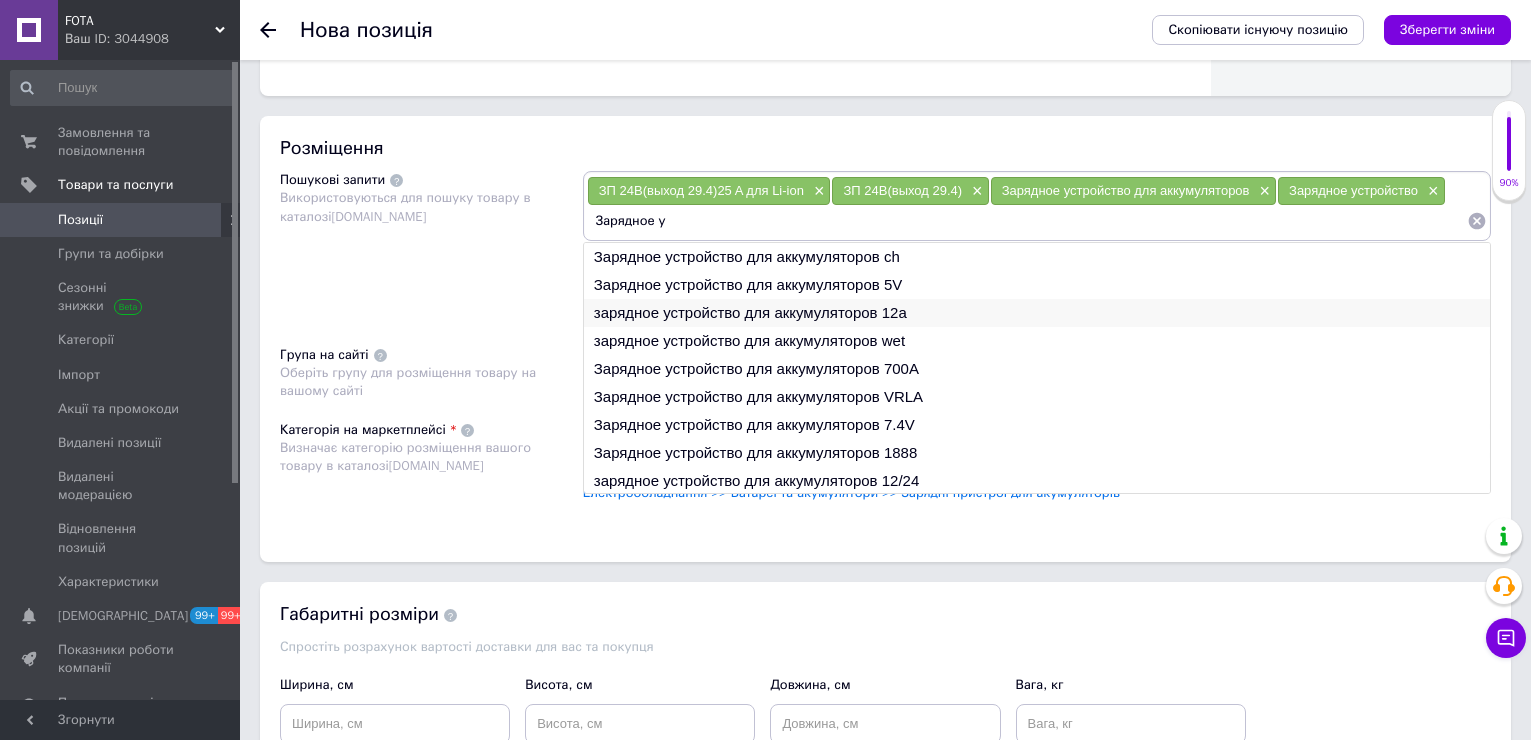 type on "Зарядное" 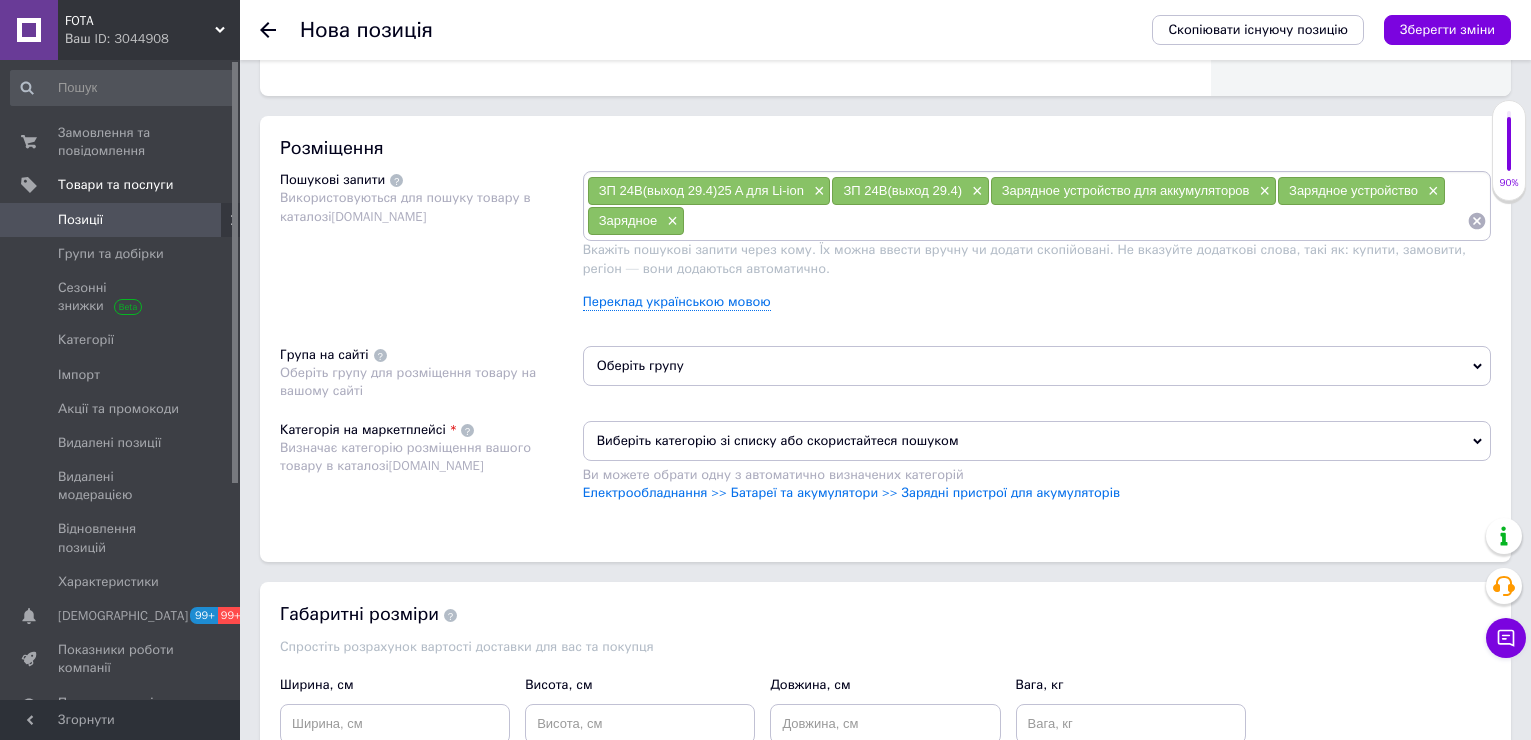 paste on "Зарядное устройство для аккумуляторов" 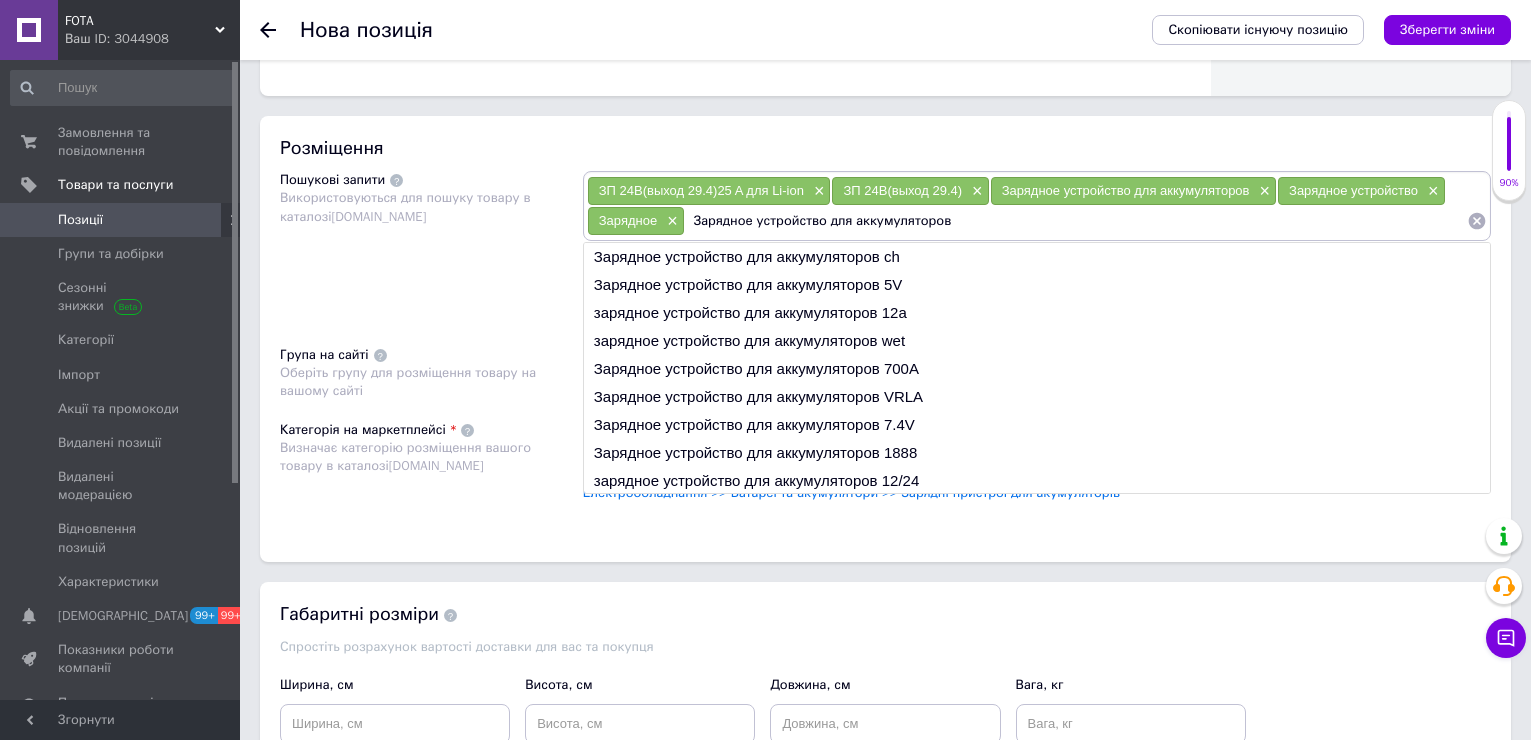 drag, startPoint x: 820, startPoint y: 227, endPoint x: 696, endPoint y: 224, distance: 124.036285 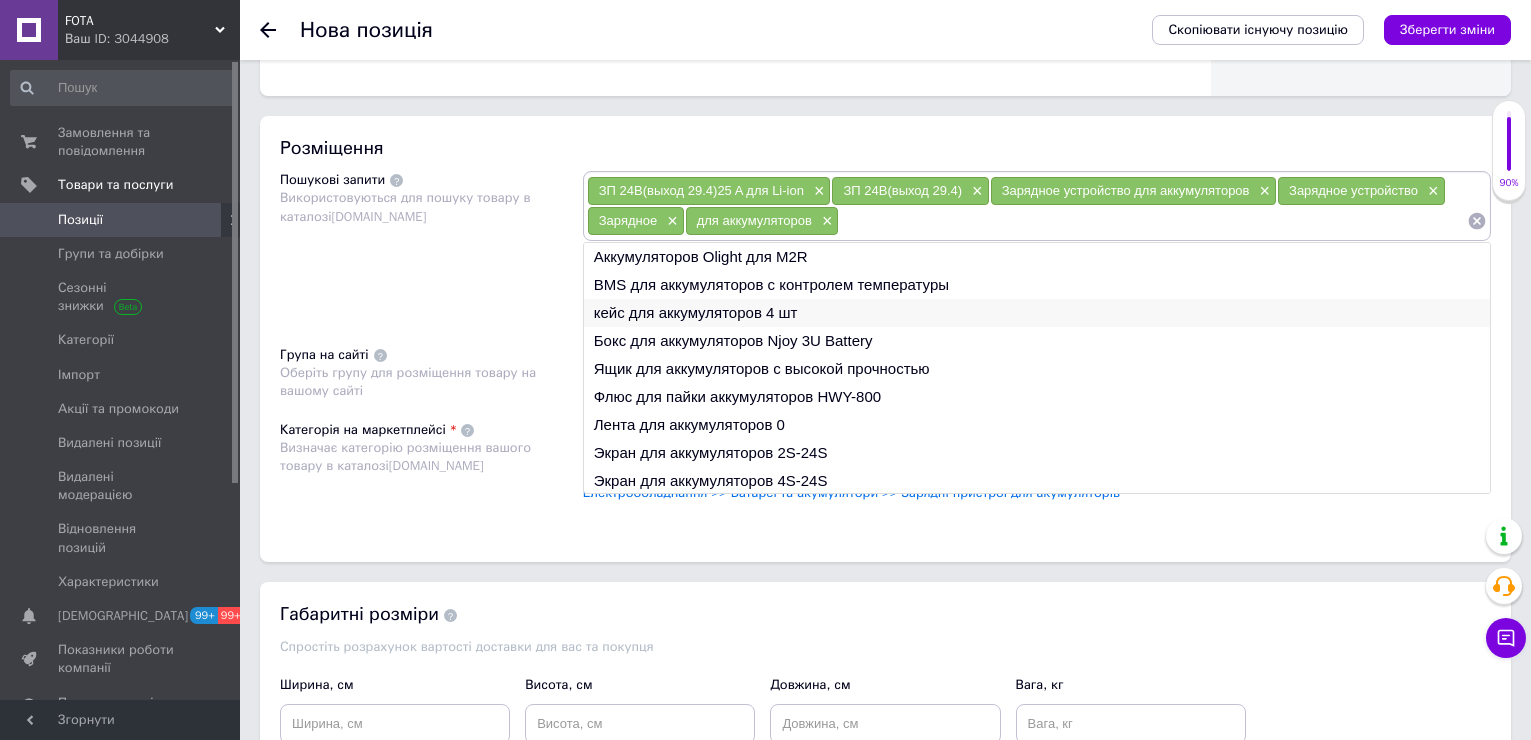 click on "кейс для аккумуляторов 4 шт" at bounding box center [1037, 313] 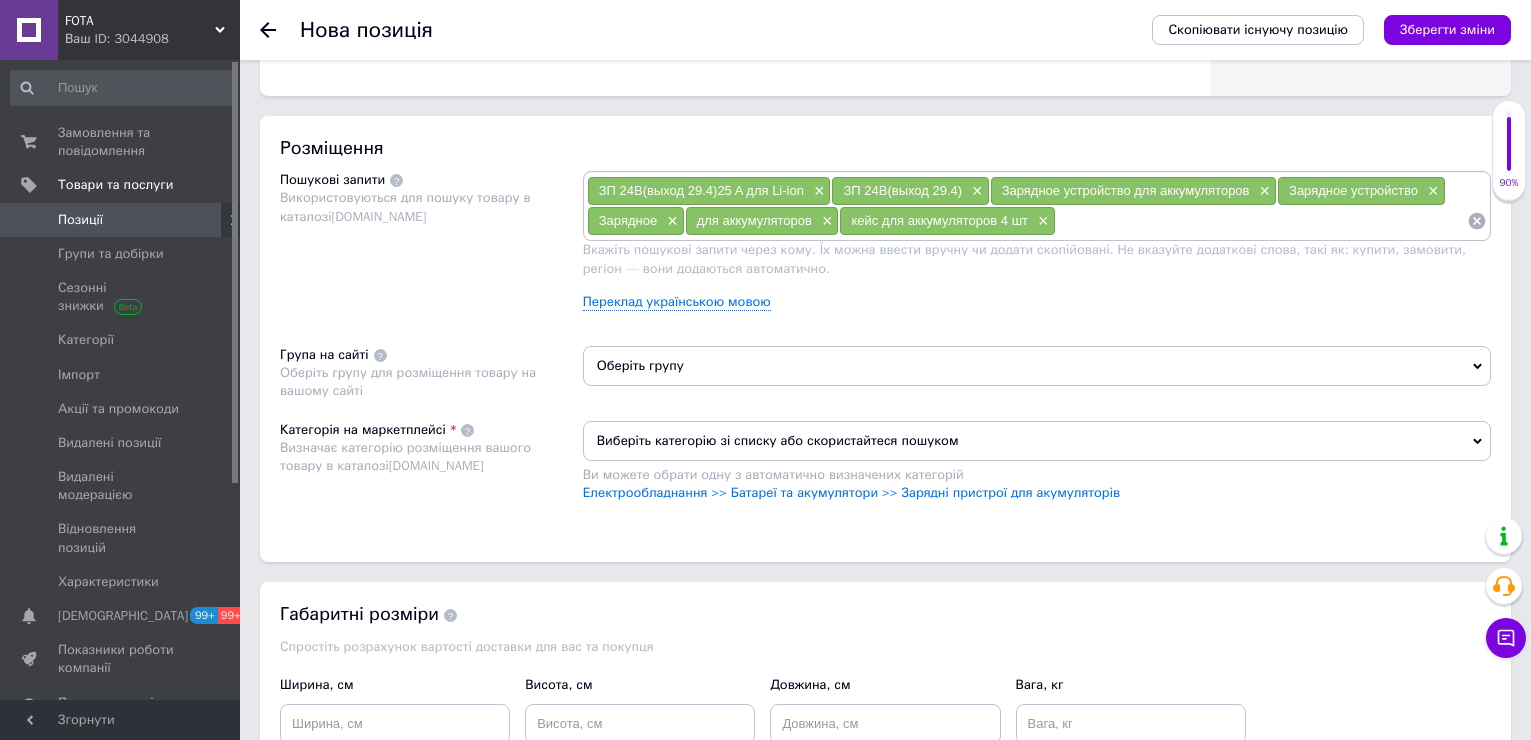 click on "Вкажіть пошукові запити через кому. Їх можна ввести вручну чи додати скопійовані. Не вказуйте додаткові слова, такі як: купити, замовити, регіон — вони додаються автоматично." at bounding box center [1024, 258] 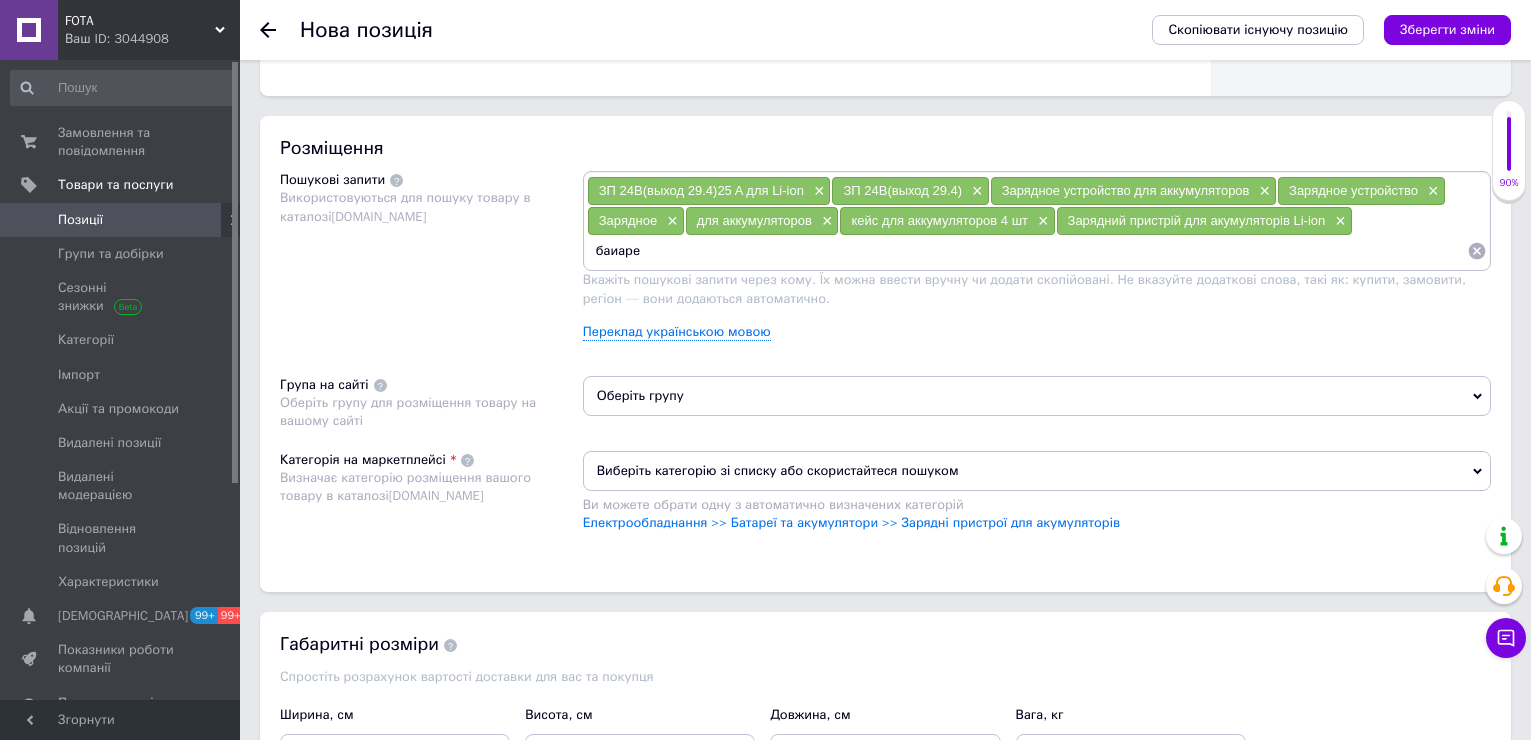 type on "баиарея" 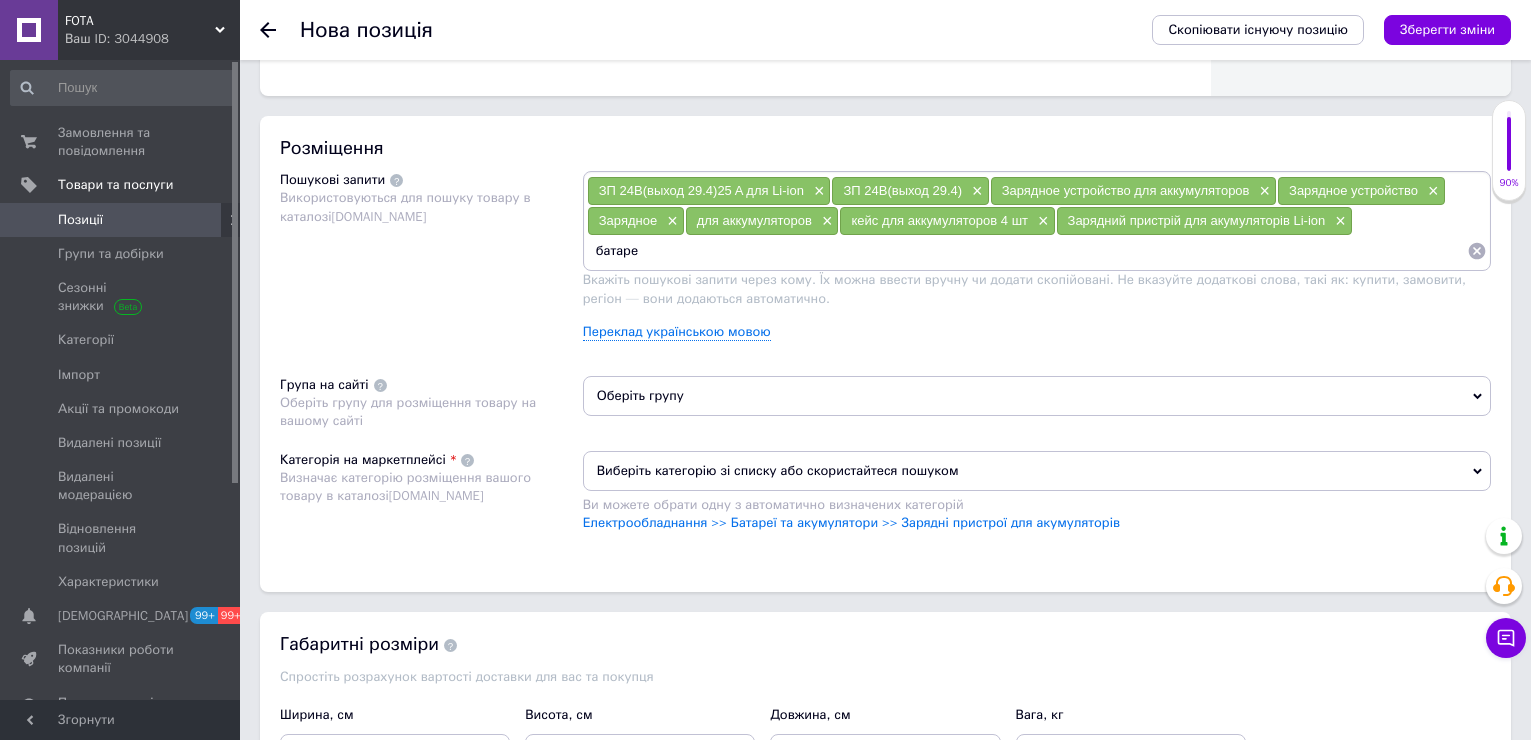 type on "батарея" 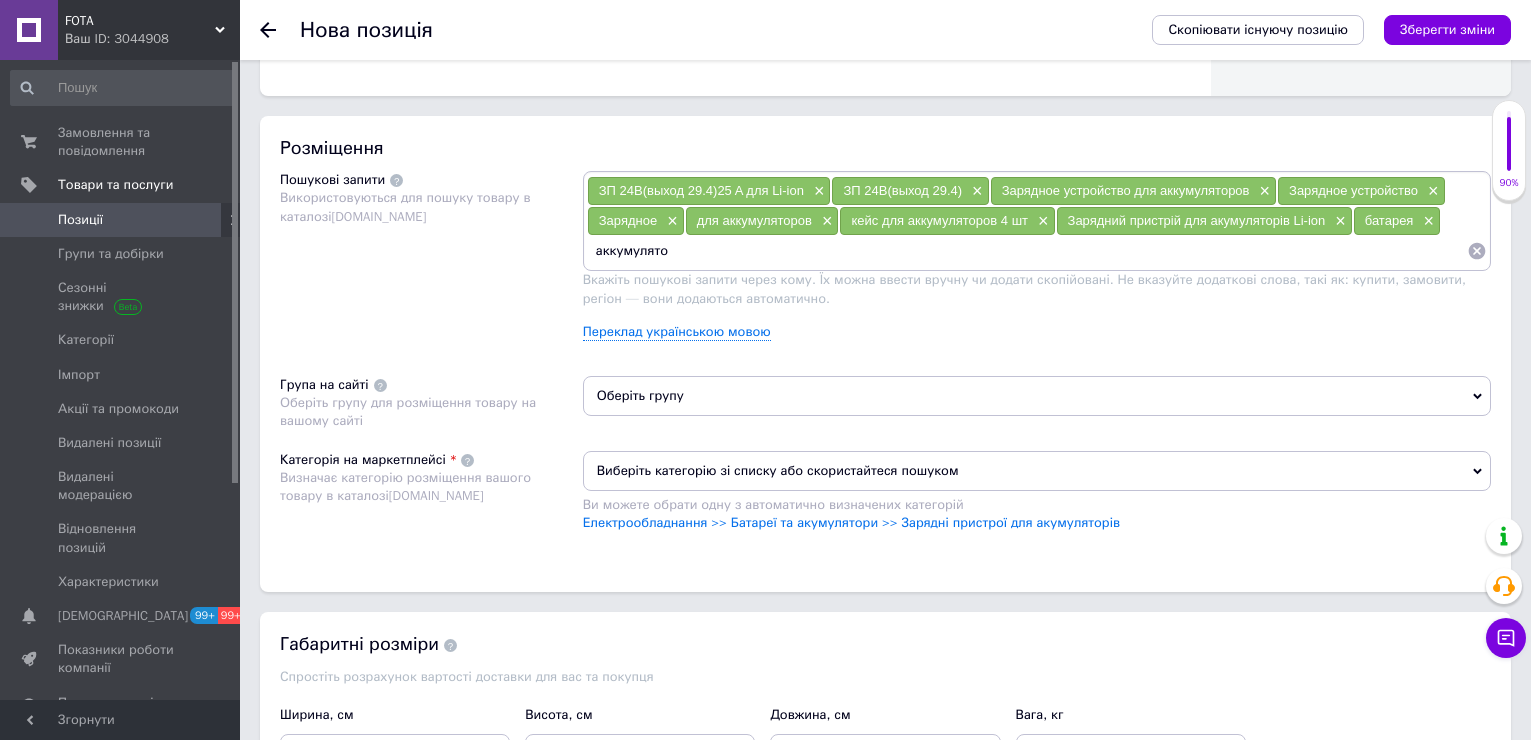 type on "аккумулятор" 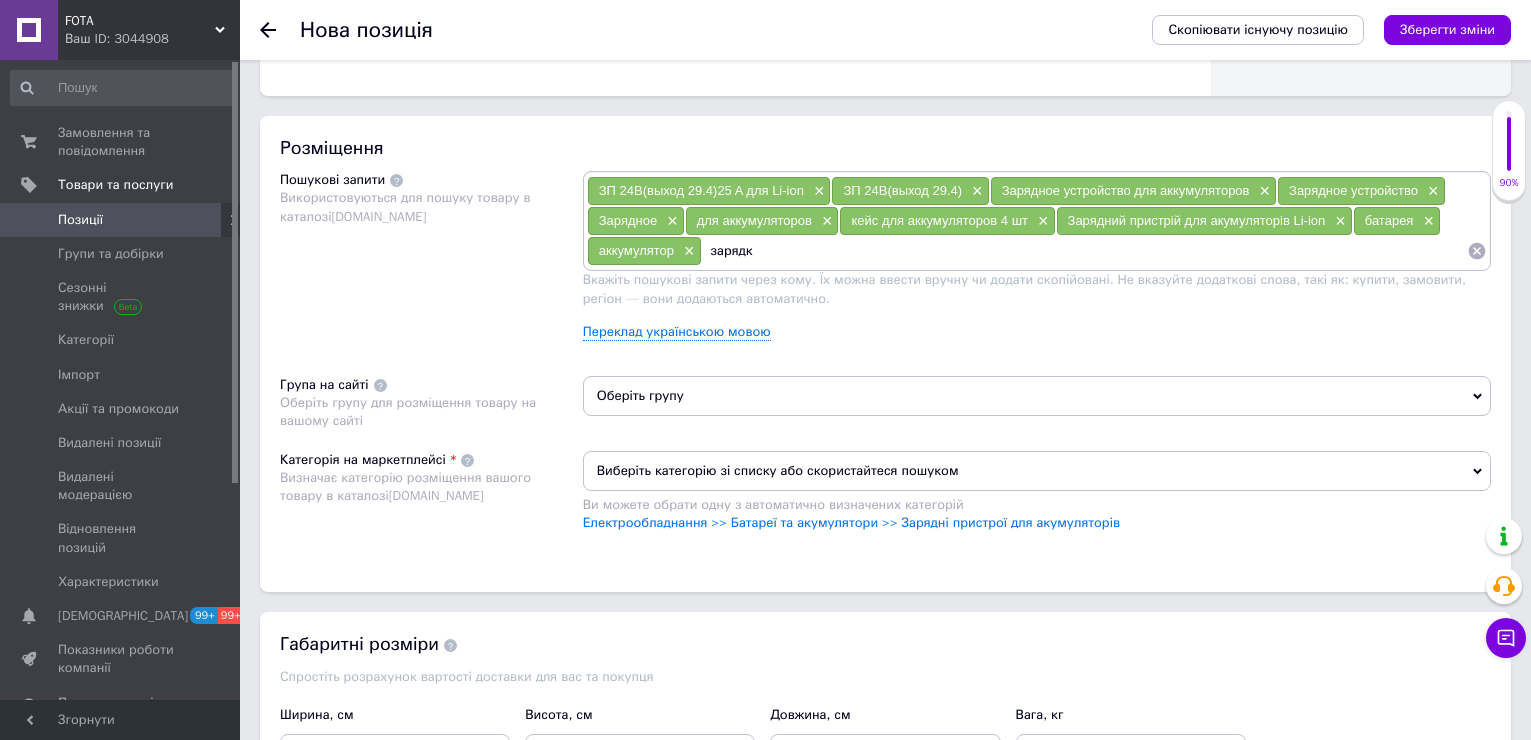 type on "зарядка" 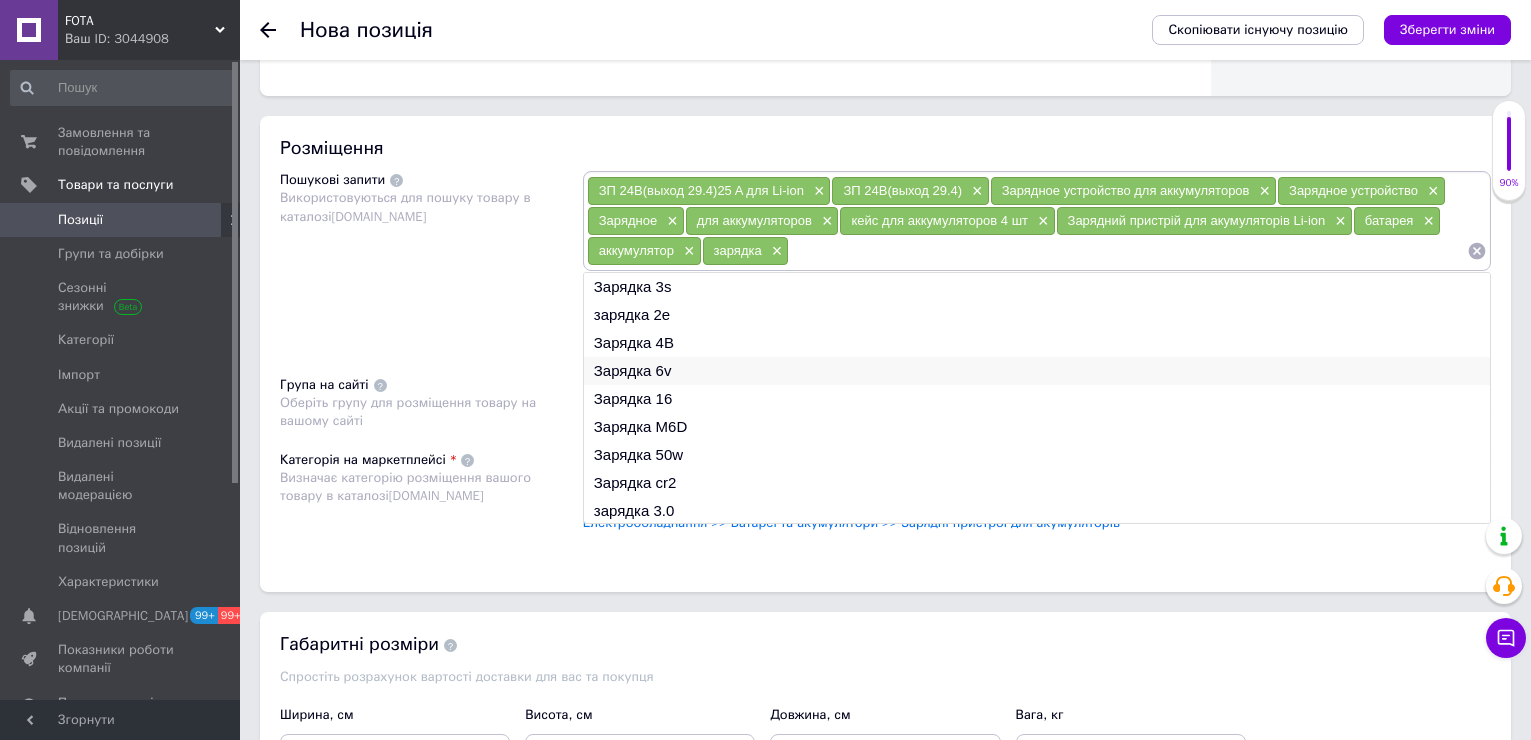 click on "Зарядка 6v" at bounding box center [1037, 371] 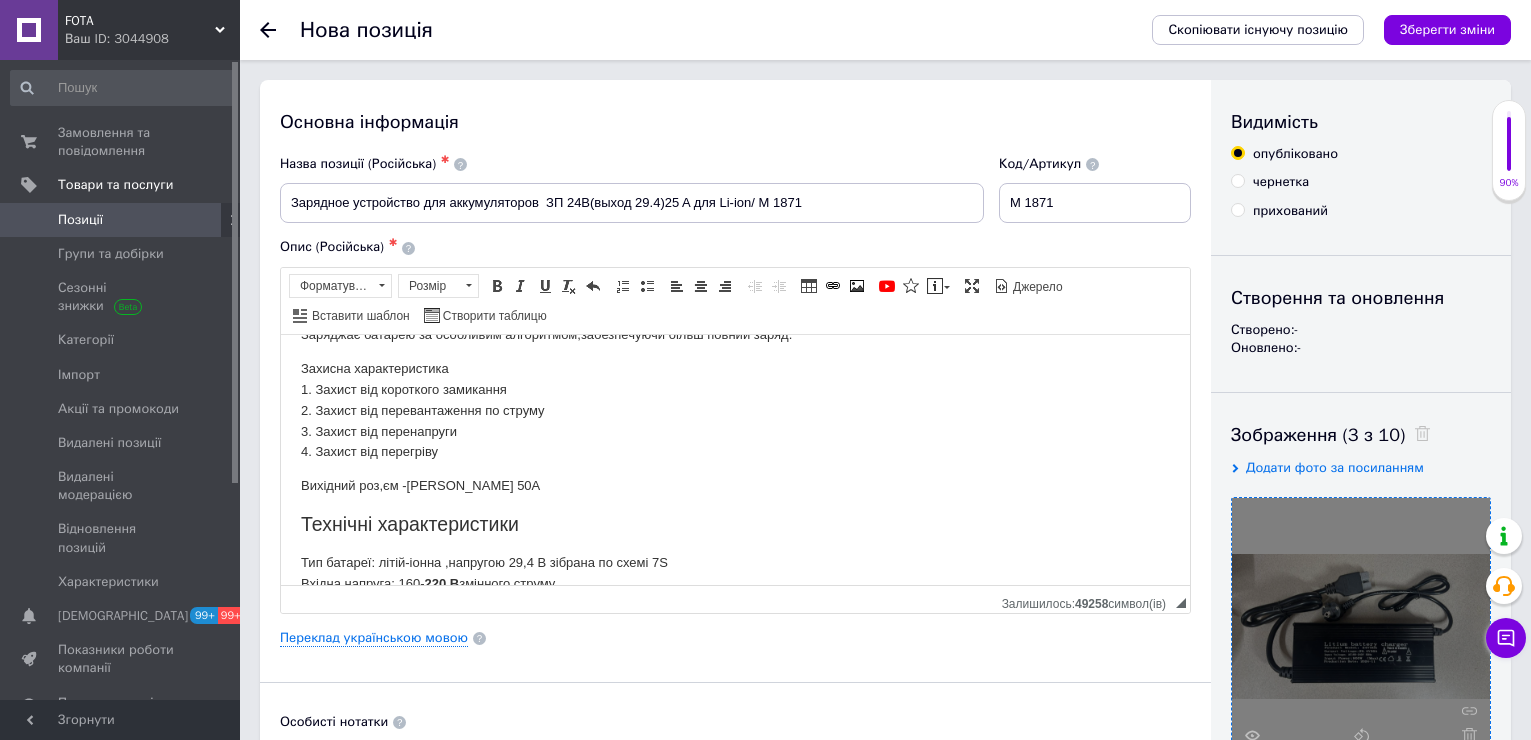 scroll, scrollTop: 0, scrollLeft: 0, axis: both 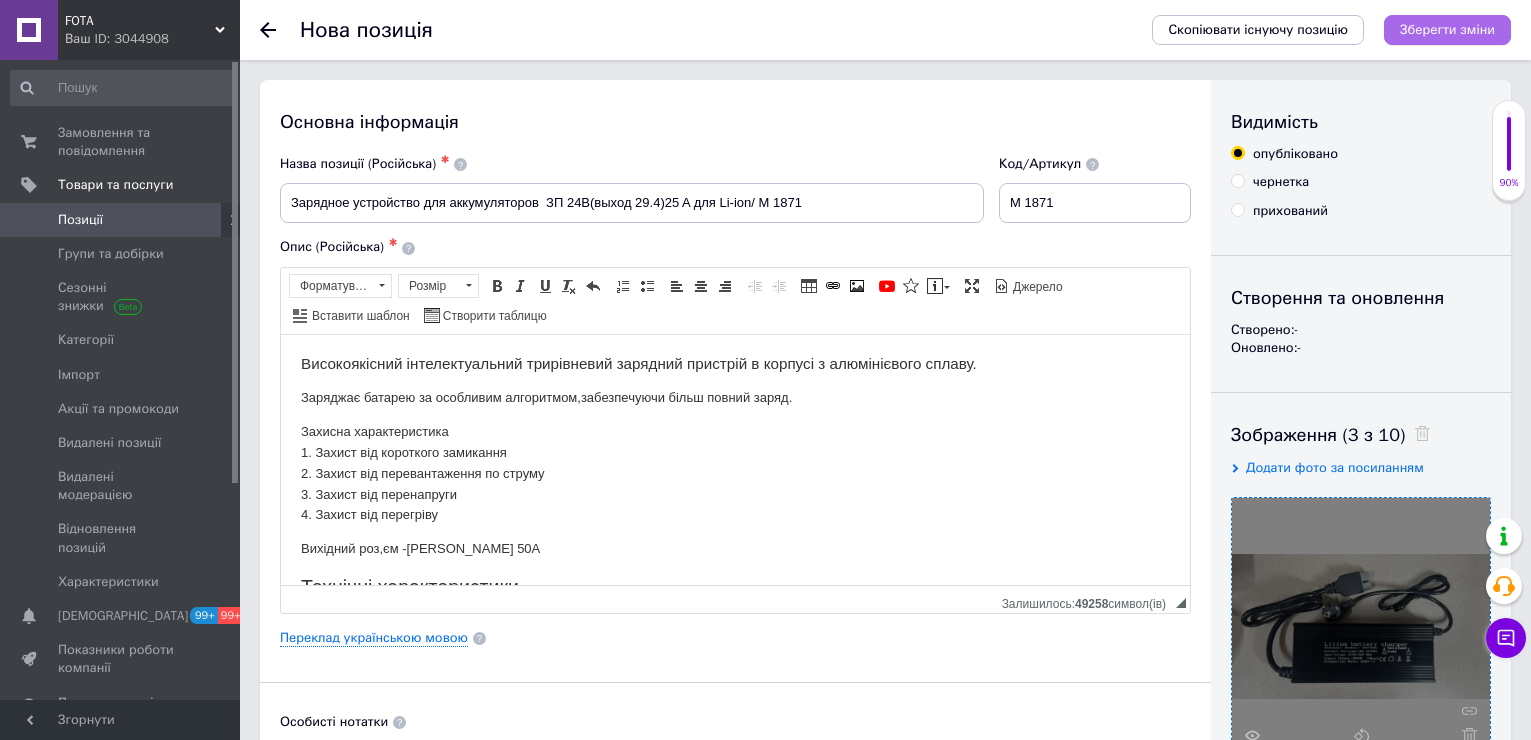 click on "Зберегти зміни" at bounding box center (1447, 29) 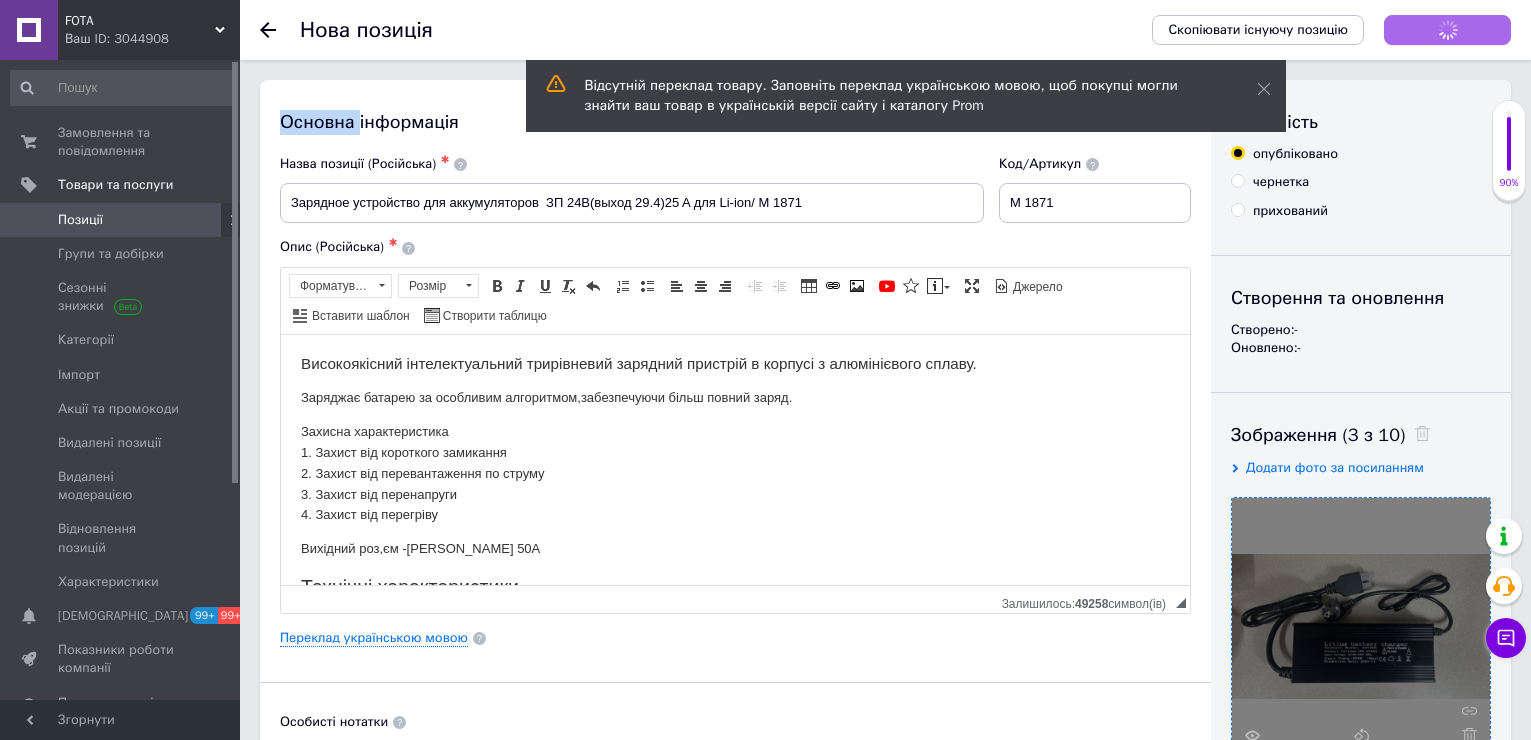 click on "Зберегти зміни" at bounding box center [1447, 30] 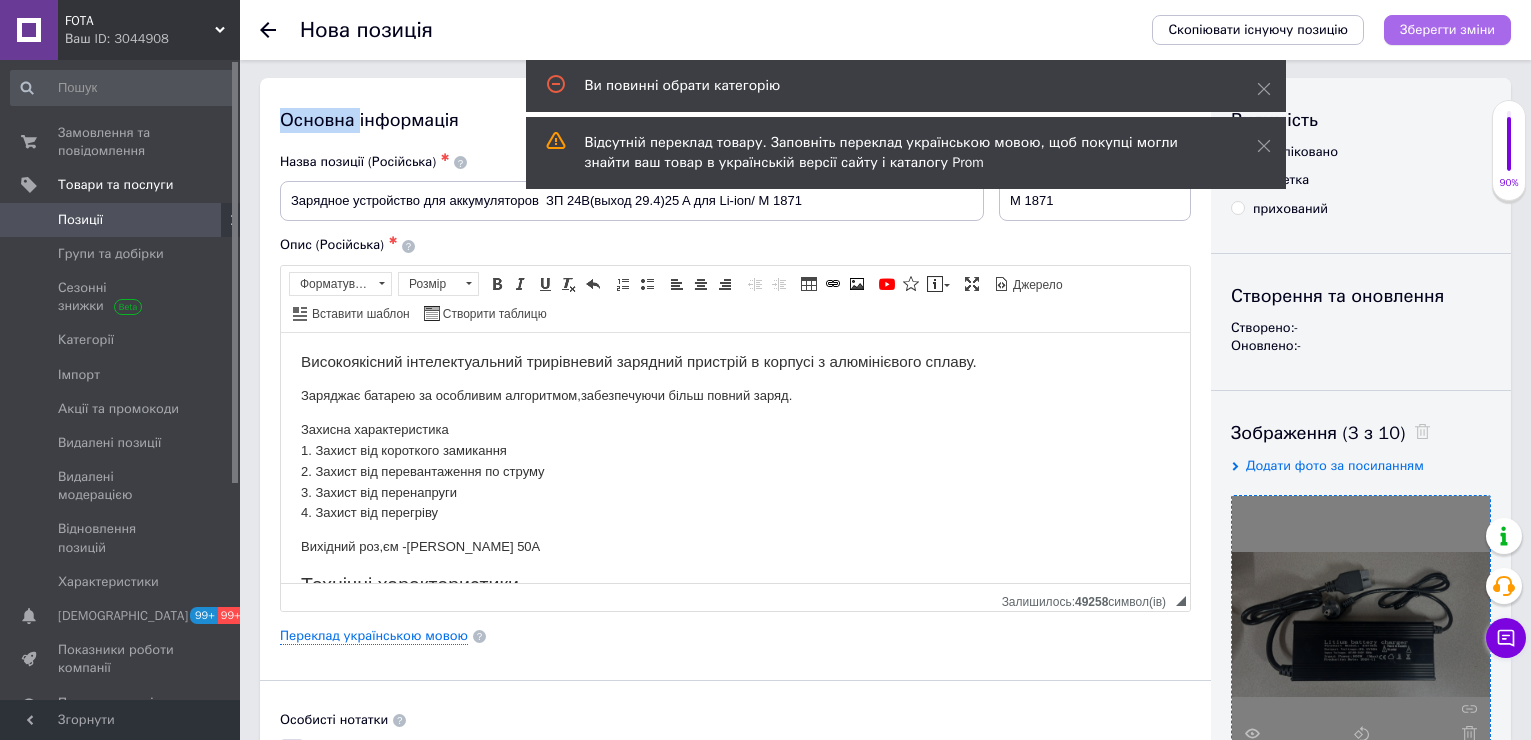click on "Зберегти зміни" at bounding box center (1447, 29) 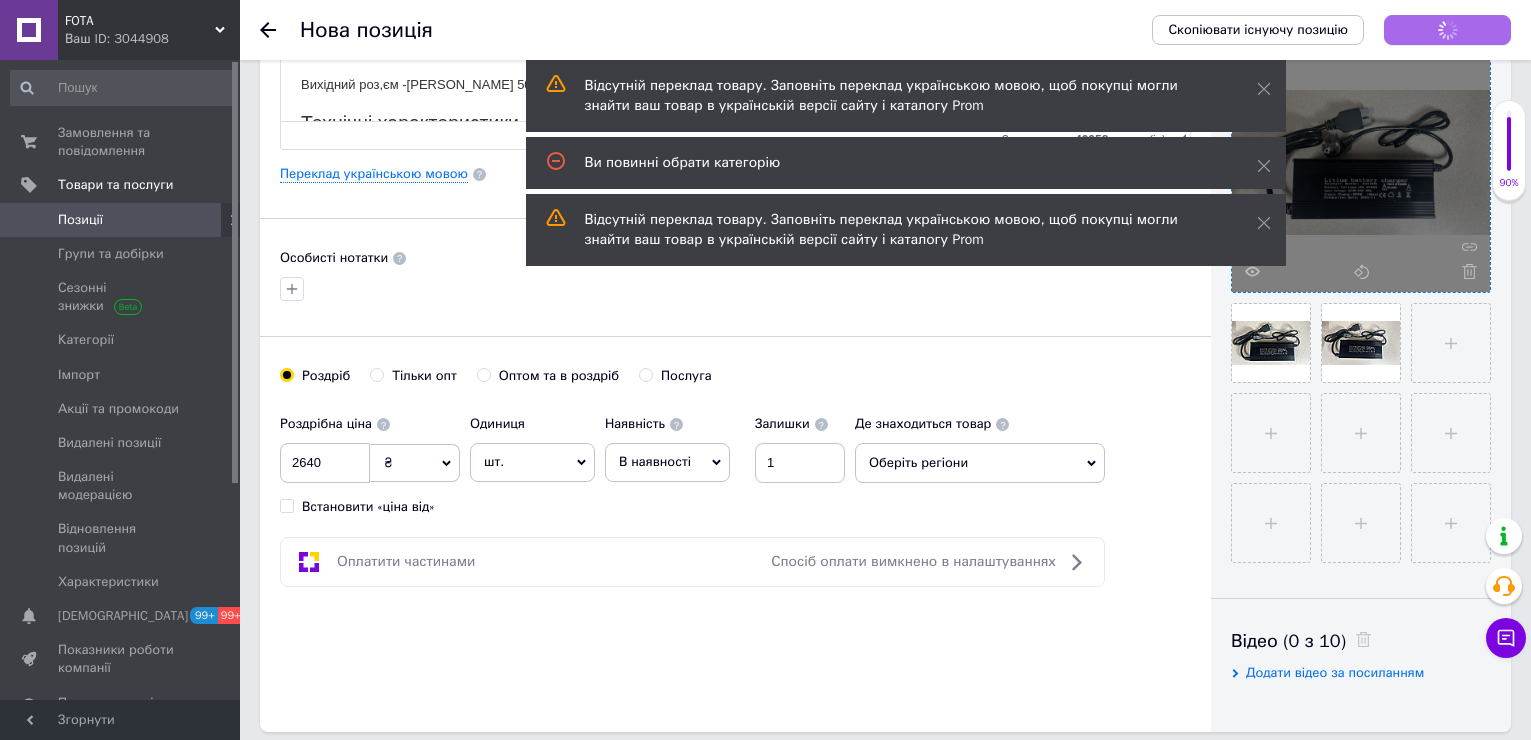 click on "Зберегти зміни" at bounding box center [1447, 30] 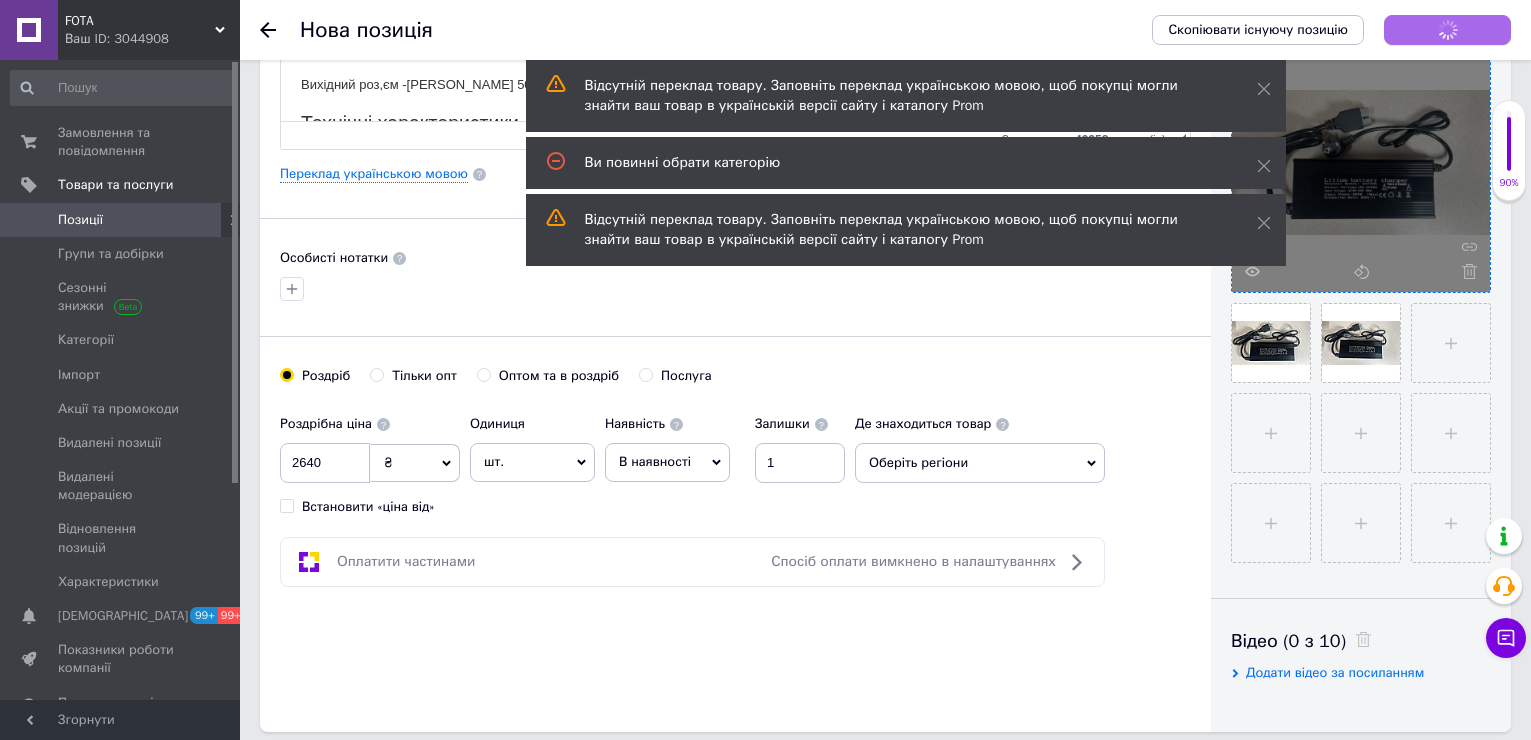 scroll, scrollTop: 1241, scrollLeft: 0, axis: vertical 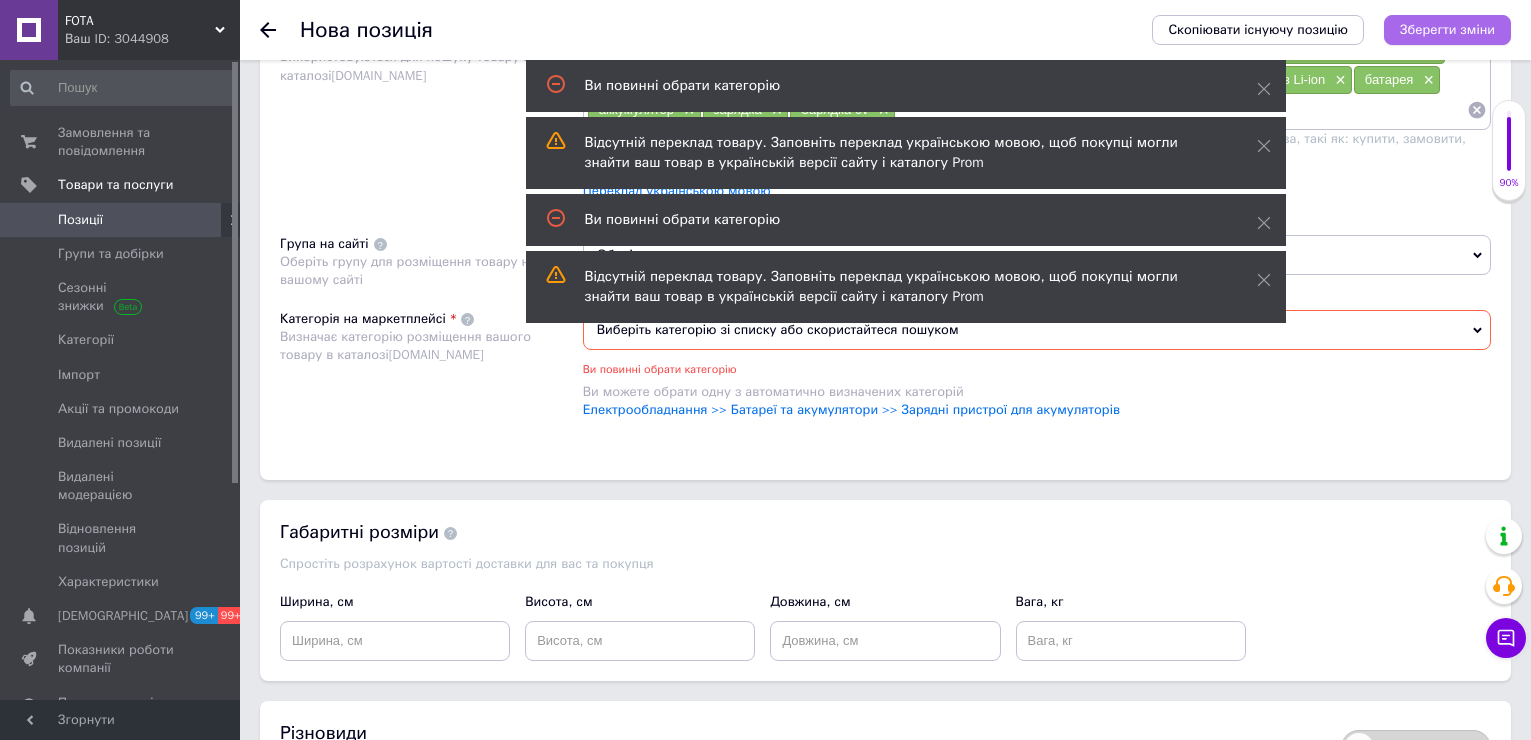 click on "Зберегти зміни" at bounding box center (1447, 29) 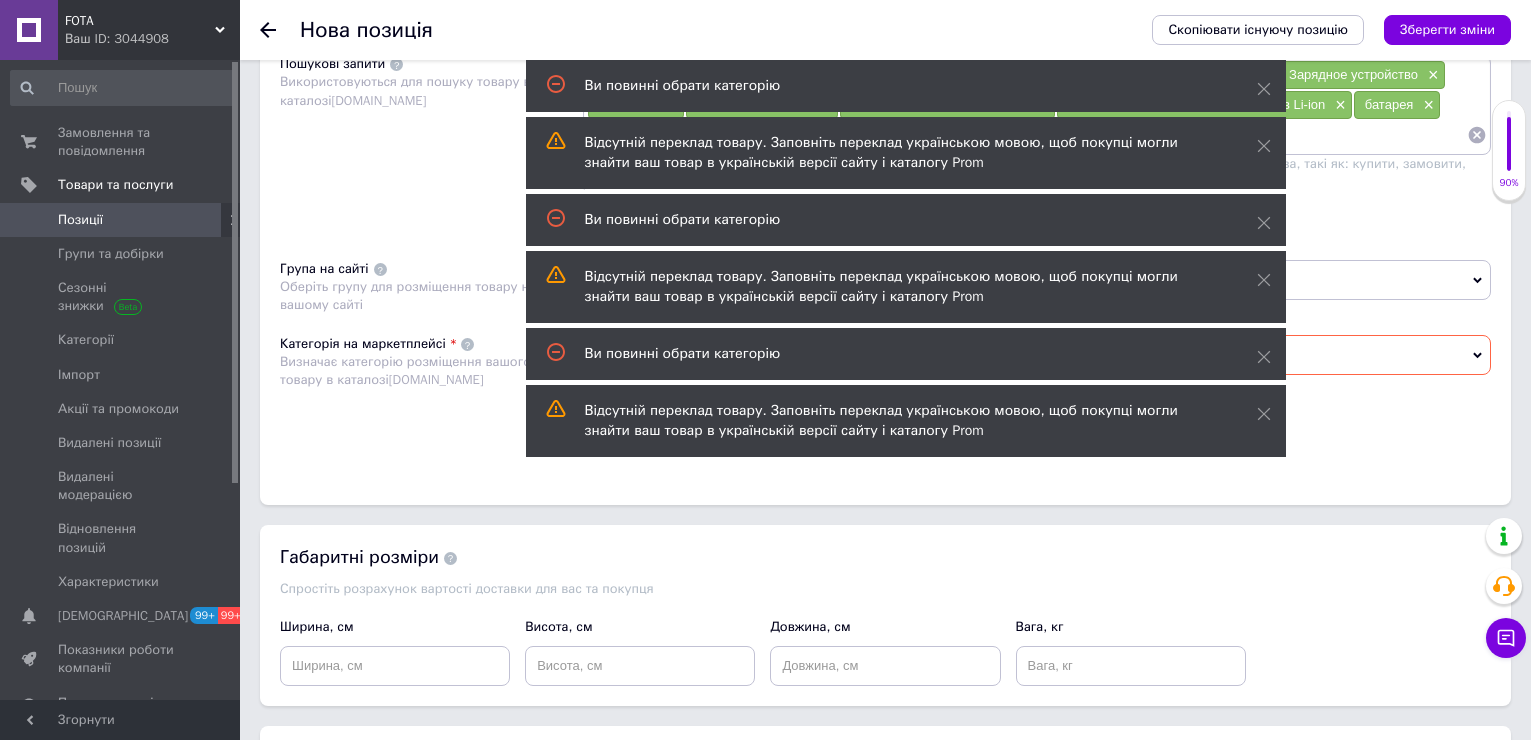 scroll, scrollTop: 1188, scrollLeft: 0, axis: vertical 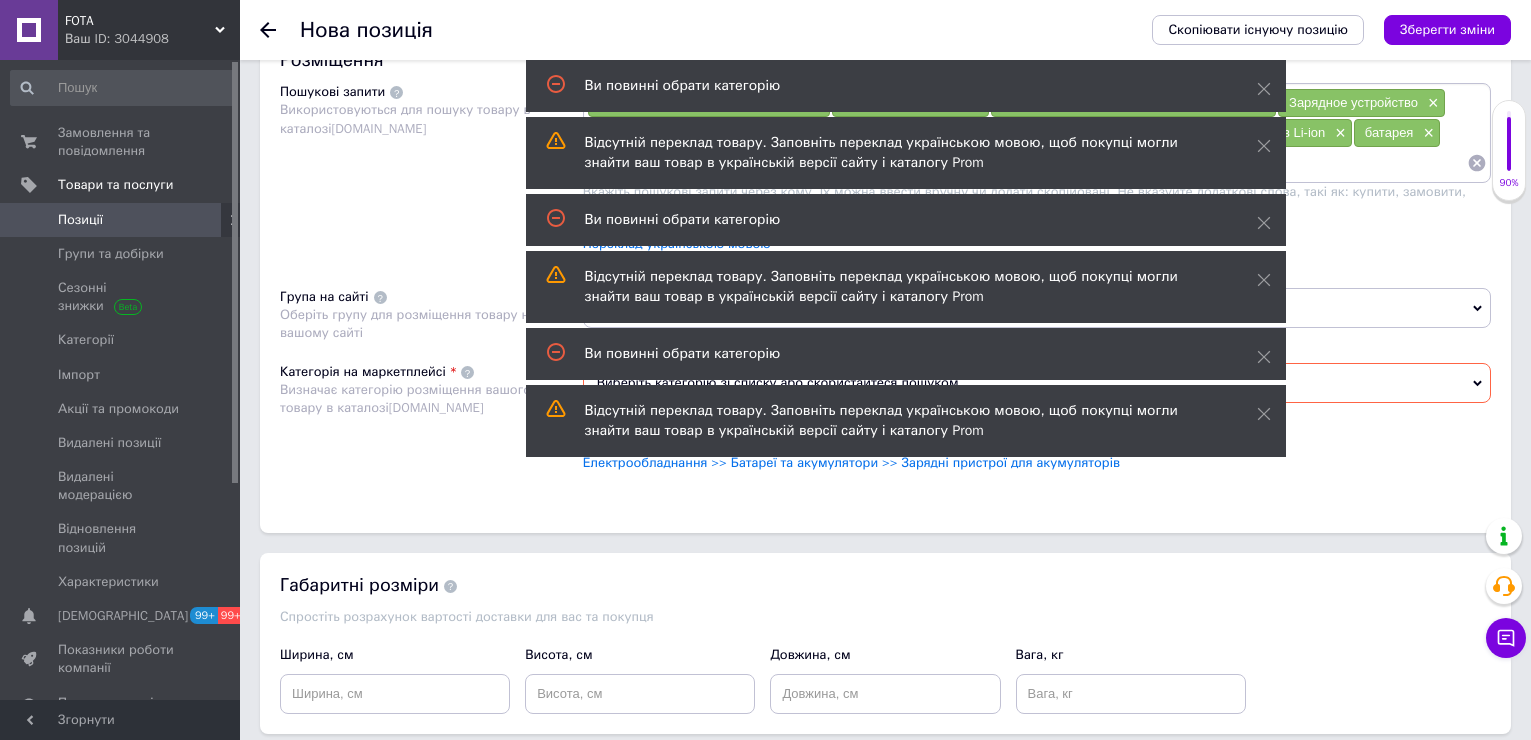 click on "Ви повинні обрати категорію Відсутній переклад товару. Заповніть переклад українською мовою, щоб покупці
могли знайти ваш товар в українській версії сайту і каталогу Prom Ви повинні обрати категорію Відсутній переклад товару. Заповніть переклад українською мовою, щоб покупці
могли знайти ваш товар в українській версії сайту і каталогу Prom Ви повинні обрати категорію Відсутній переклад товару. Заповніть переклад українською мовою, щоб покупці
могли знайти ваш товар в українській версії сайту і каталогу Prom" at bounding box center (906, 261) 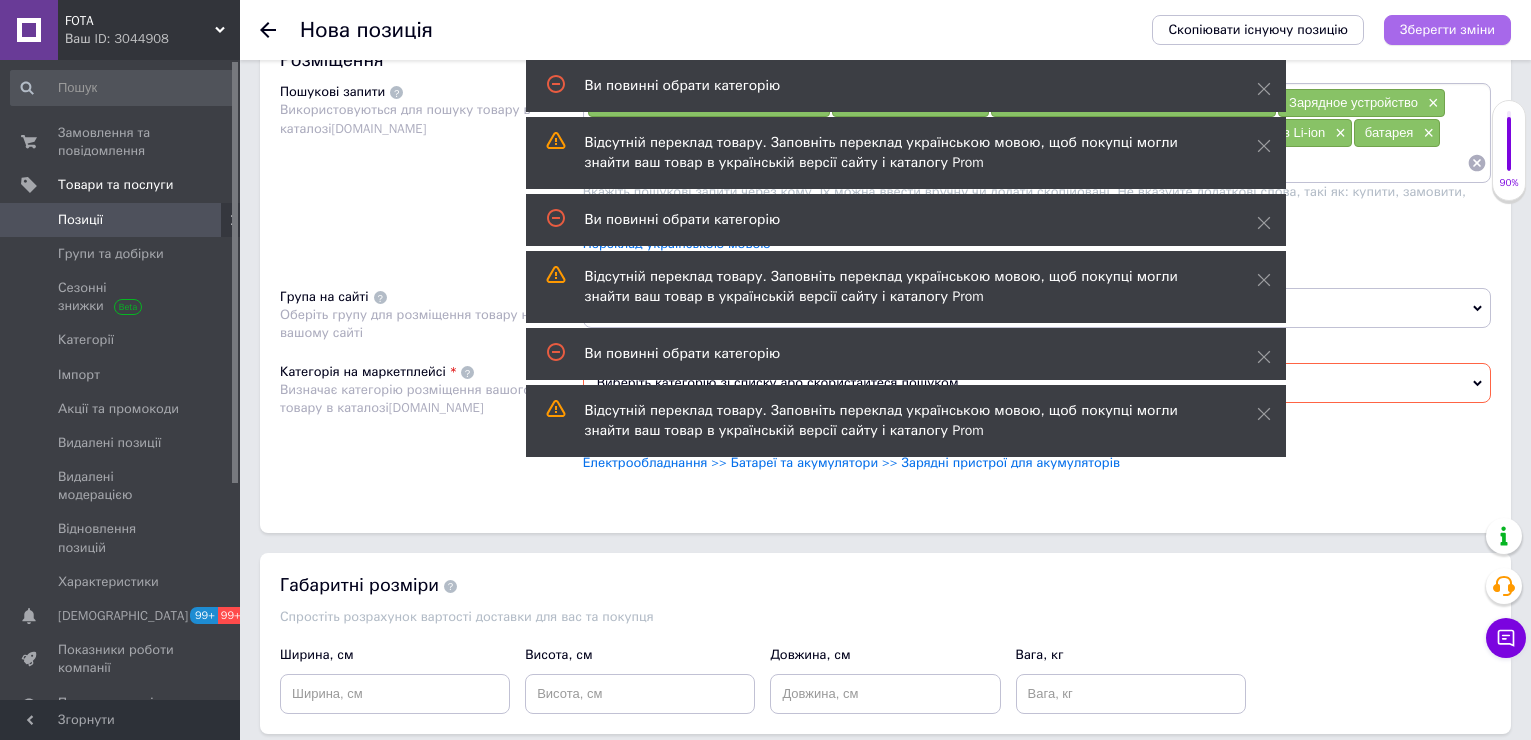 click on "Зберегти зміни" at bounding box center (1447, 29) 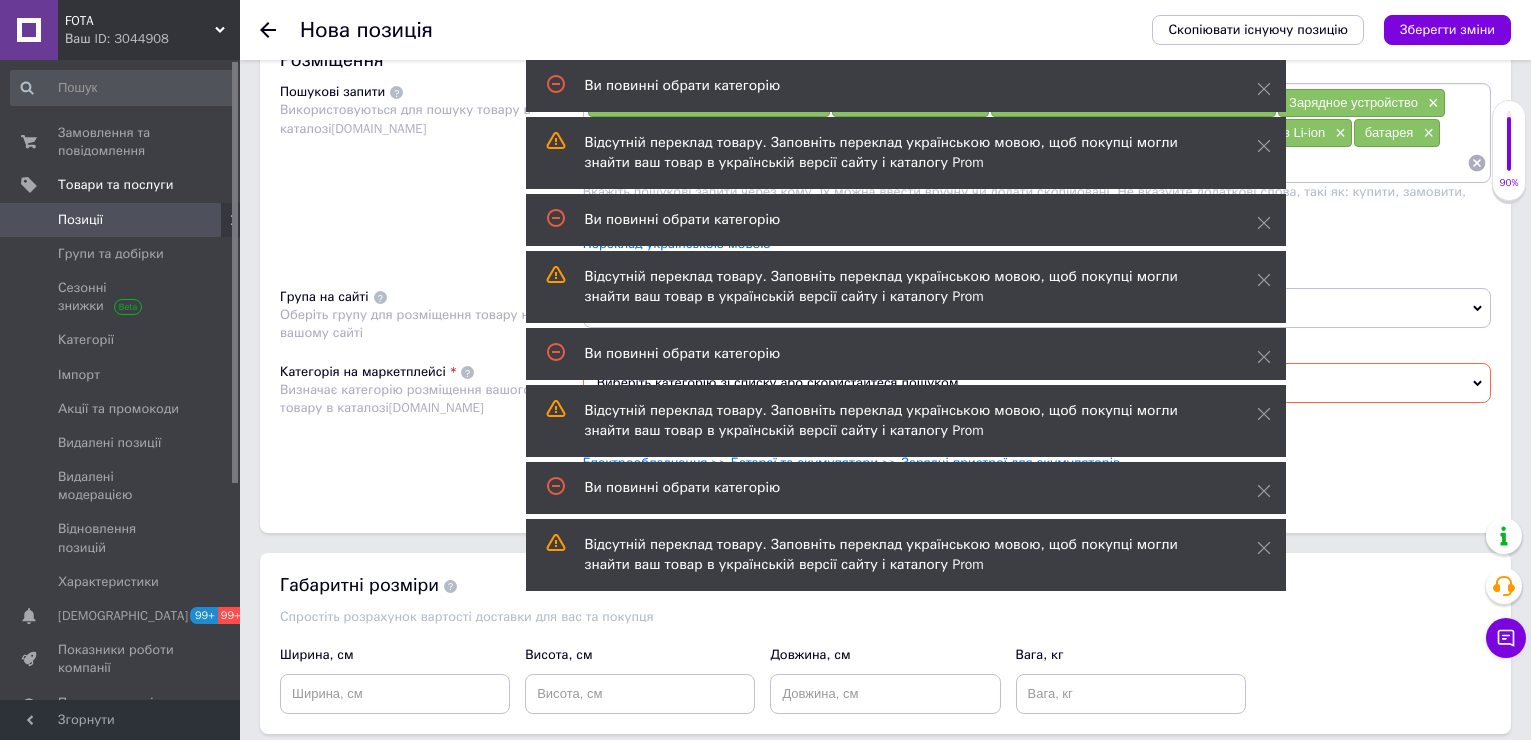 scroll, scrollTop: 1241, scrollLeft: 0, axis: vertical 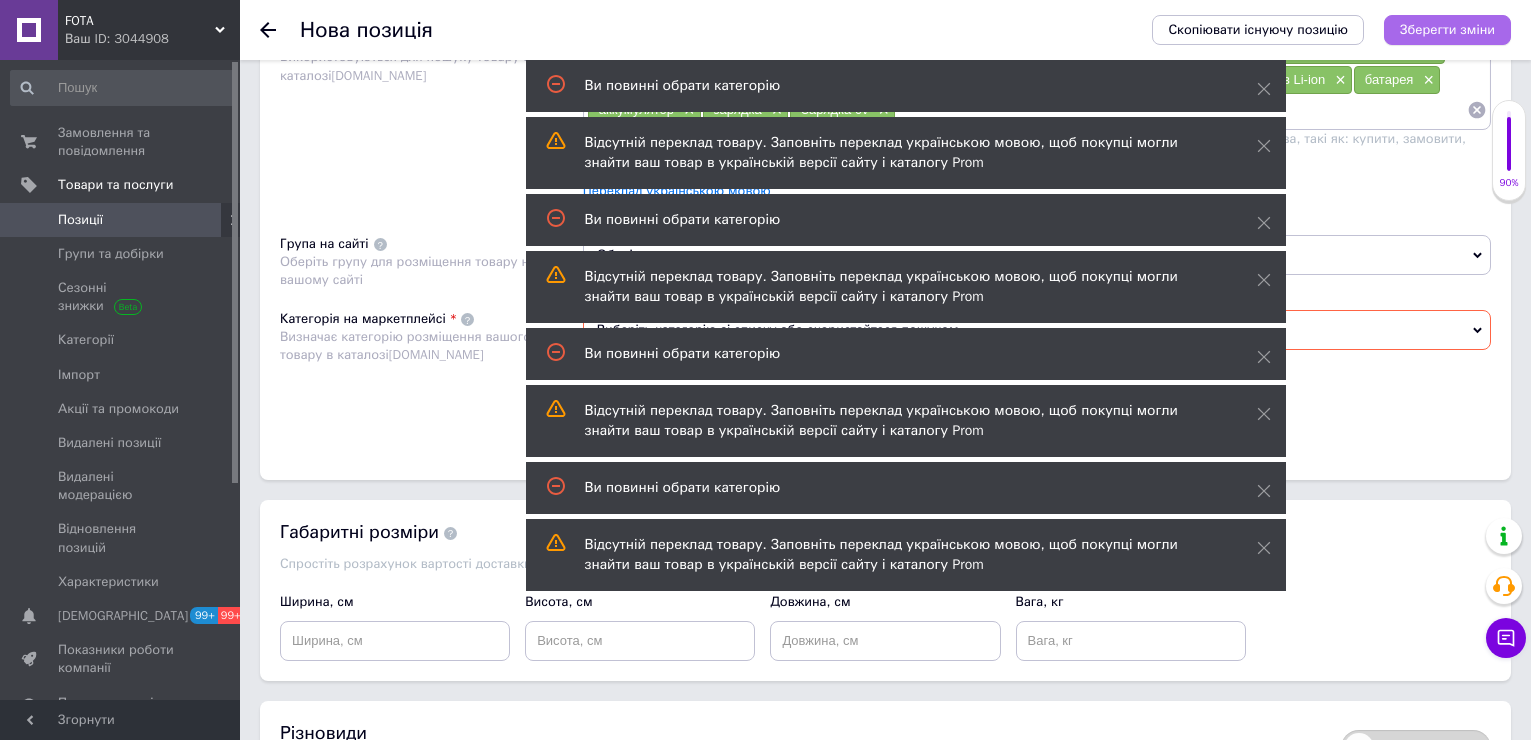 click on "Зберегти зміни" at bounding box center [1447, 30] 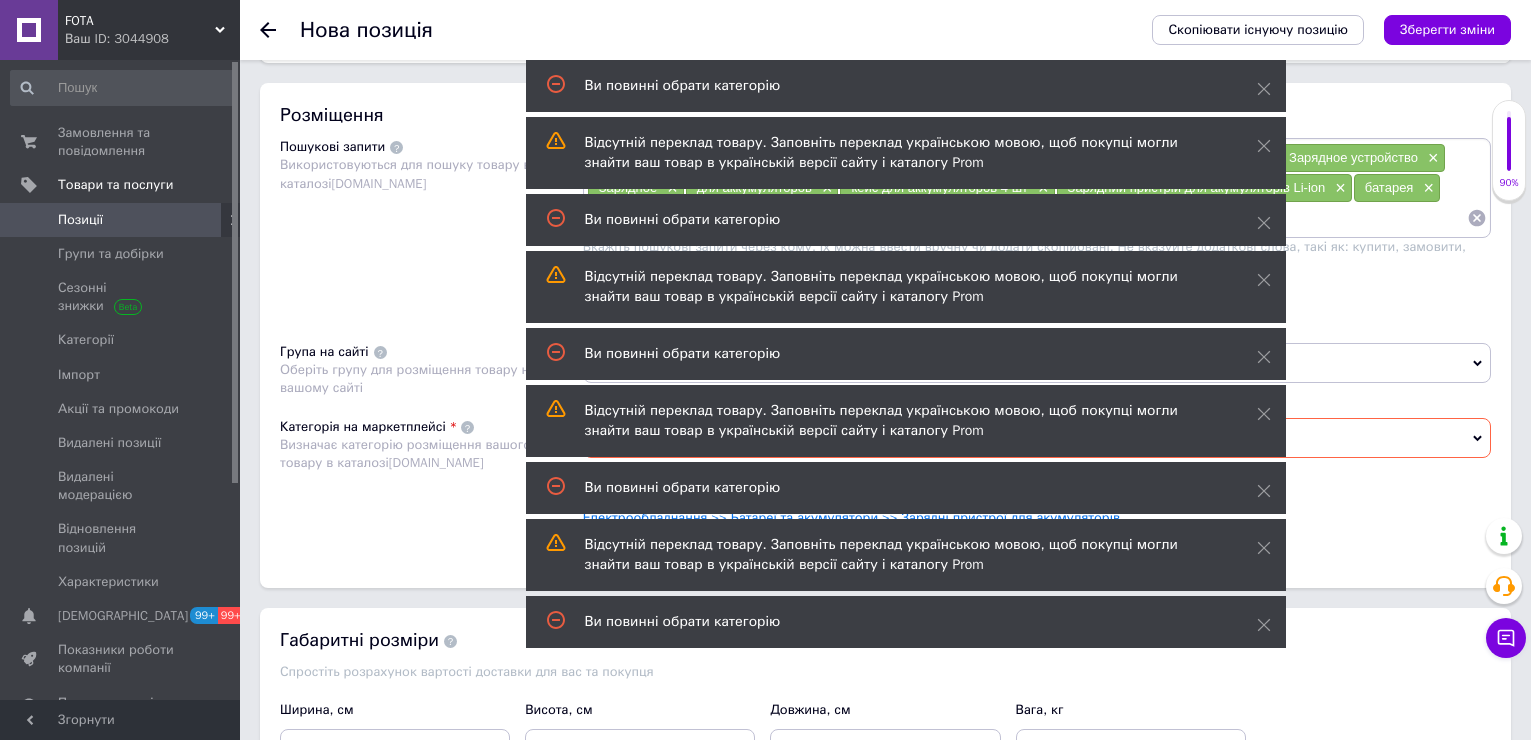 scroll, scrollTop: 941, scrollLeft: 0, axis: vertical 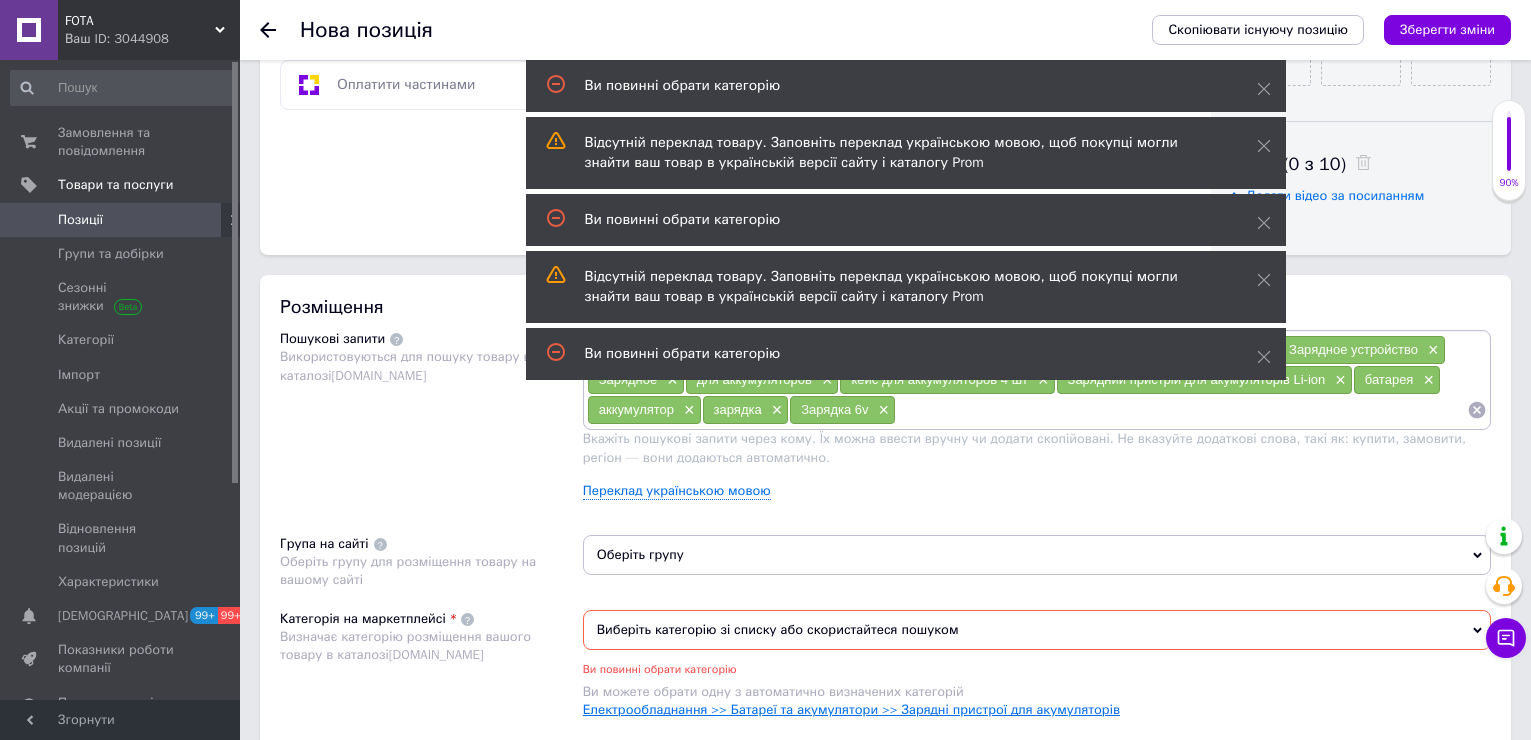 click on "Електрообладнання >> Батареї та акумулятори >> Зарядні пристрої для акумуляторів" at bounding box center [851, 709] 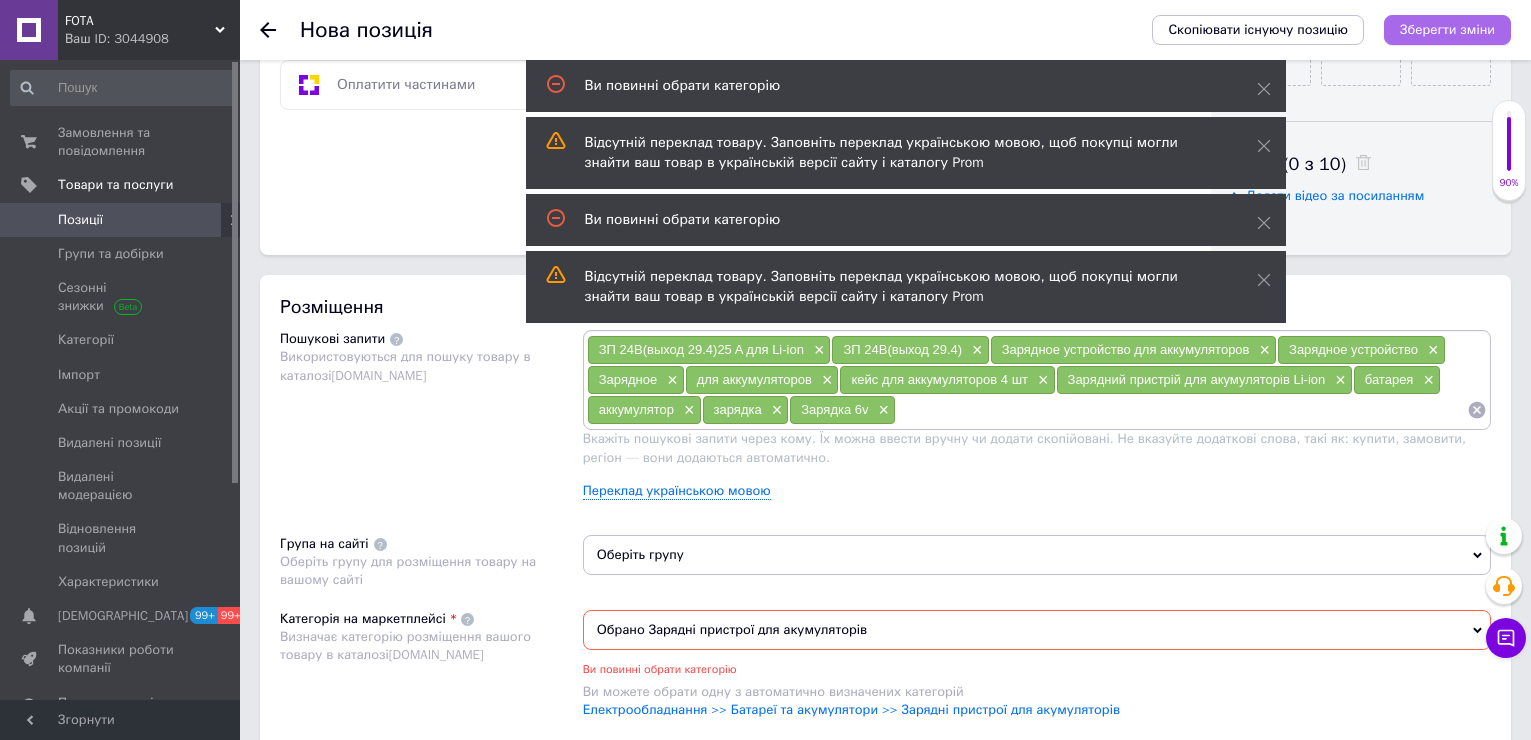 click on "Зберегти зміни" at bounding box center (1447, 29) 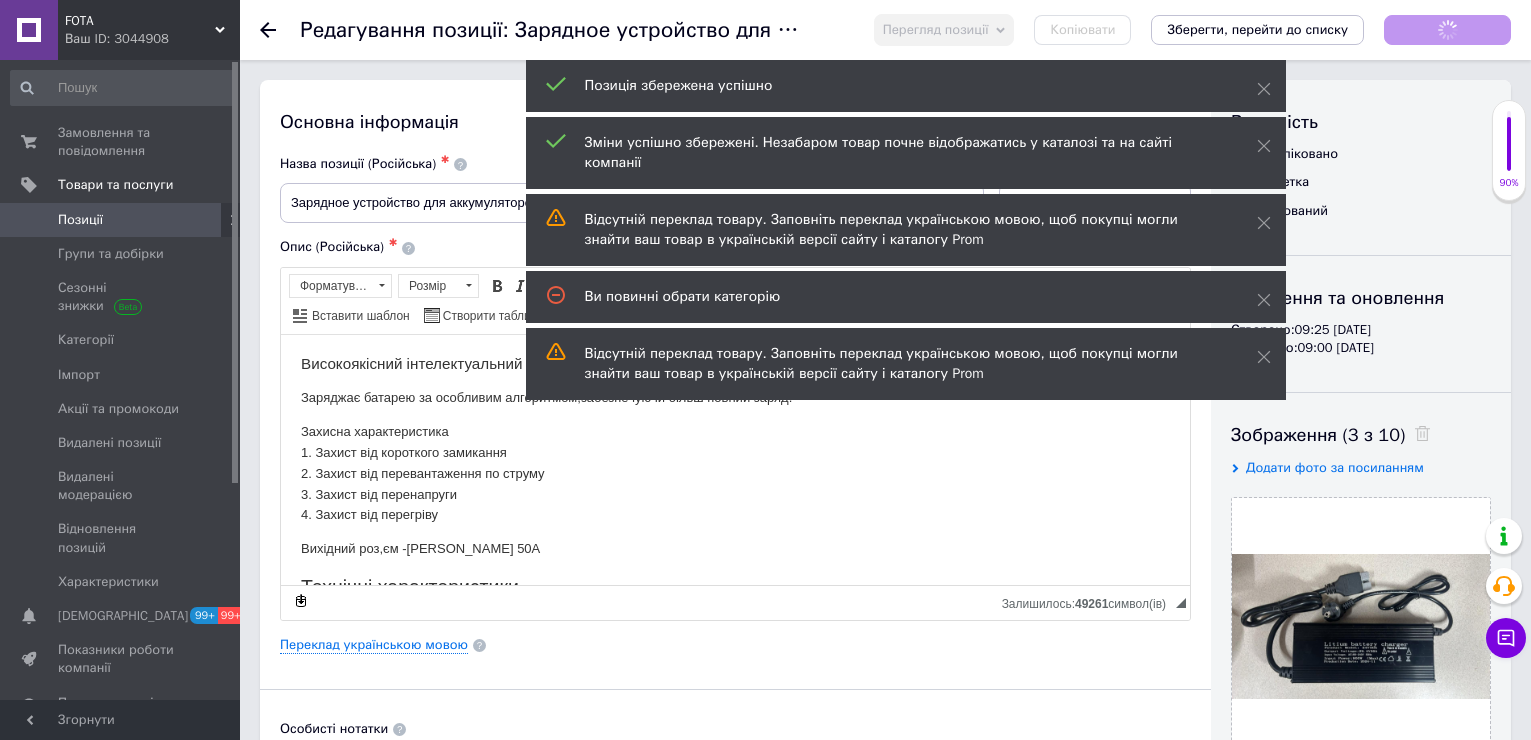 scroll, scrollTop: 0, scrollLeft: 0, axis: both 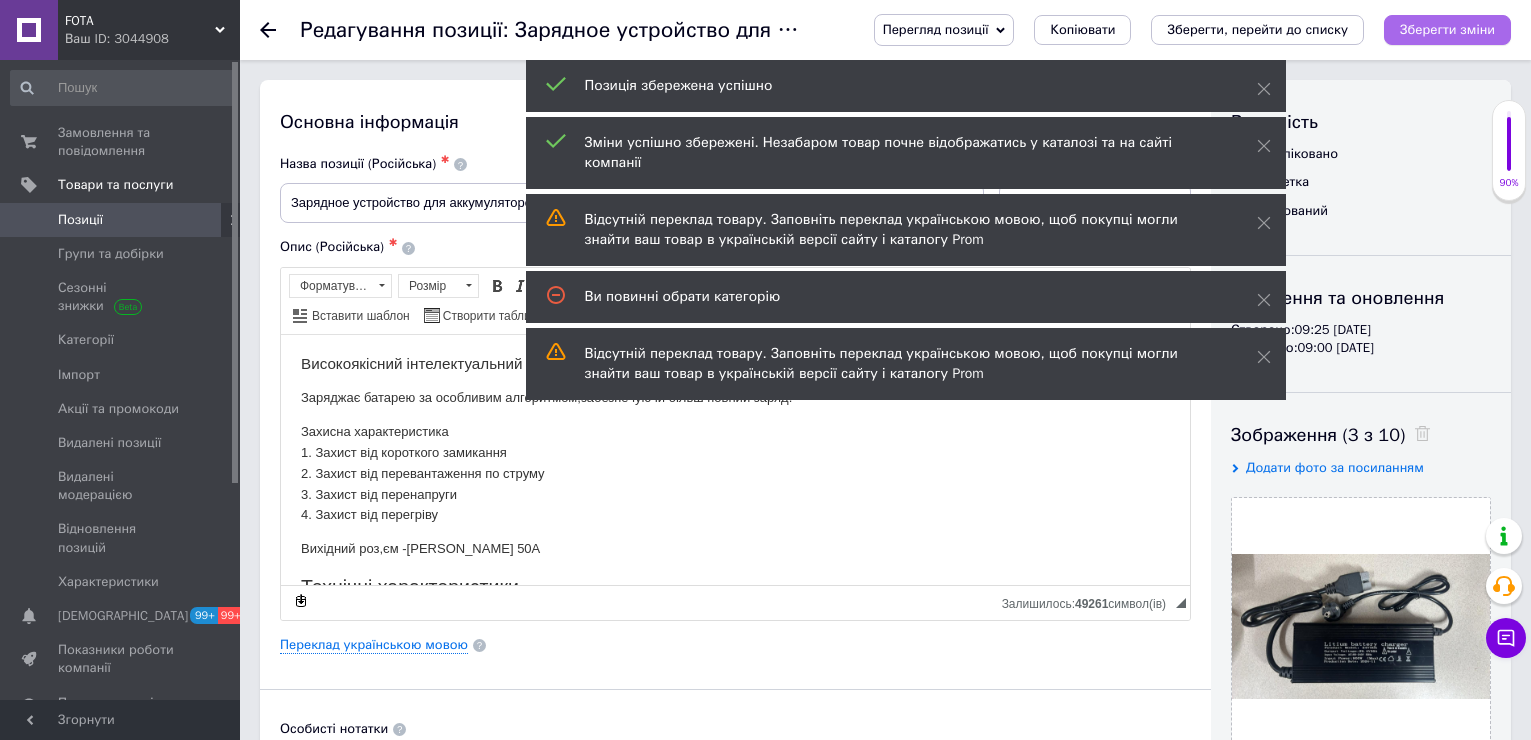 click on "Зберегти зміни" at bounding box center (1447, 29) 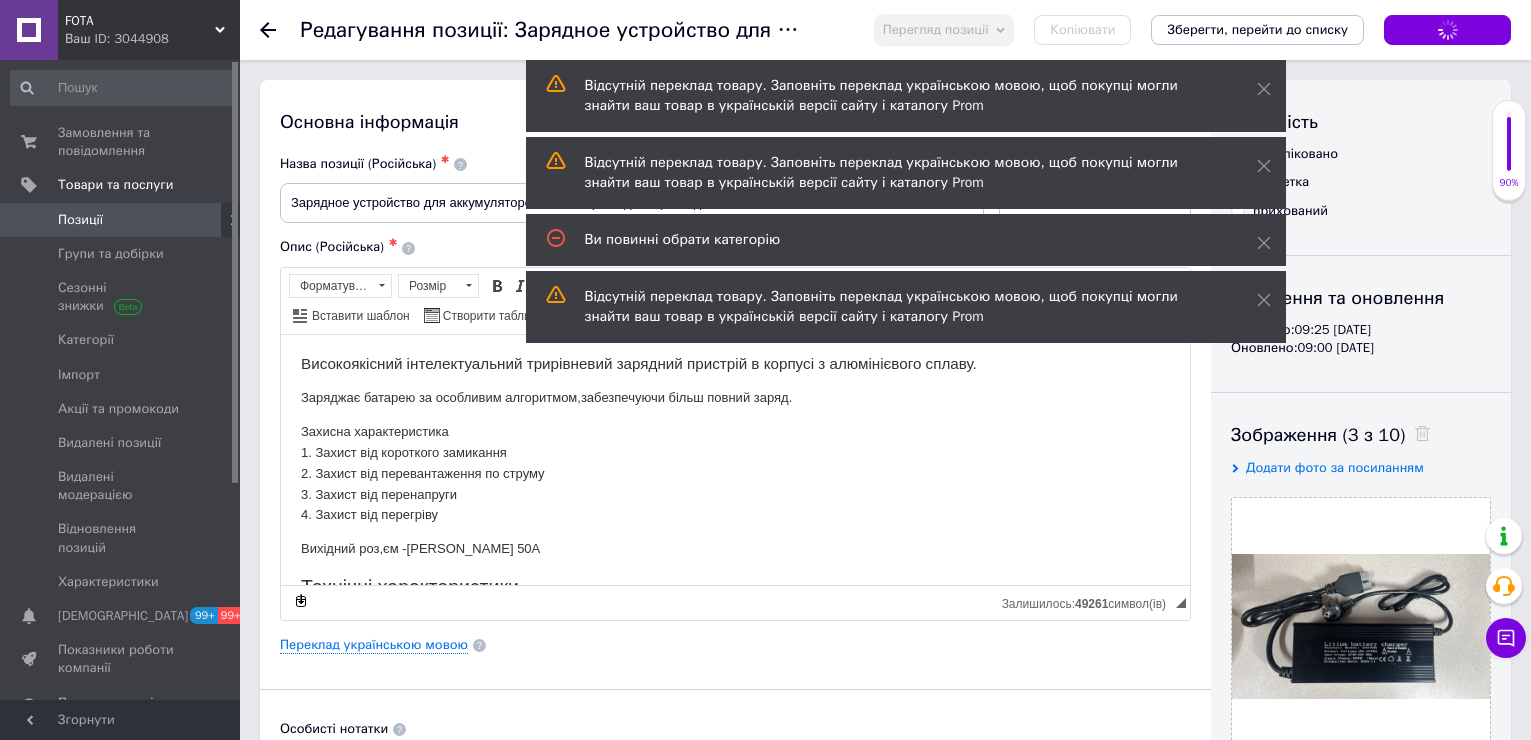 click on "Зберегти зміни" at bounding box center (1447, 30) 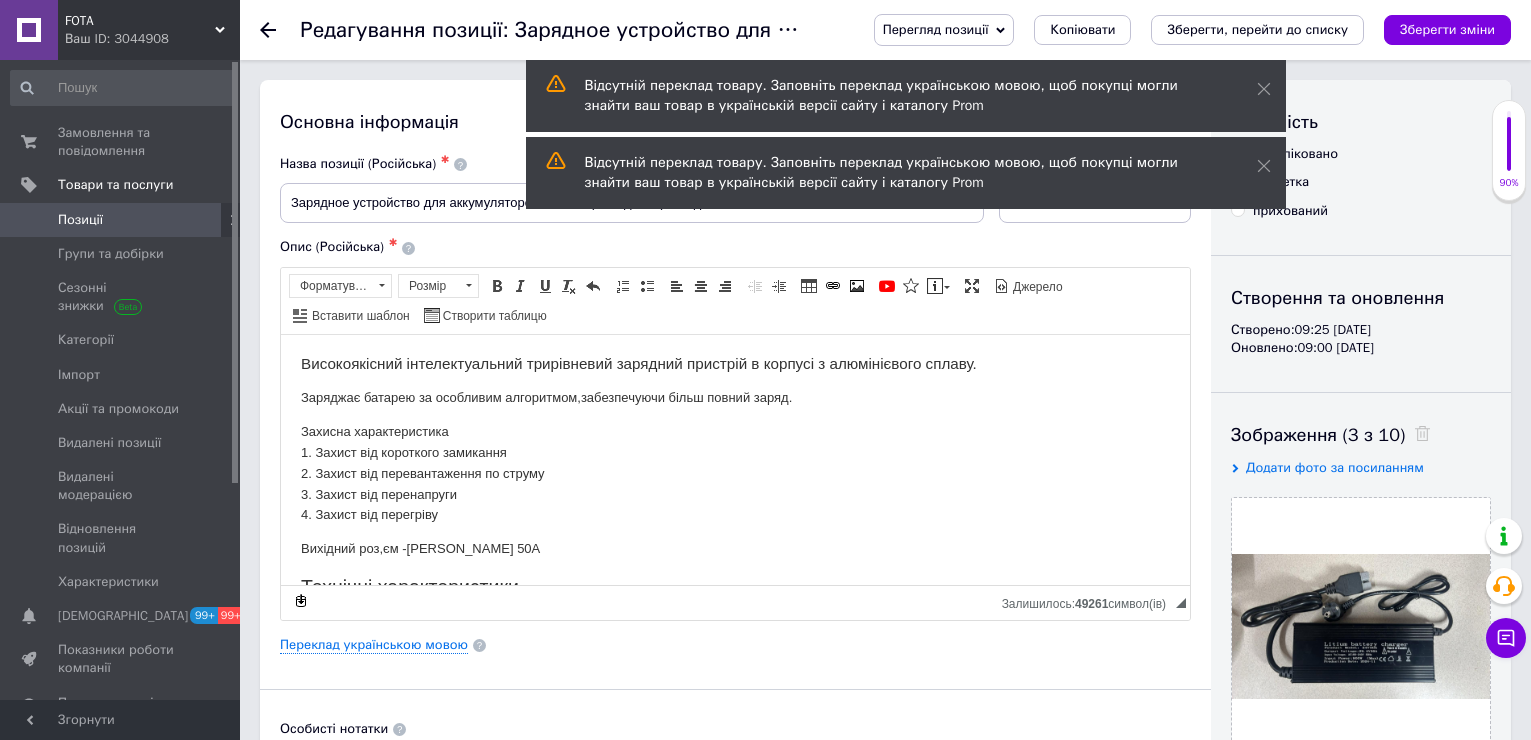 click on "Перегляд позиції Зберегти та переглянути на сайті Зберегти та переглянути на маркетплейсі Копіювати Зберегти, перейти до списку Зберегти зміни" at bounding box center [1182, 30] 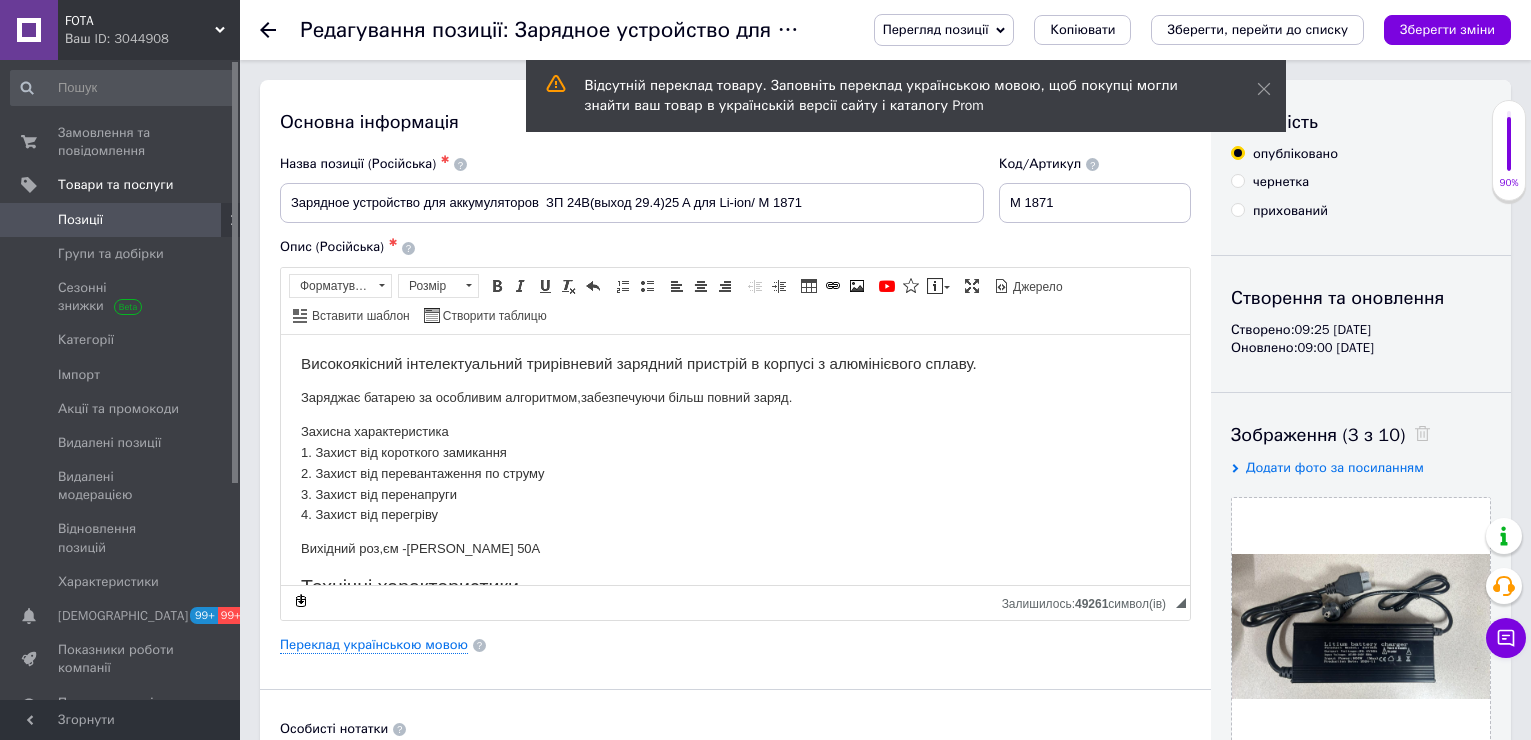 click on "Позиції" at bounding box center (80, 220) 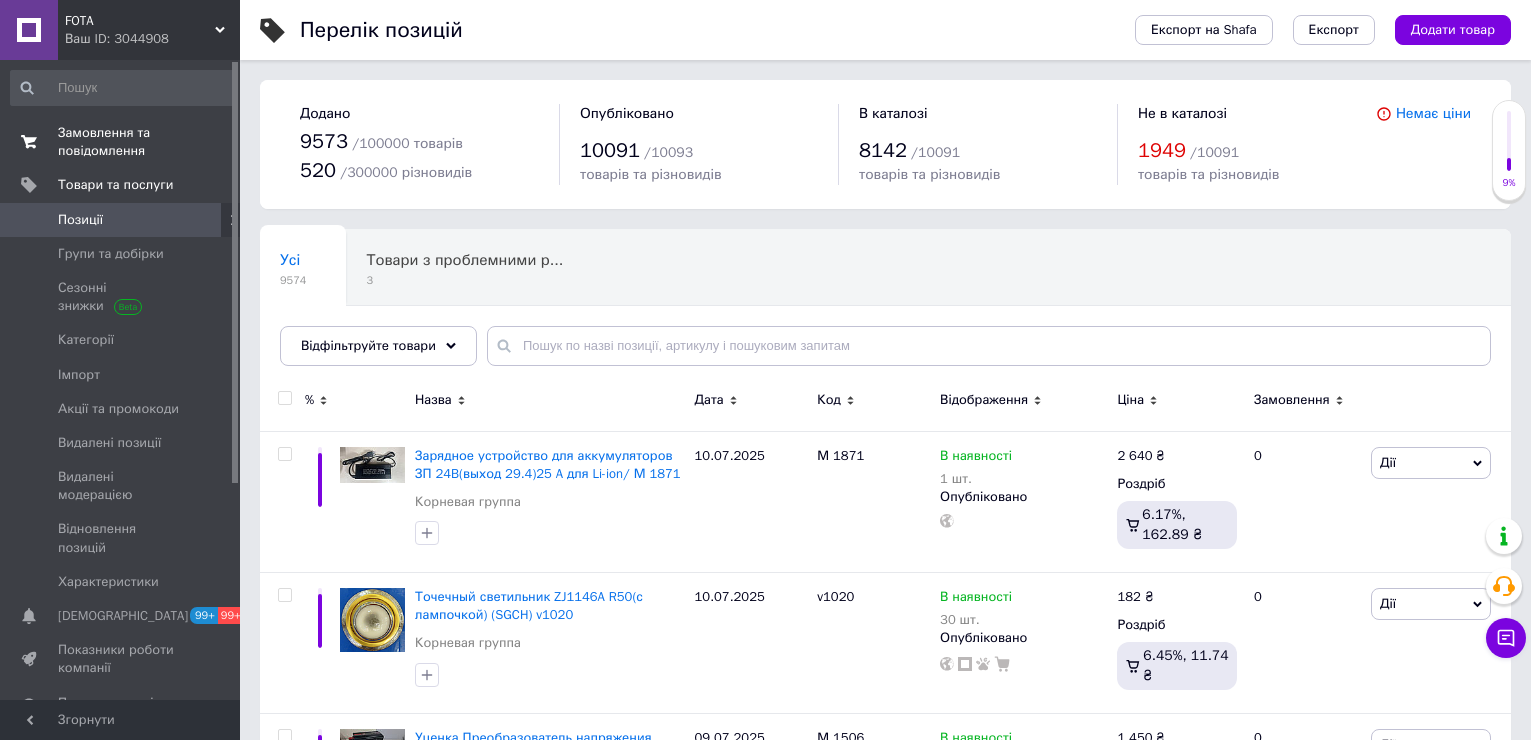 click on "Замовлення та повідомлення" at bounding box center (121, 142) 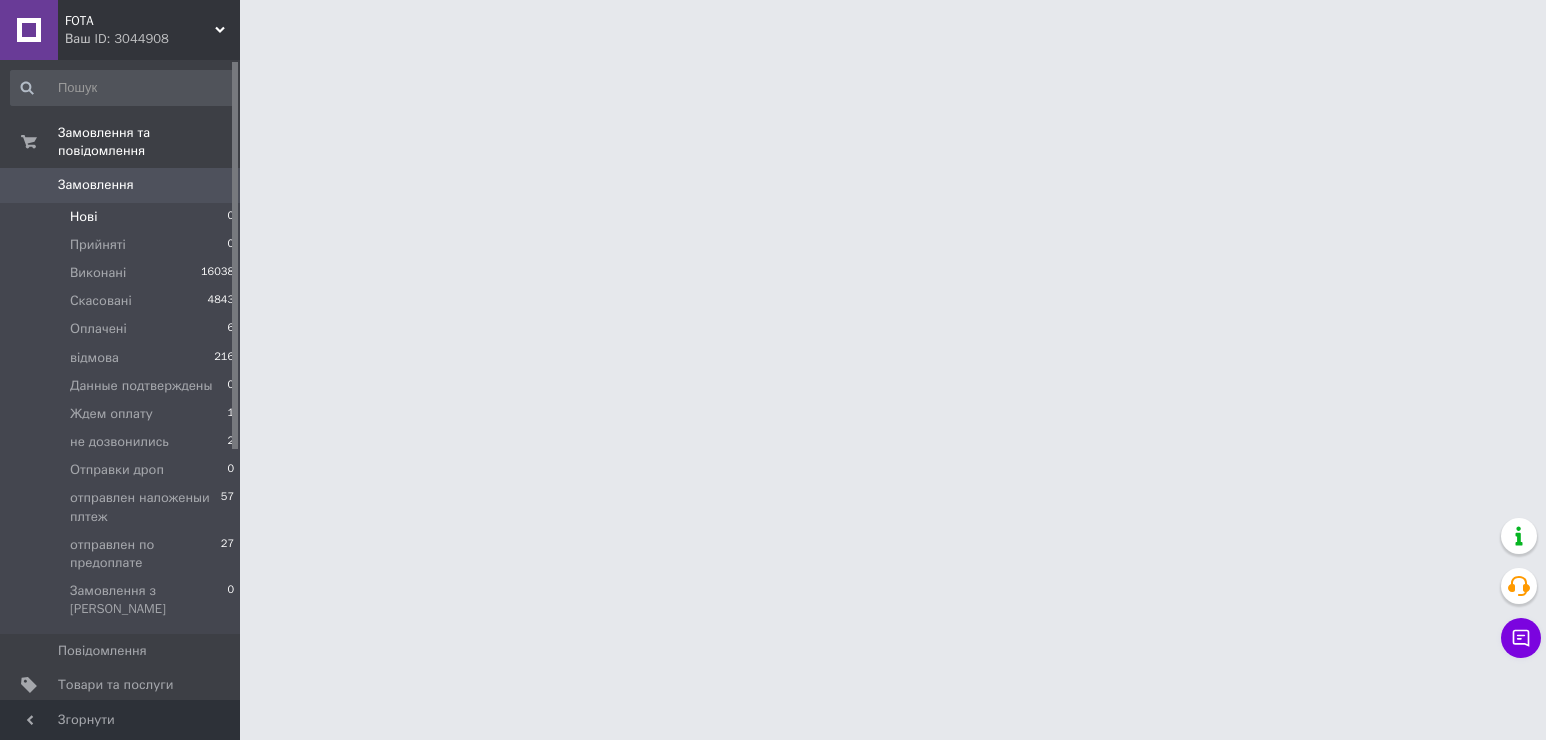 click on "Нові 0" at bounding box center [123, 217] 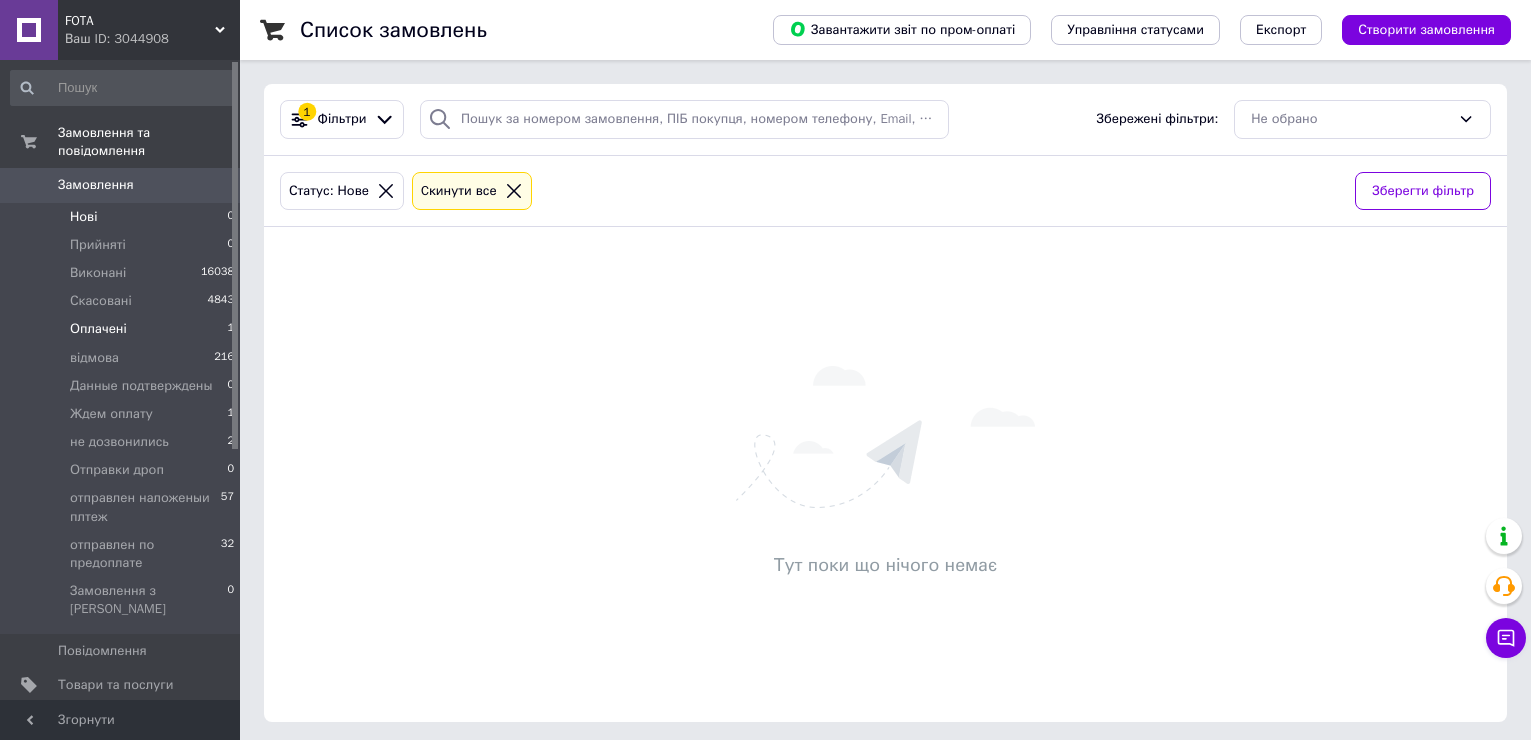 click on "Оплачені" at bounding box center (98, 329) 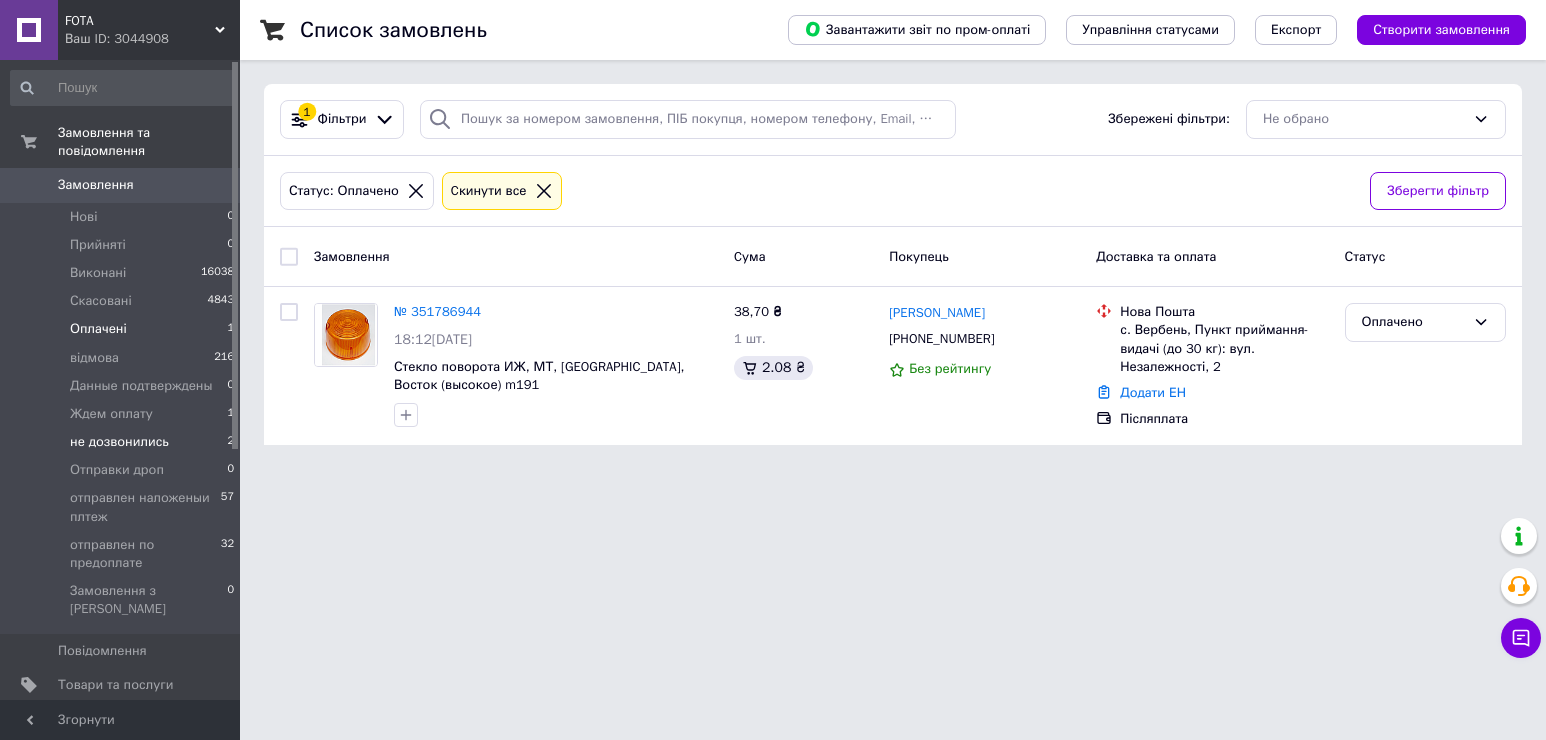 click on "не дозвонились" at bounding box center (119, 442) 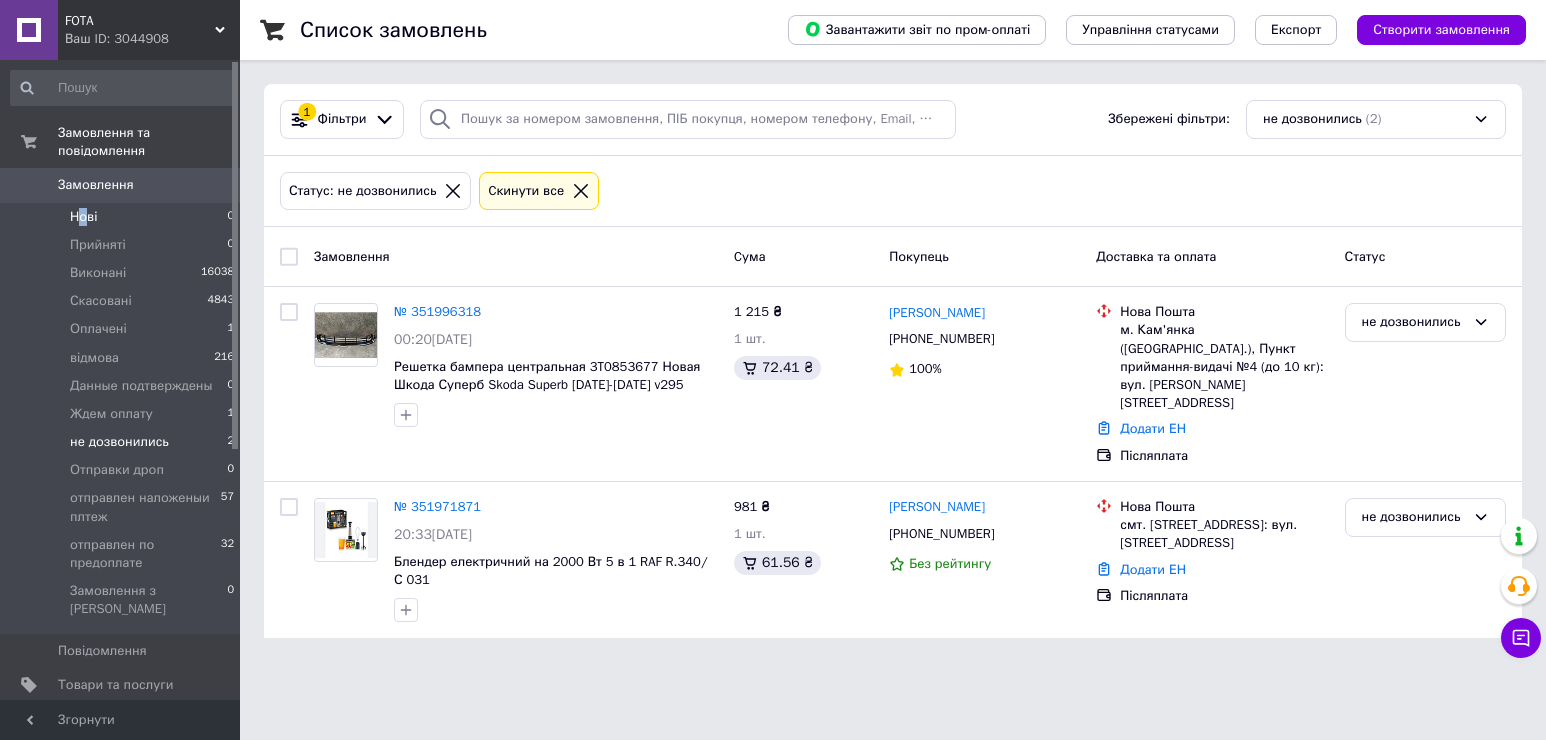 click on "Нові" at bounding box center [83, 217] 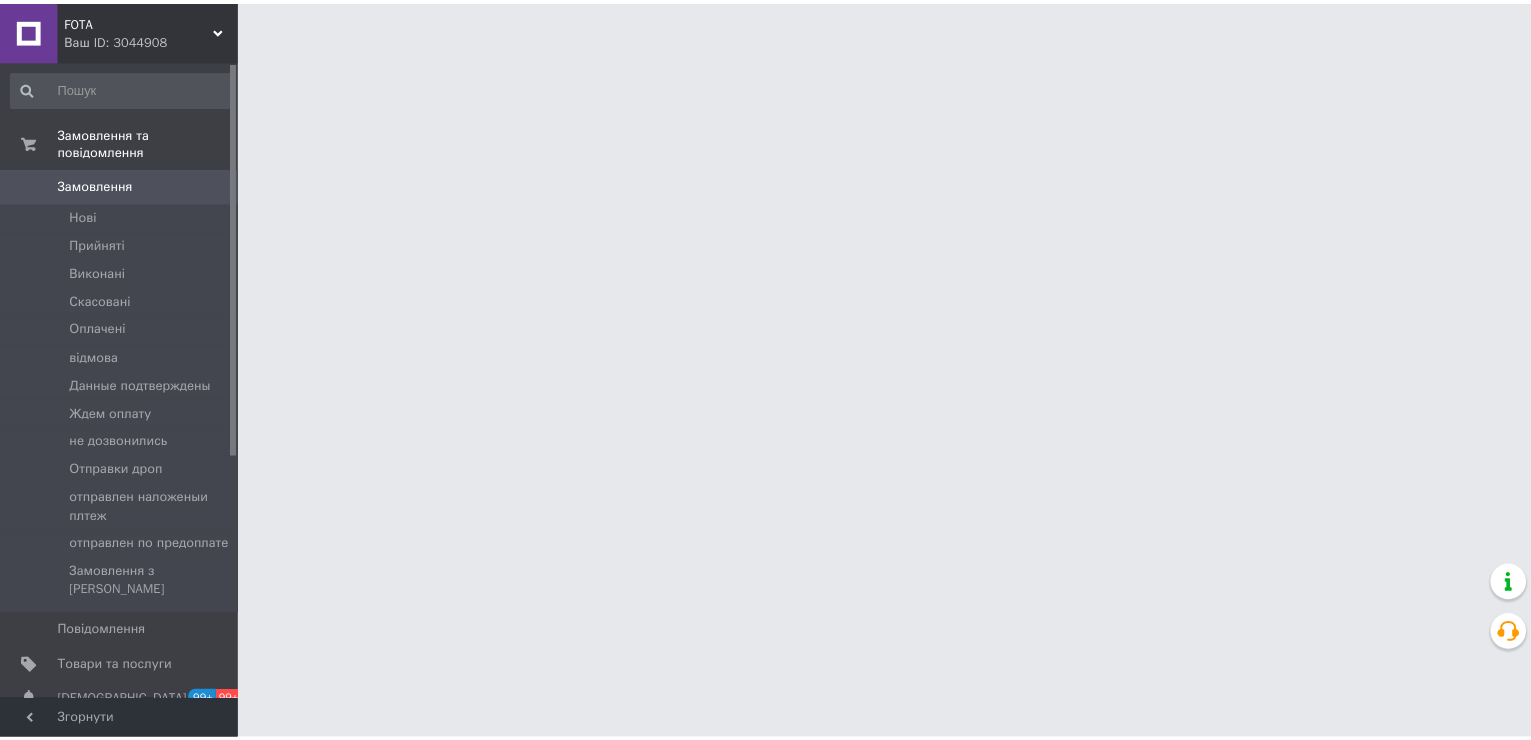 scroll, scrollTop: 0, scrollLeft: 0, axis: both 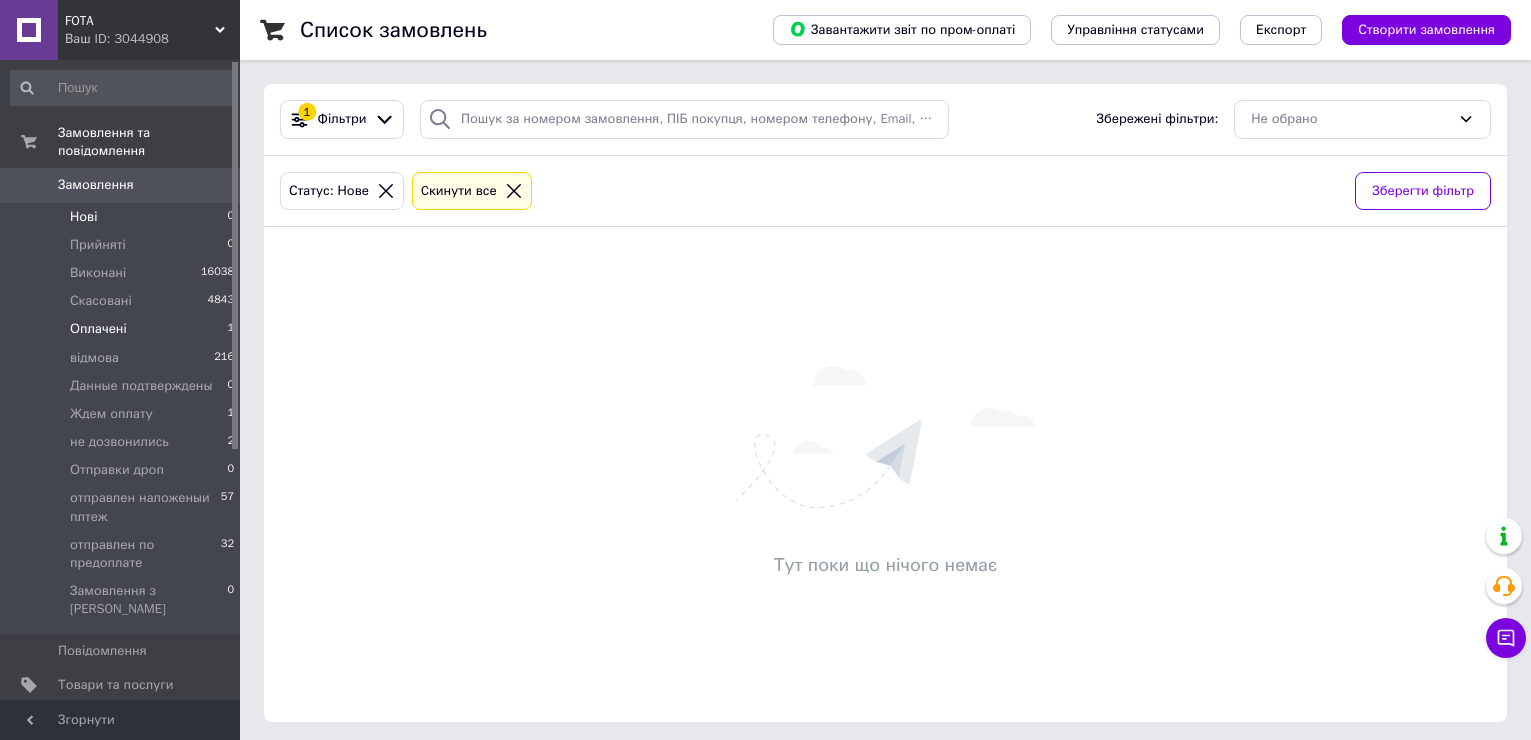 click on "Оплачені" at bounding box center [98, 329] 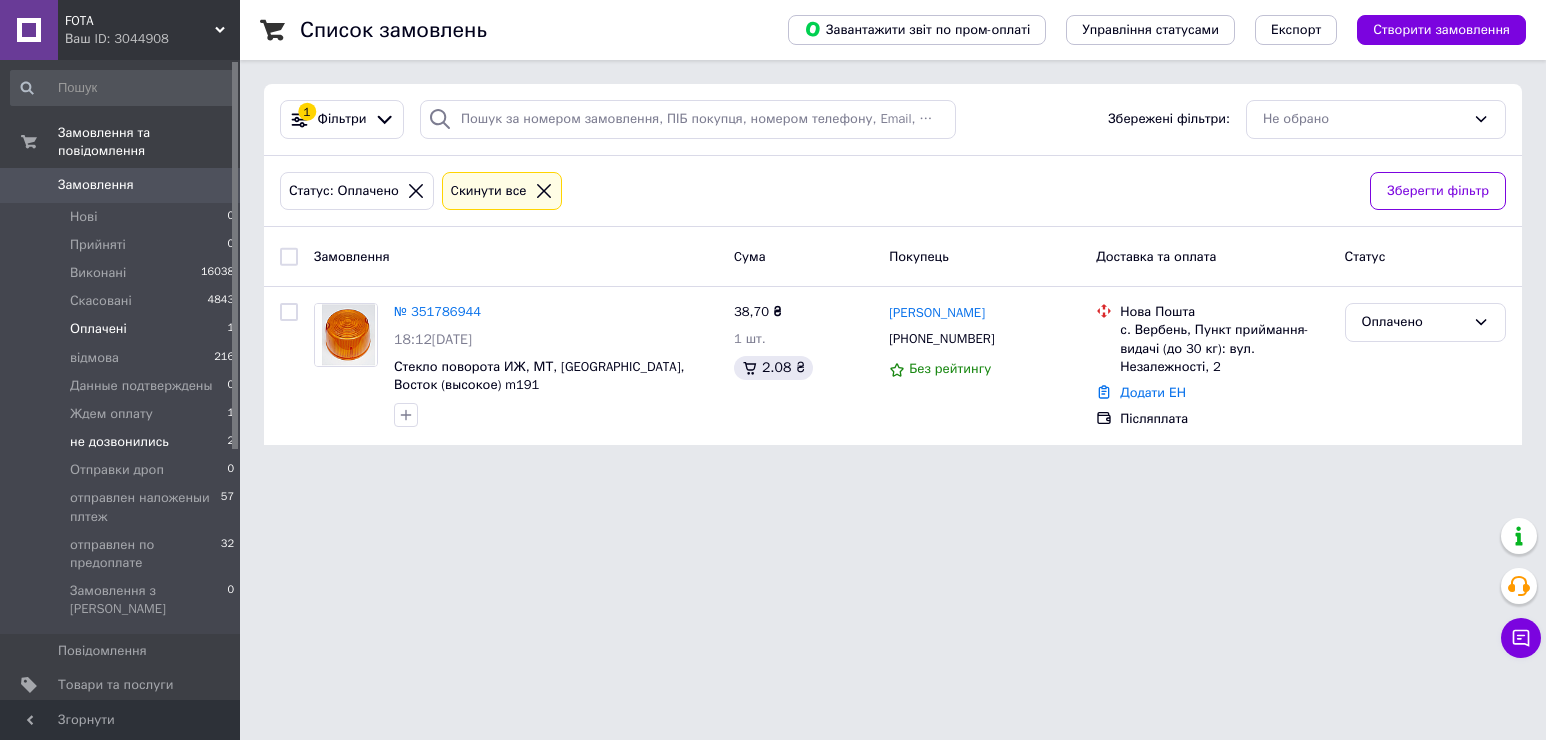 click on "не дозвонились" at bounding box center [119, 442] 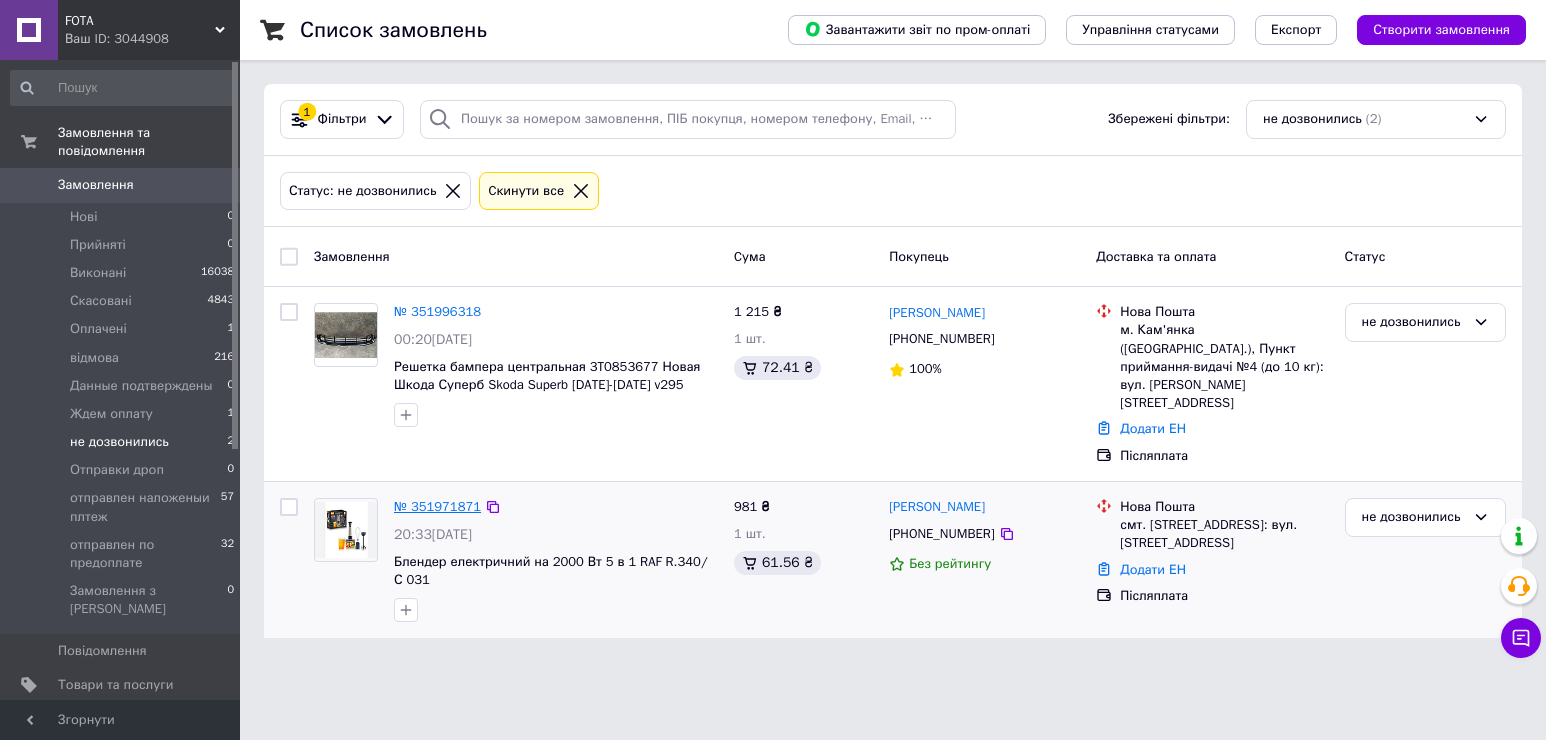 click on "№ 351971871" at bounding box center (437, 506) 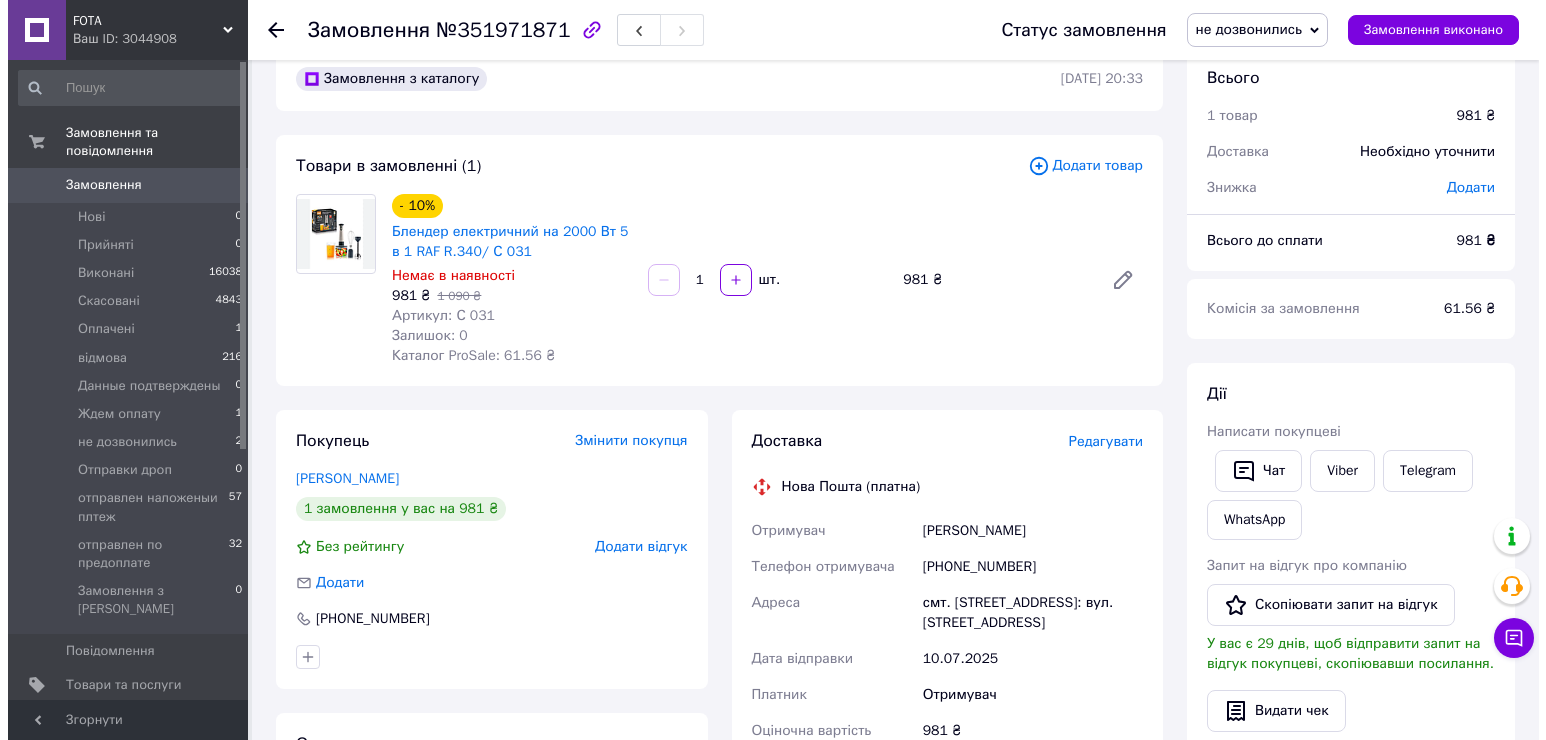 scroll, scrollTop: 0, scrollLeft: 0, axis: both 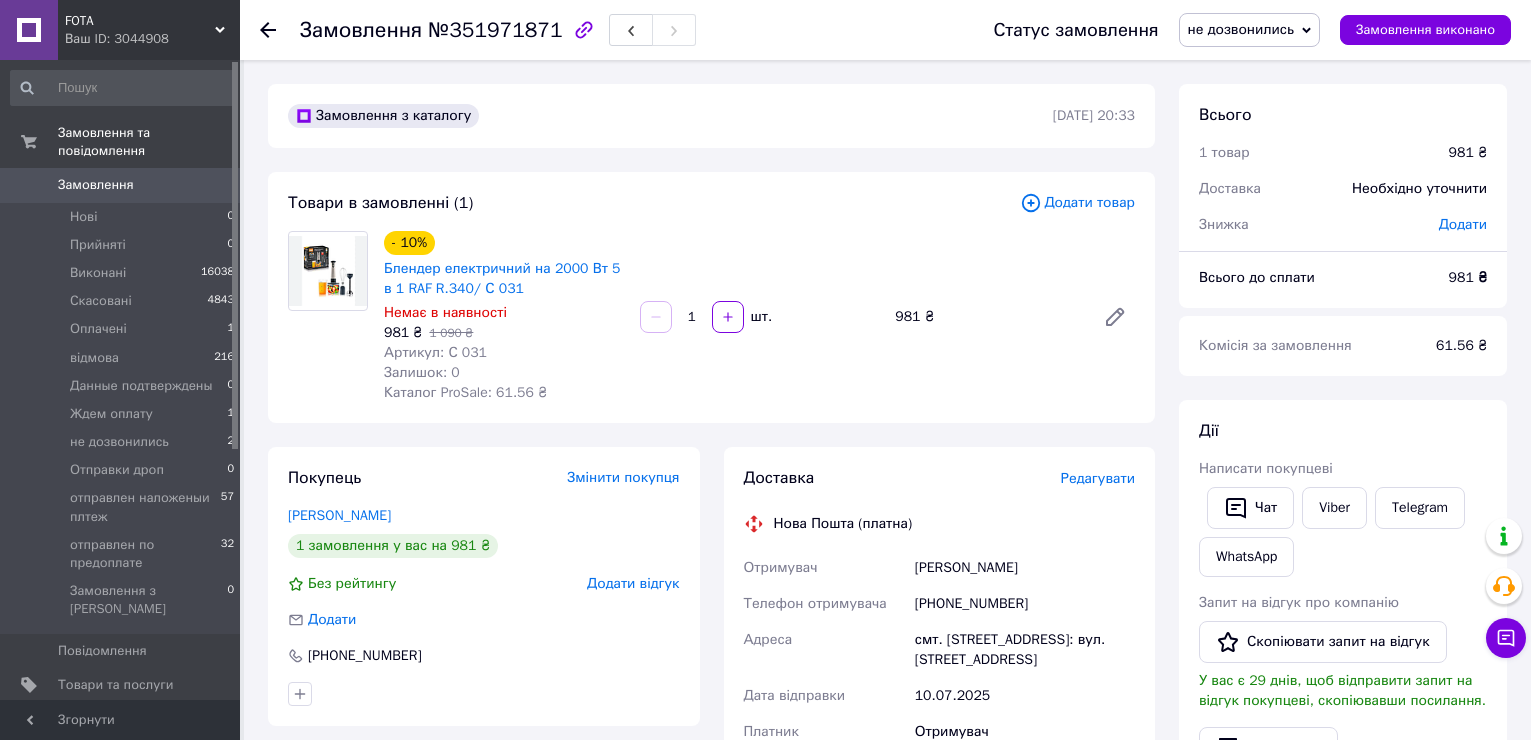 click on "Доставка" at bounding box center [902, 478] 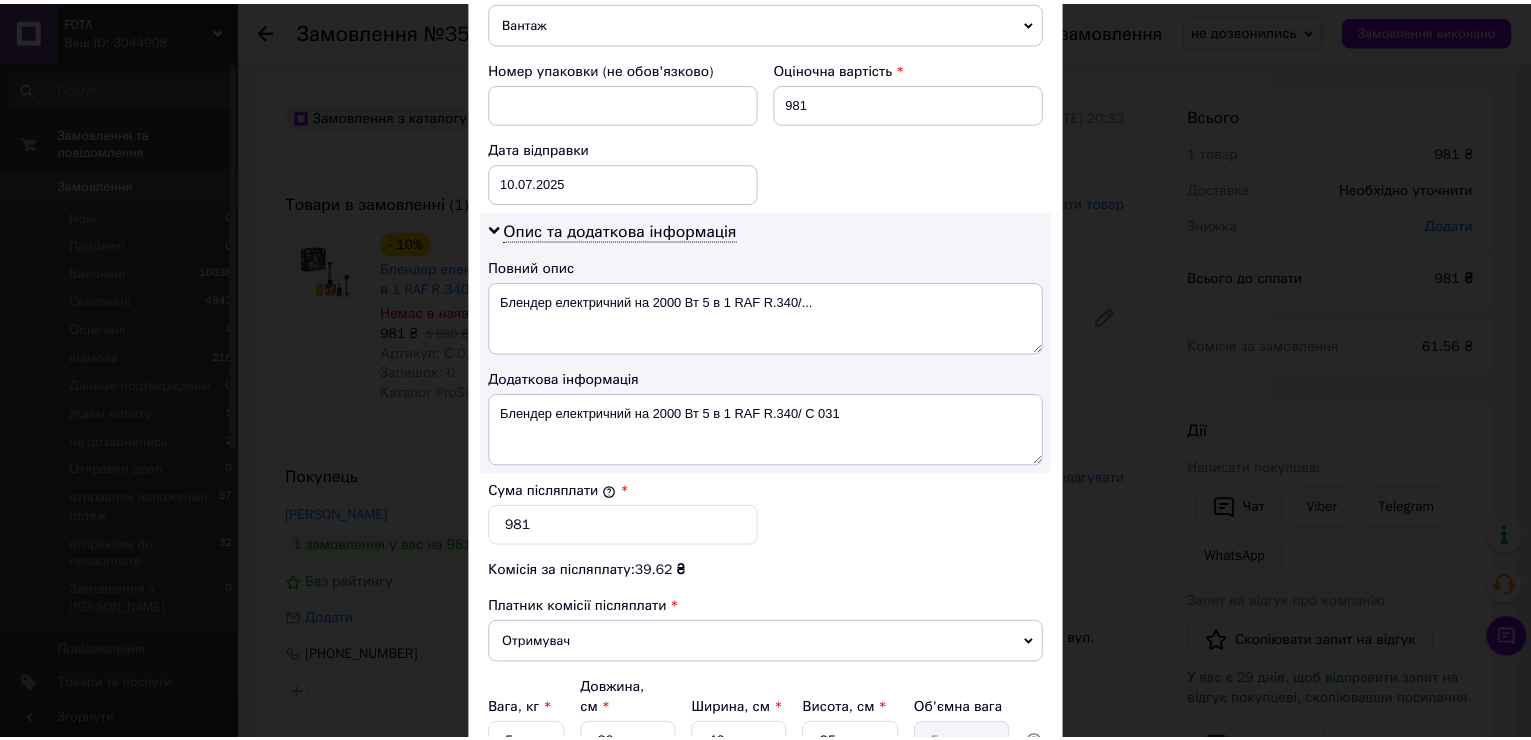 scroll, scrollTop: 1010, scrollLeft: 0, axis: vertical 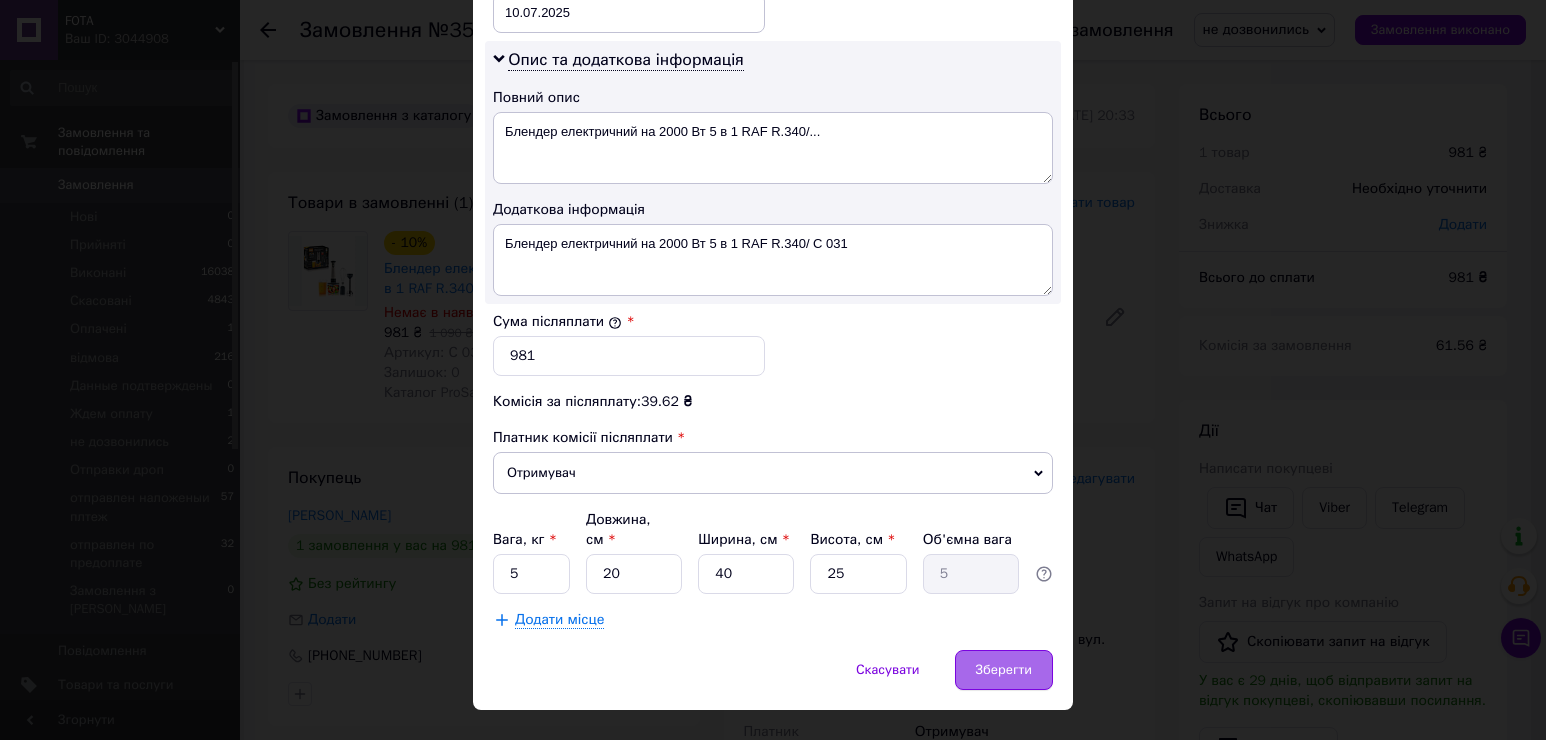click on "Зберегти" at bounding box center [1004, 670] 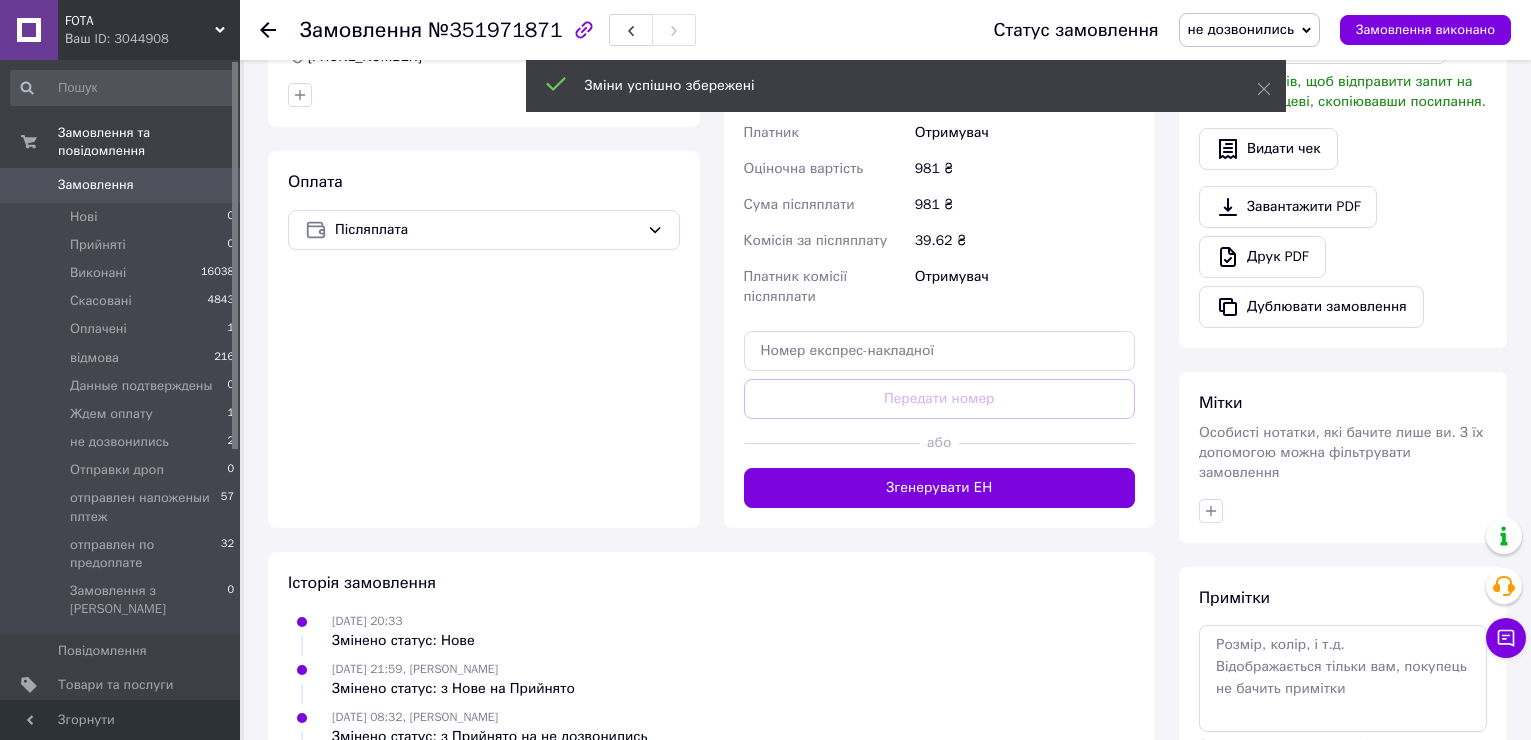 scroll, scrollTop: 600, scrollLeft: 0, axis: vertical 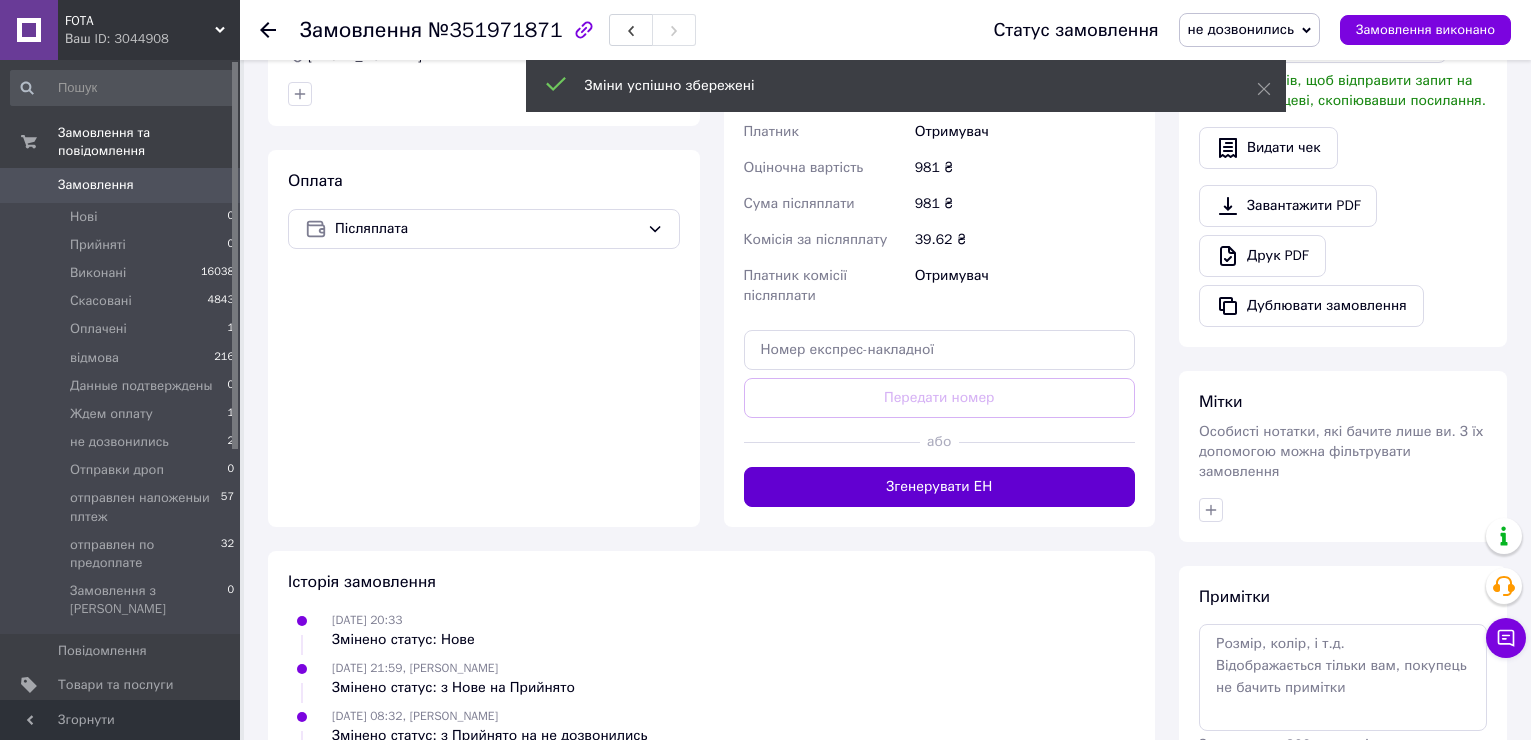 click on "Згенерувати ЕН" at bounding box center (940, 487) 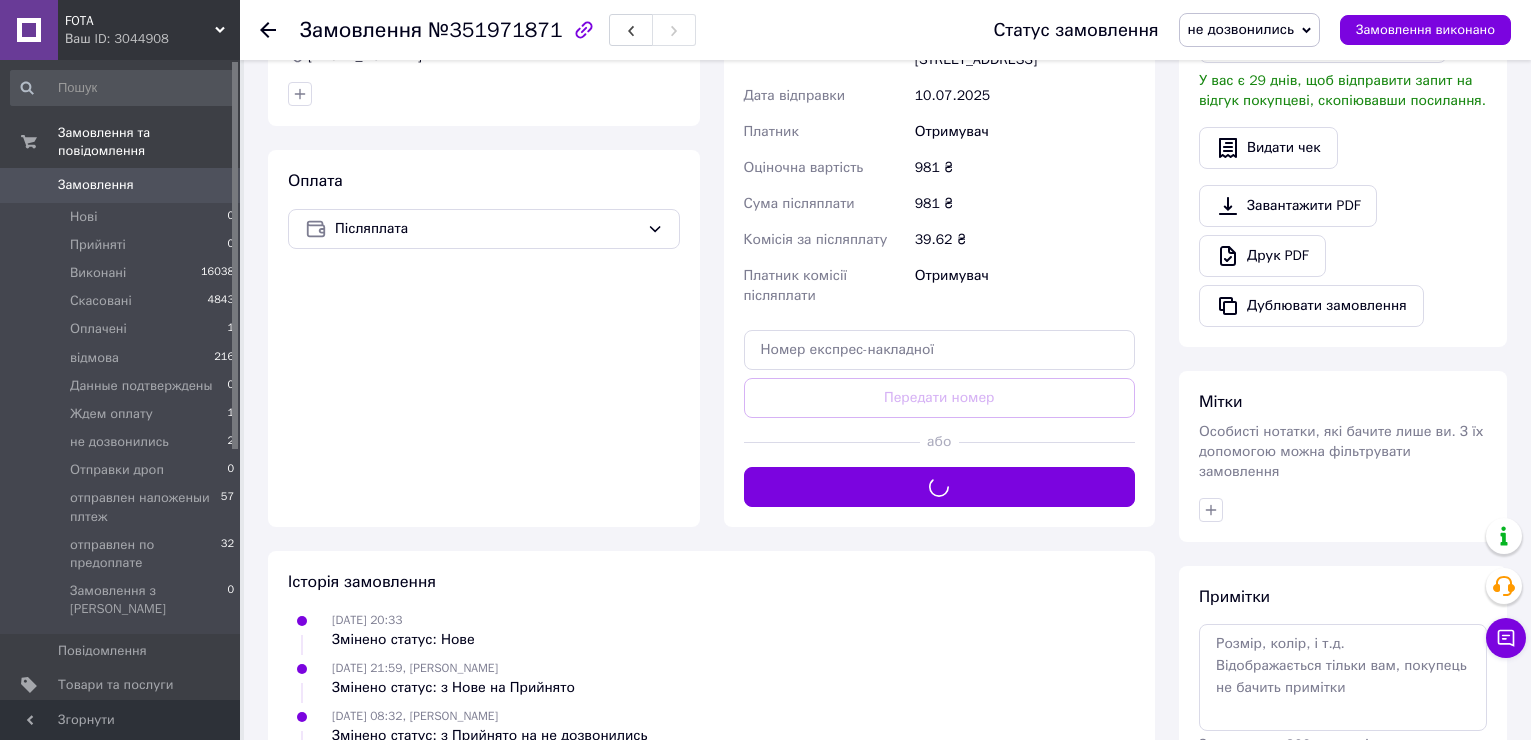 click on "не дозвонились" at bounding box center [1241, 29] 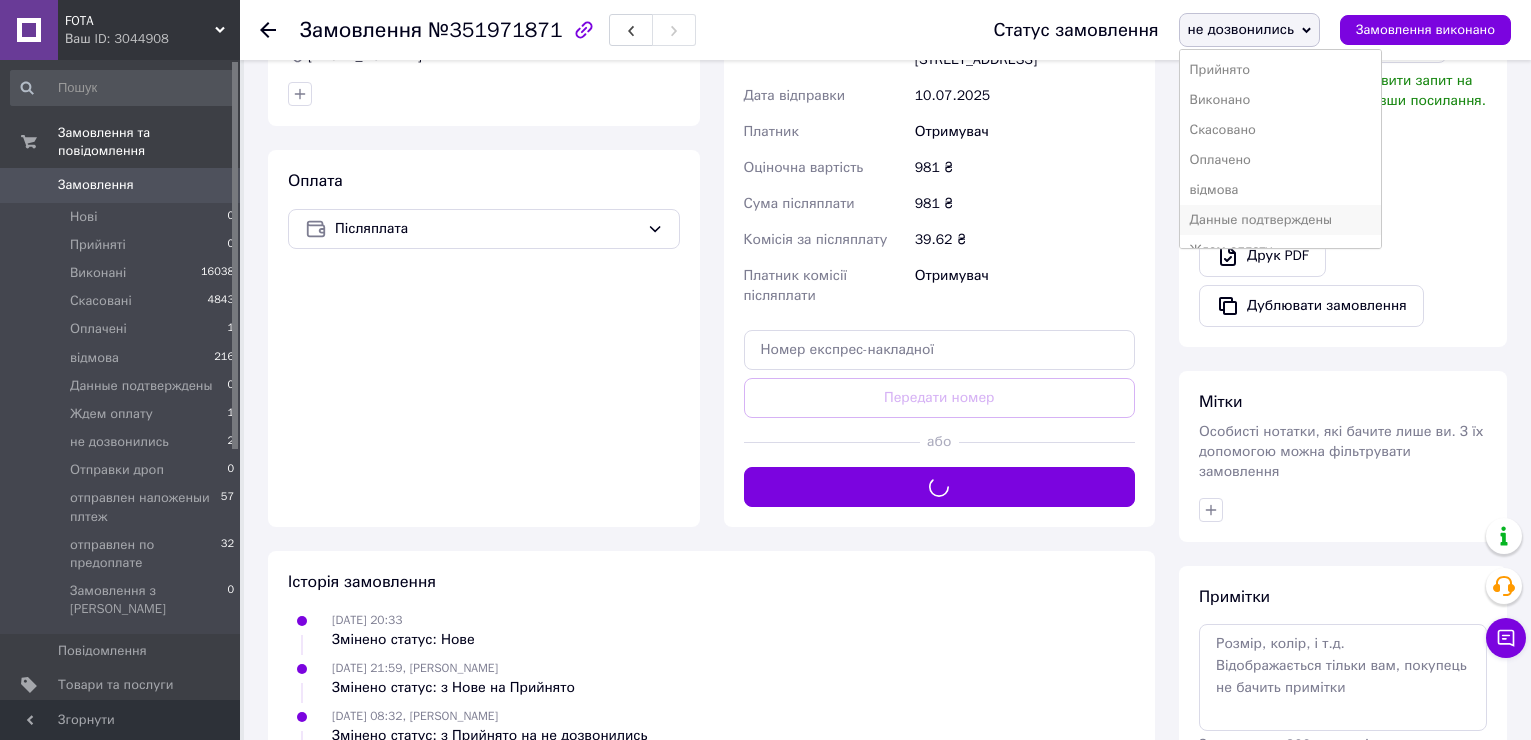 click on "Данные подтверждены" at bounding box center [1280, 220] 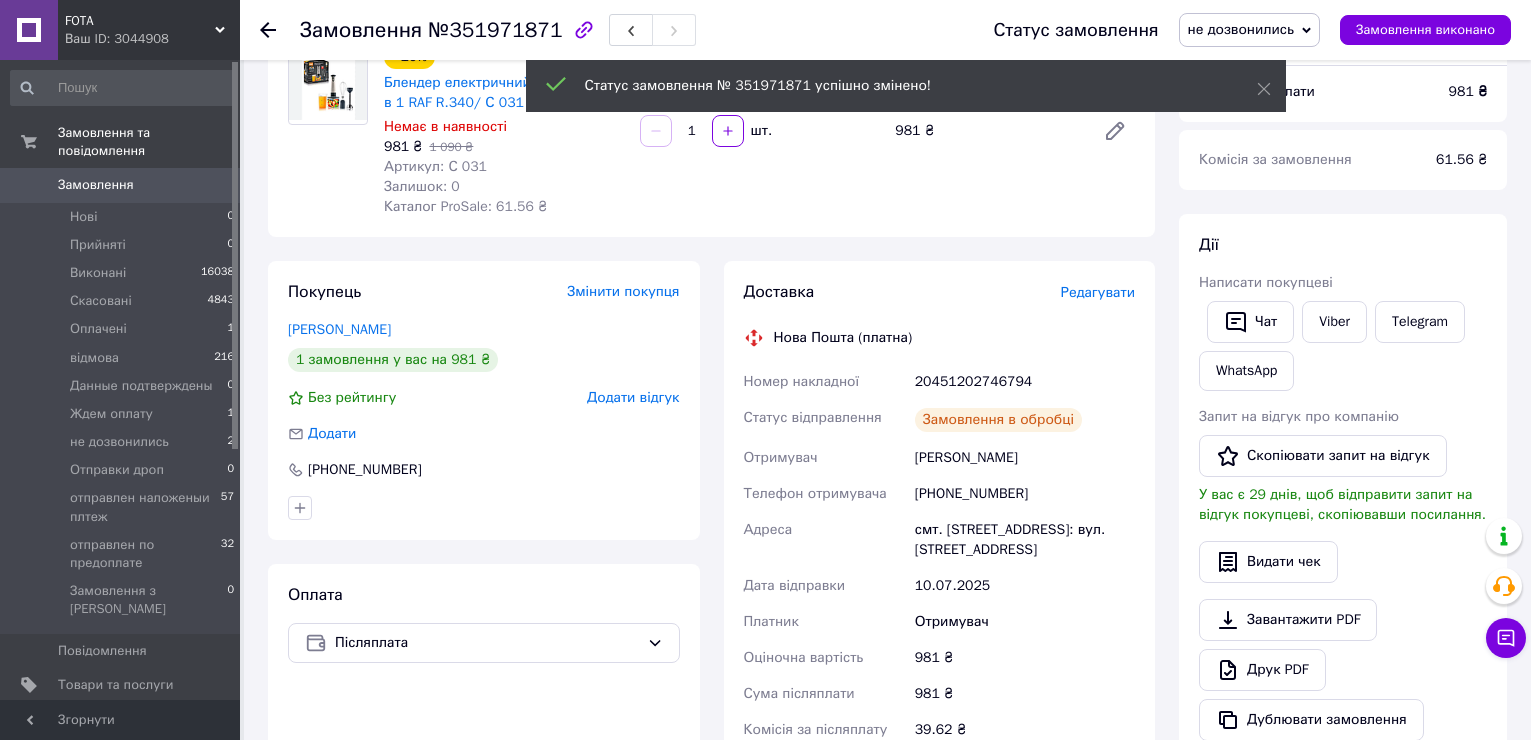 scroll, scrollTop: 0, scrollLeft: 0, axis: both 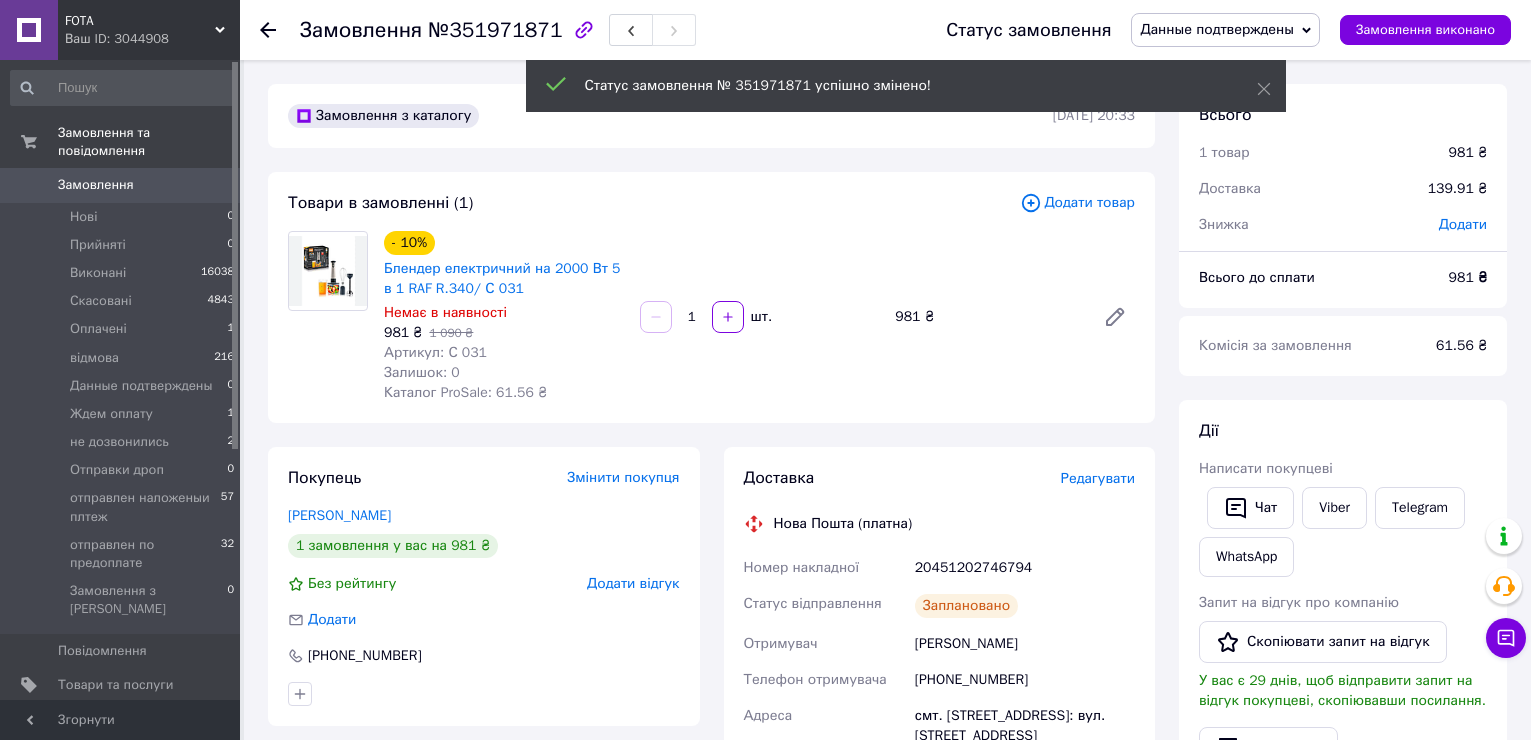 click at bounding box center [328, 271] 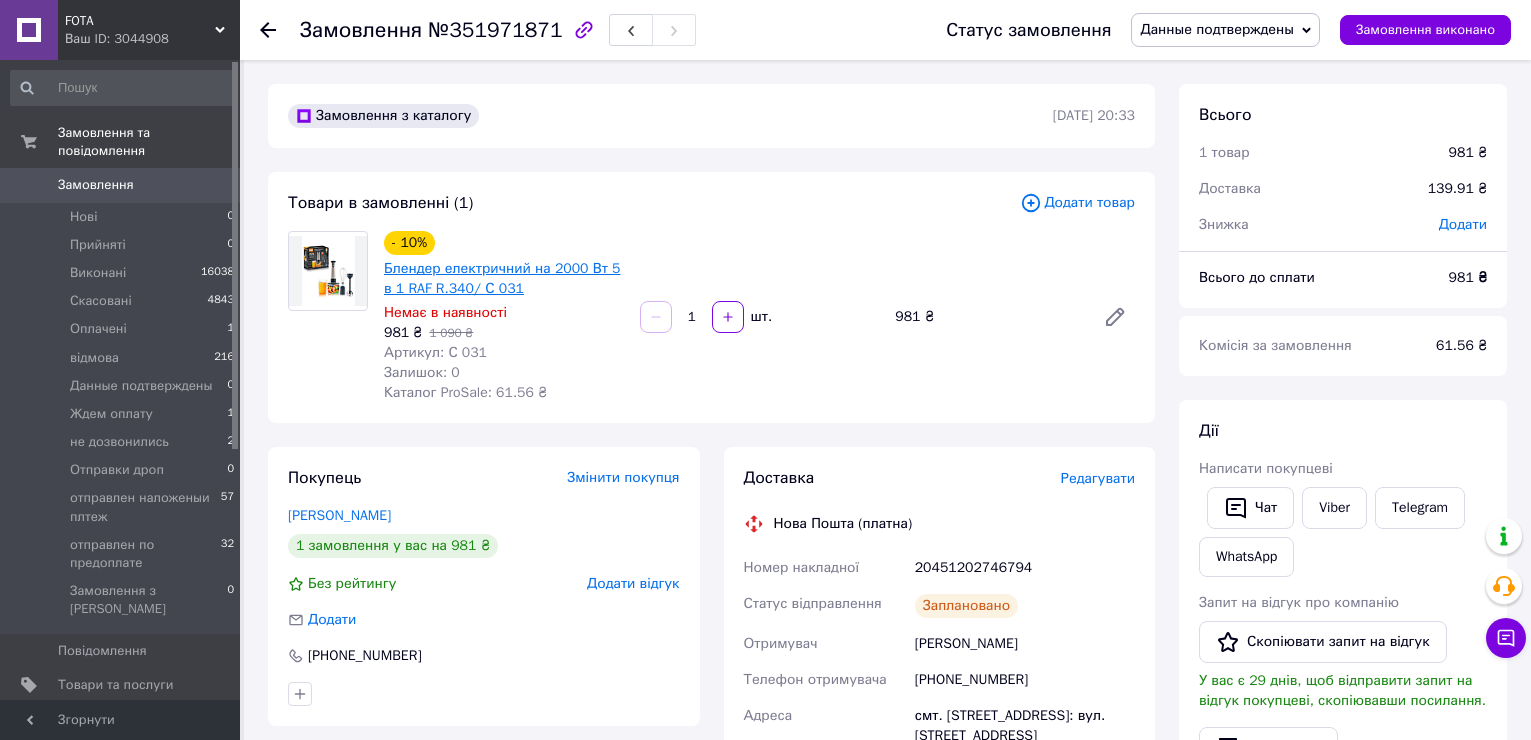 click on "Блендер електричний на 2000 Вт 5 в 1 RAF R.340/ С 031" at bounding box center [502, 278] 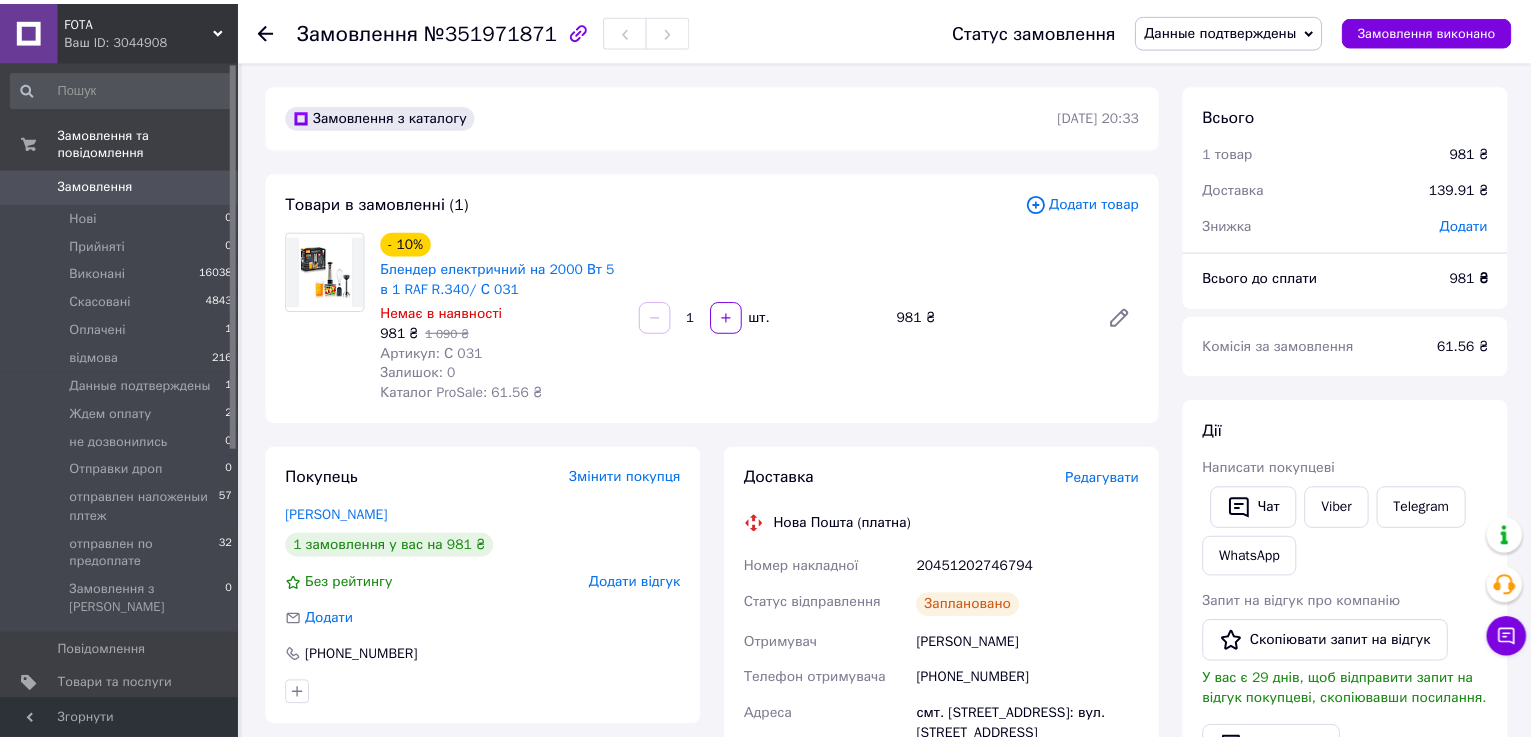 scroll, scrollTop: 0, scrollLeft: 0, axis: both 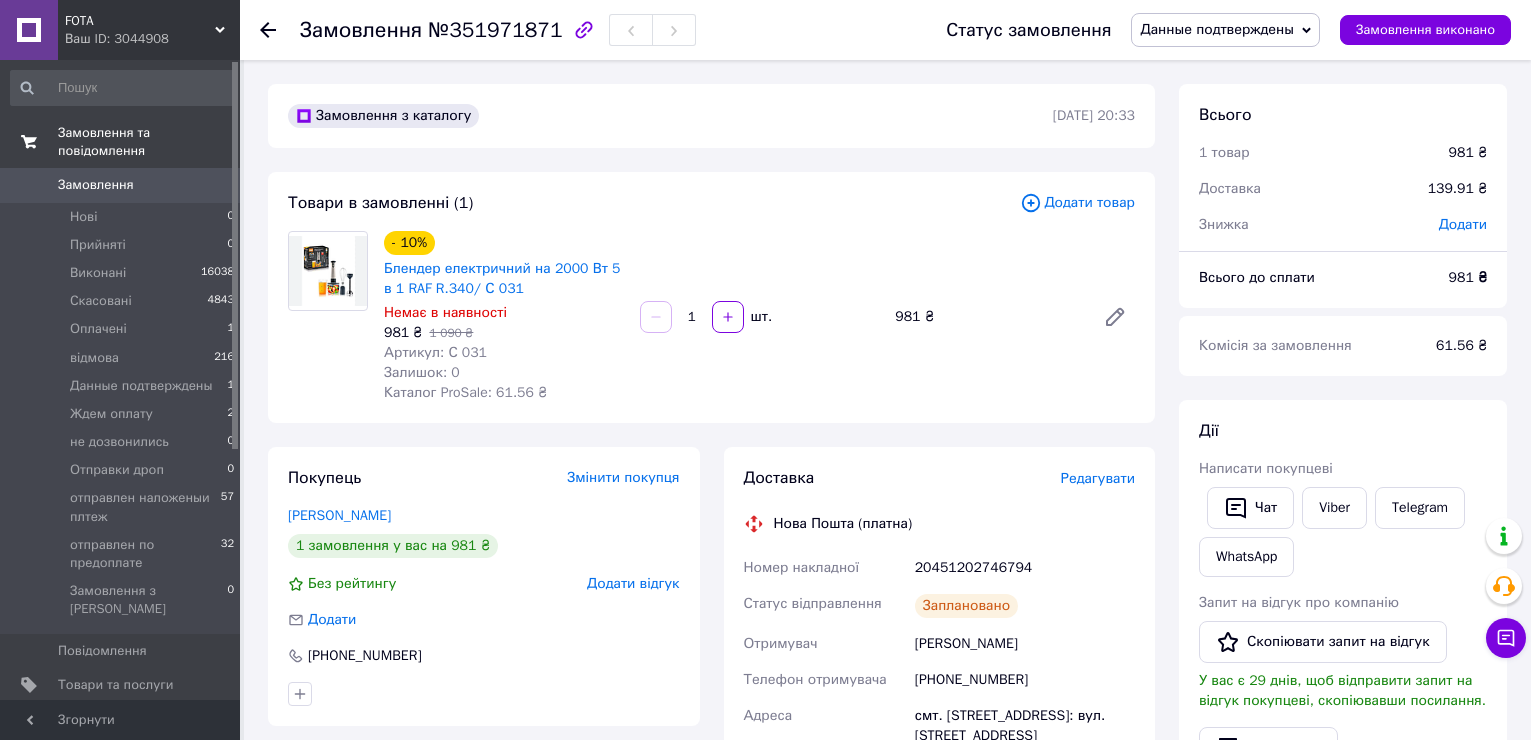 click on "Замовлення та повідомлення" at bounding box center (149, 142) 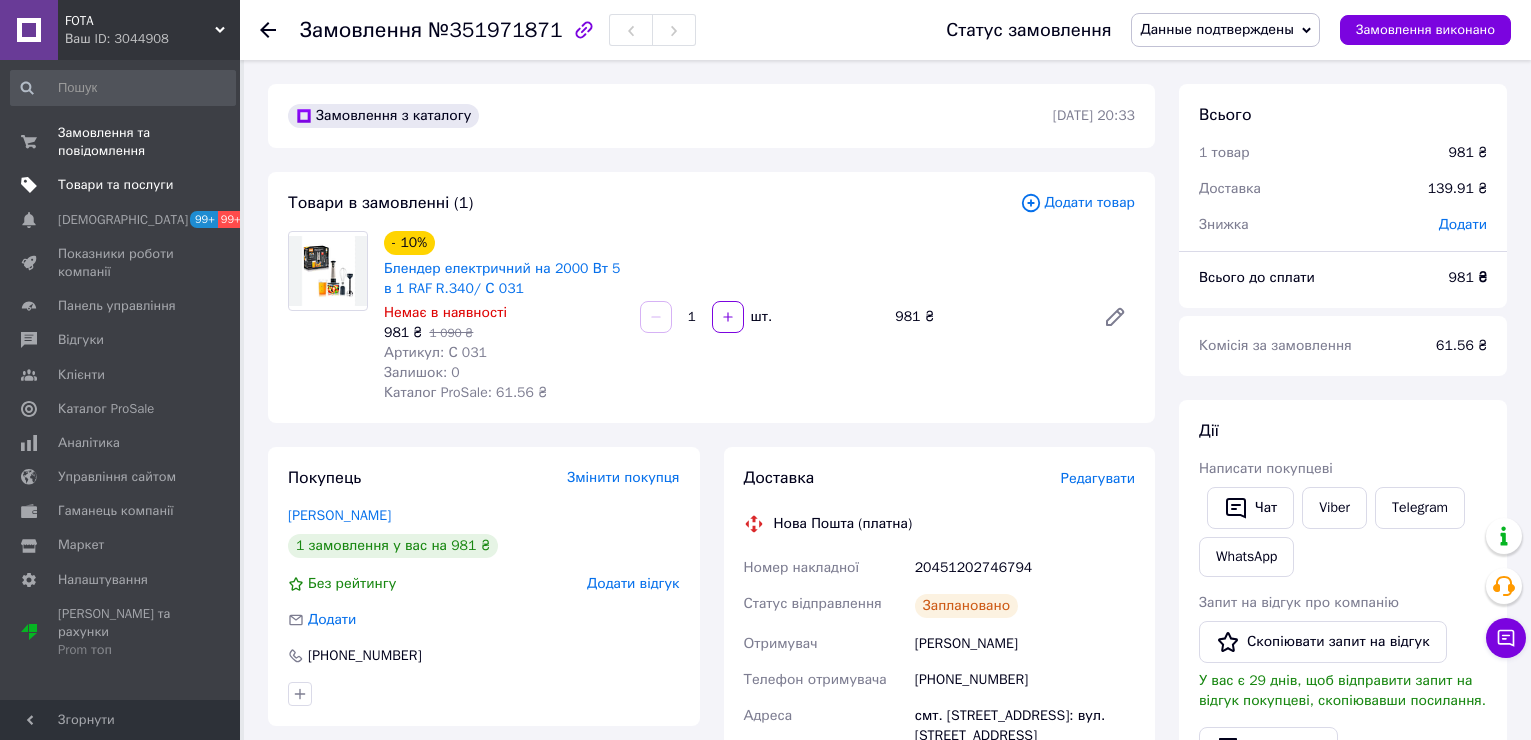 click on "Товари та послуги" at bounding box center [115, 185] 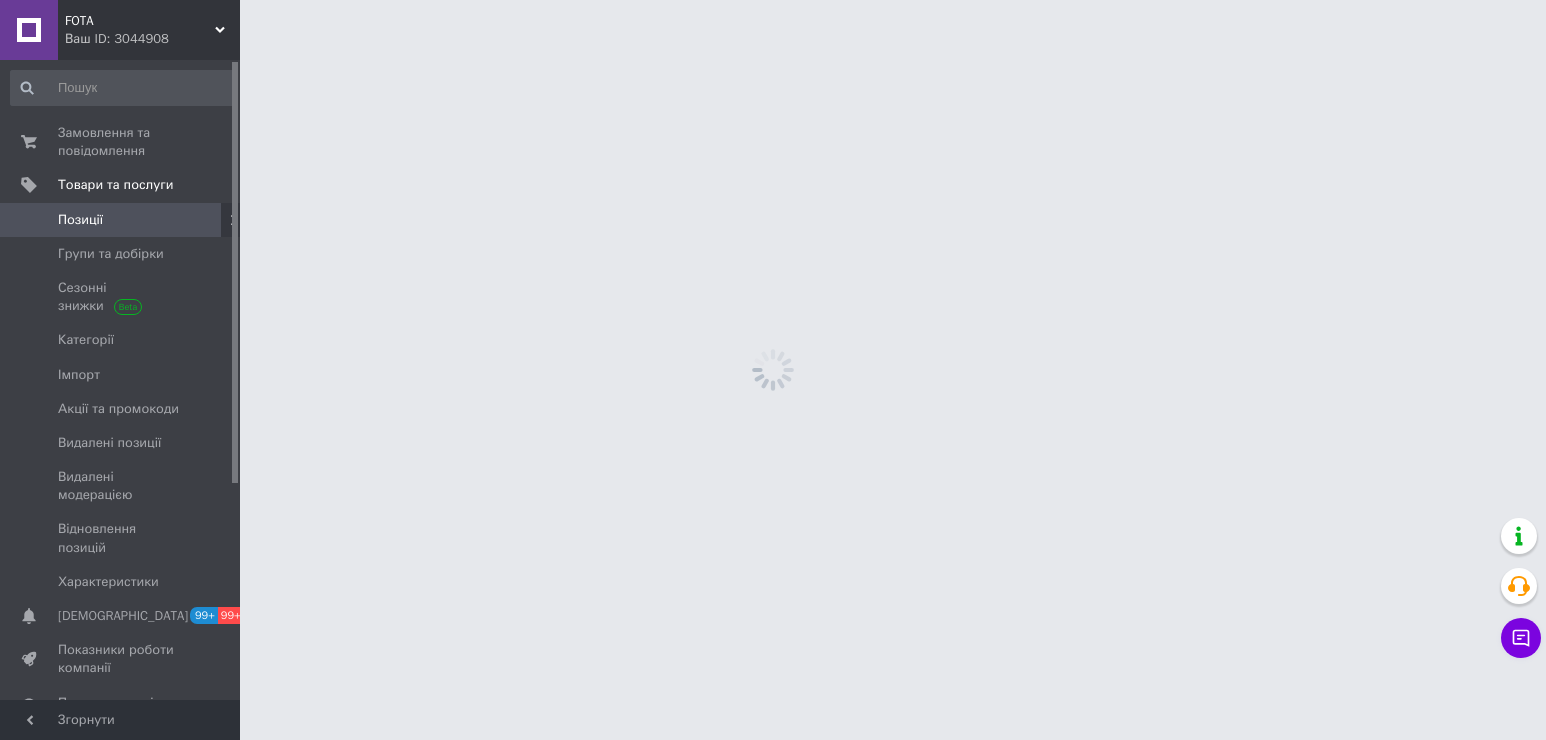 click on "Позиції" at bounding box center [123, 220] 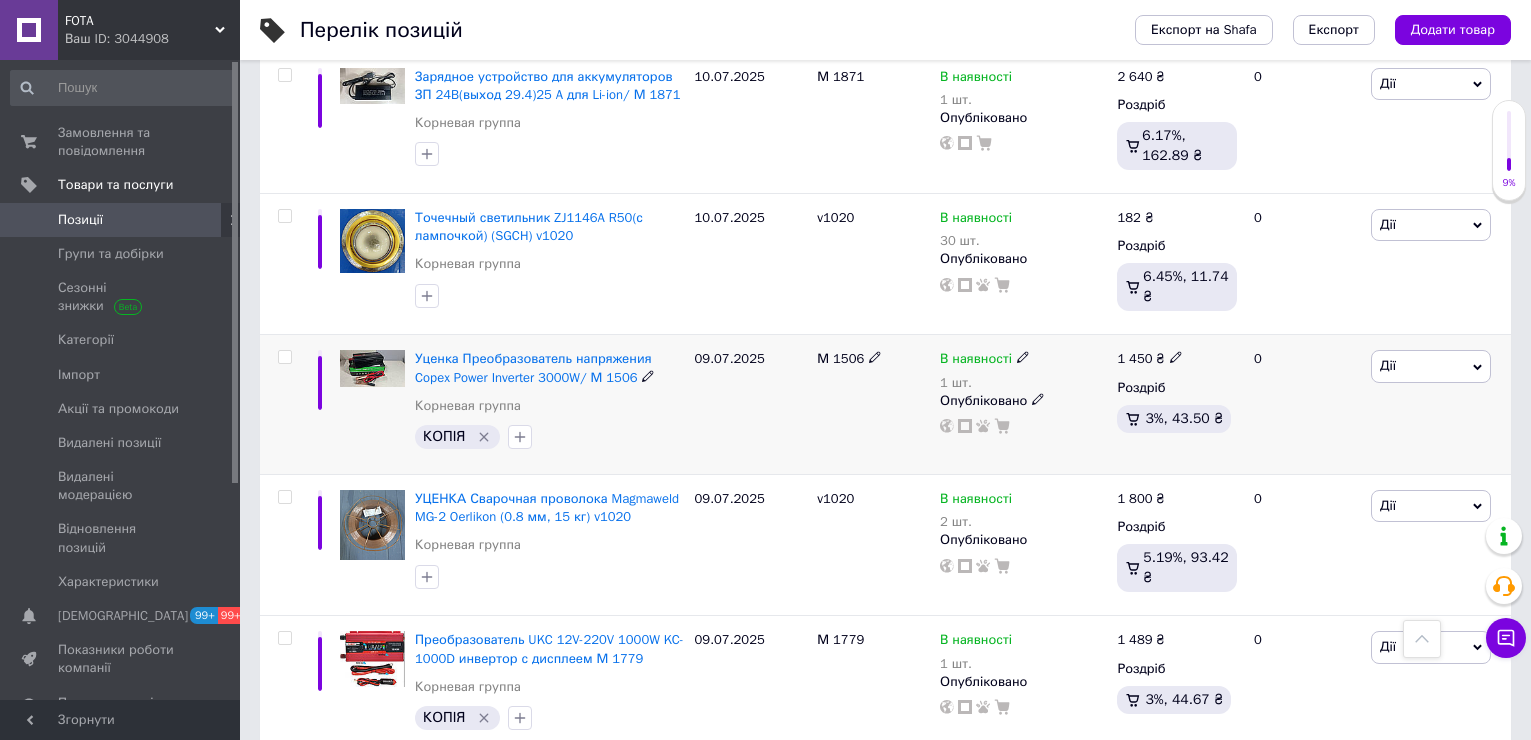 scroll, scrollTop: 400, scrollLeft: 0, axis: vertical 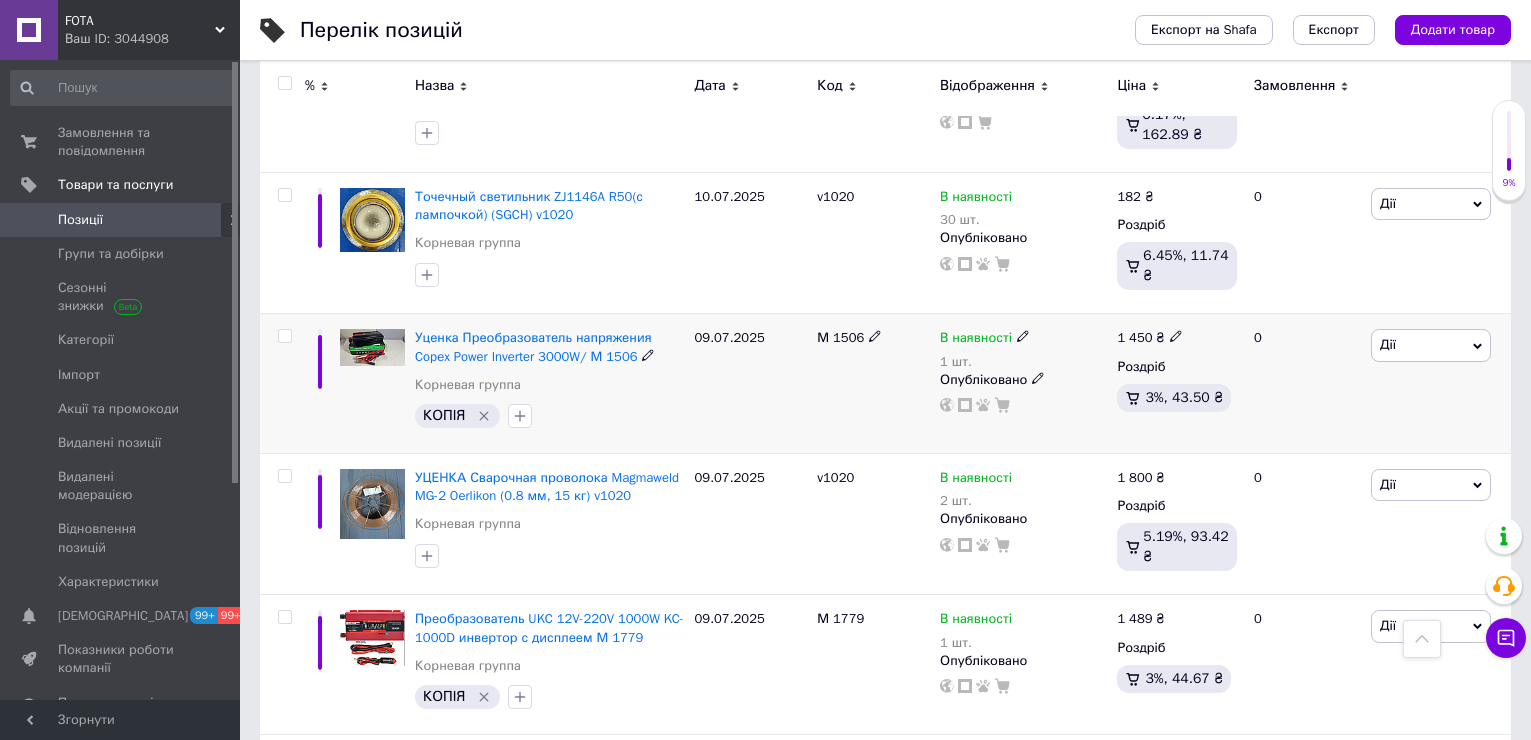 click on "Дії" at bounding box center [1431, 345] 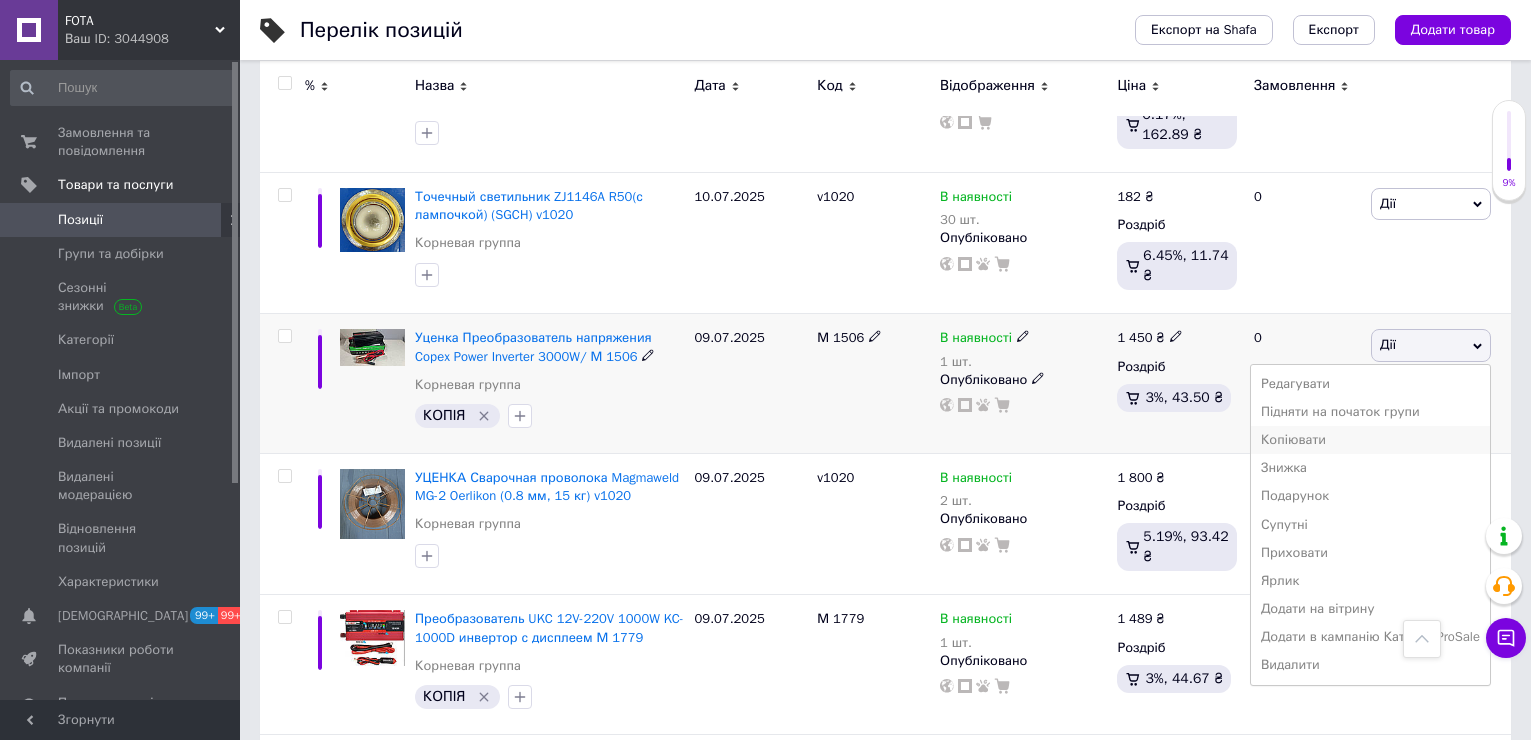 click on "Копіювати" at bounding box center [1370, 440] 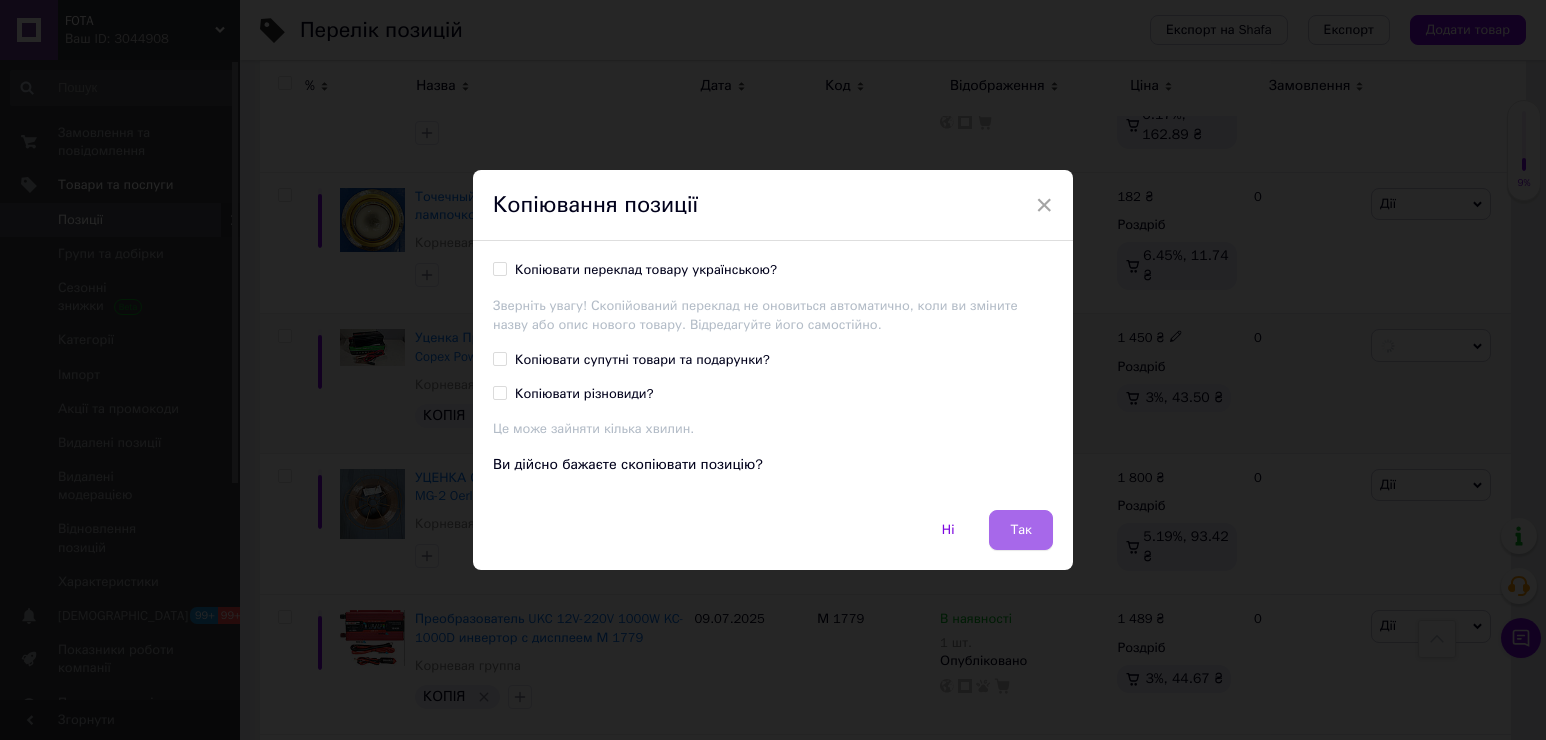 click on "Так" at bounding box center [1021, 530] 